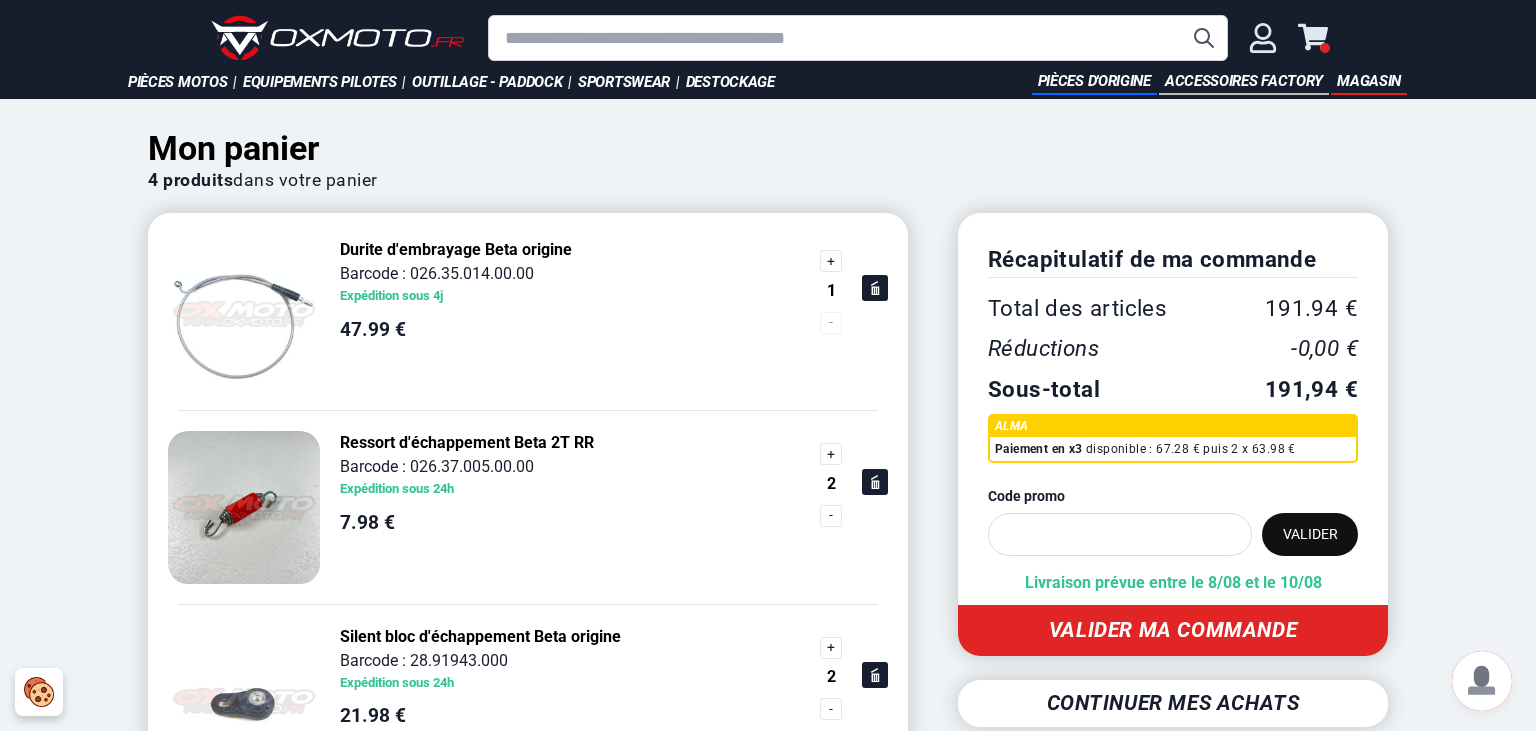 scroll, scrollTop: 0, scrollLeft: 0, axis: both 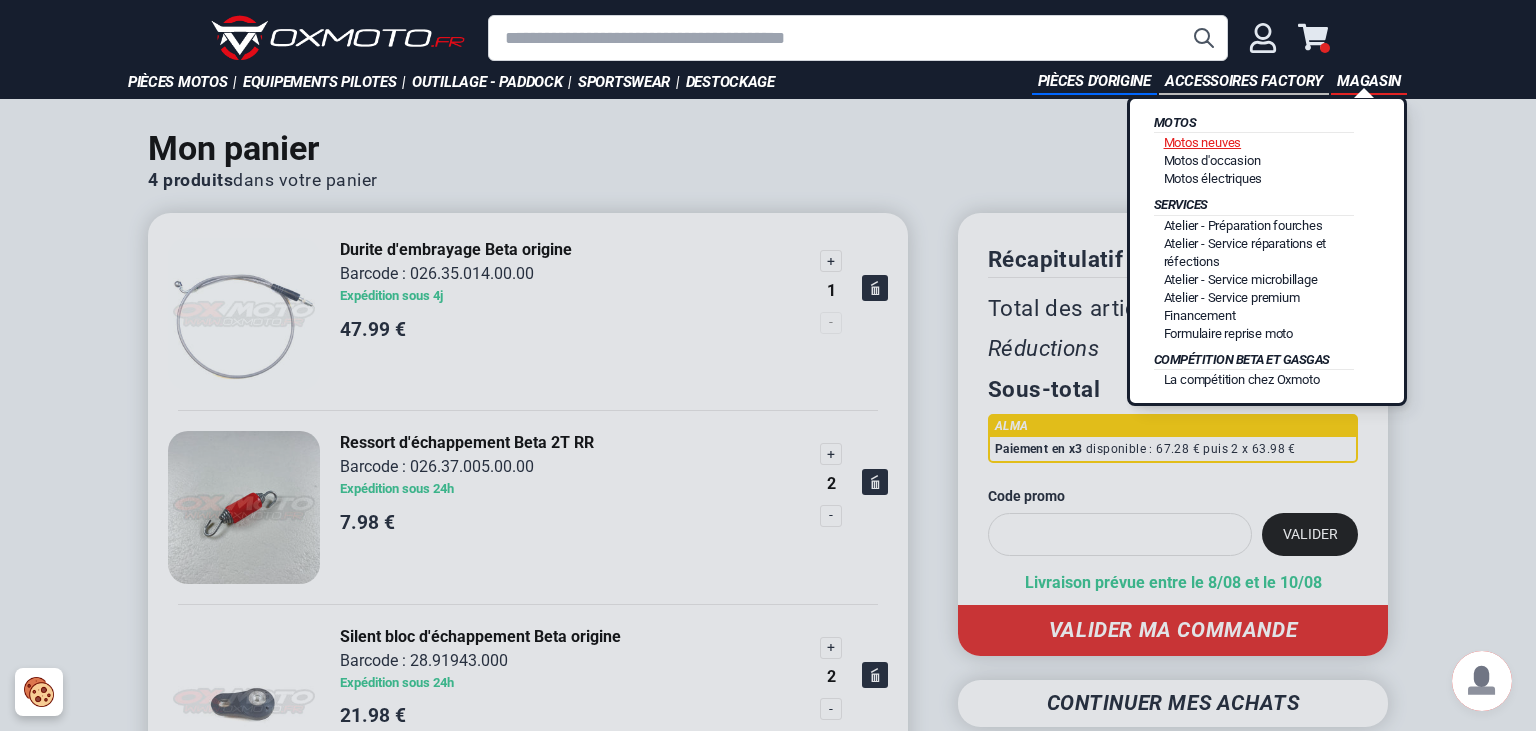 click on "Motos neuves" at bounding box center (1203, 142) 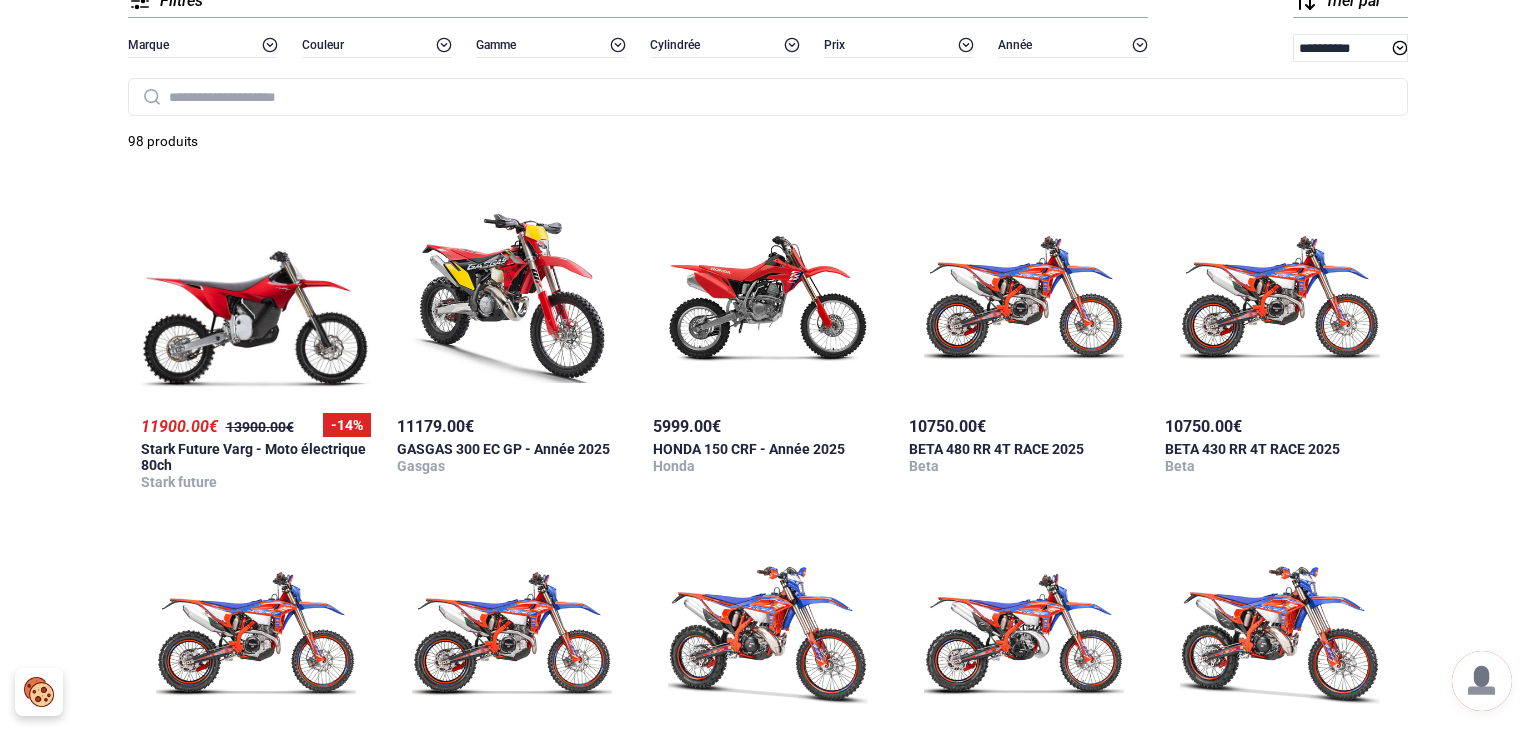 scroll, scrollTop: 316, scrollLeft: 0, axis: vertical 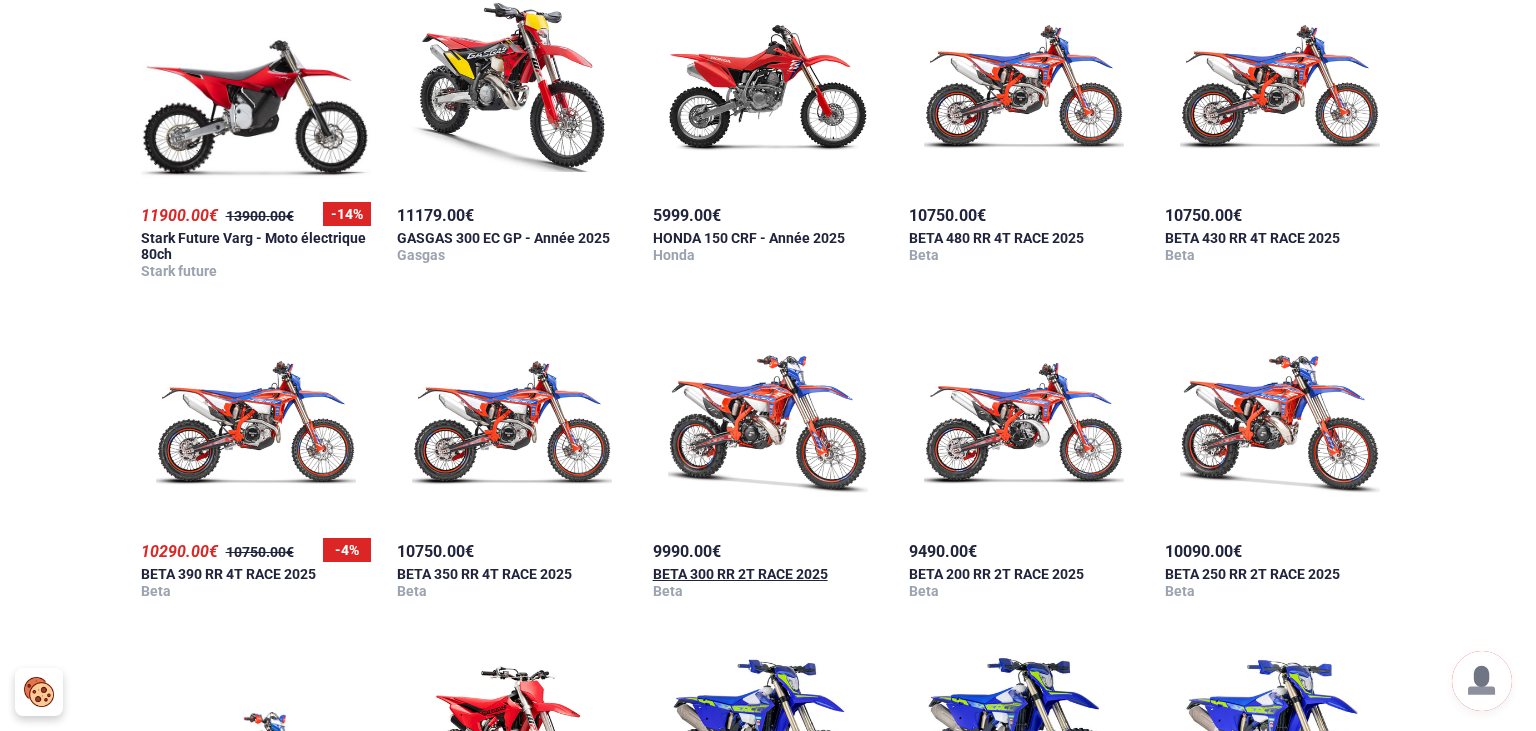 click on "BETA 300 RR 2T RACE 2025" at bounding box center [740, 574] 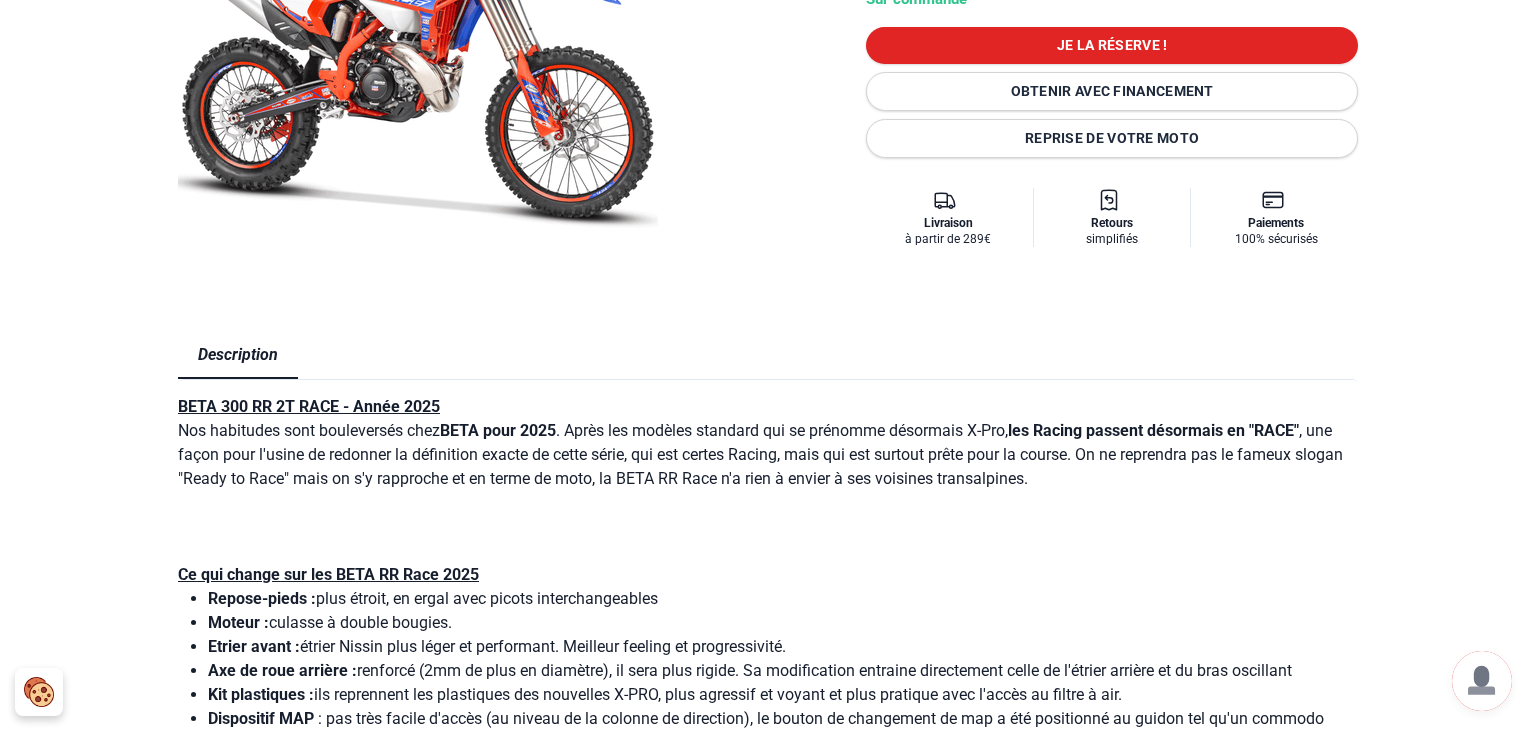 scroll, scrollTop: 0, scrollLeft: 0, axis: both 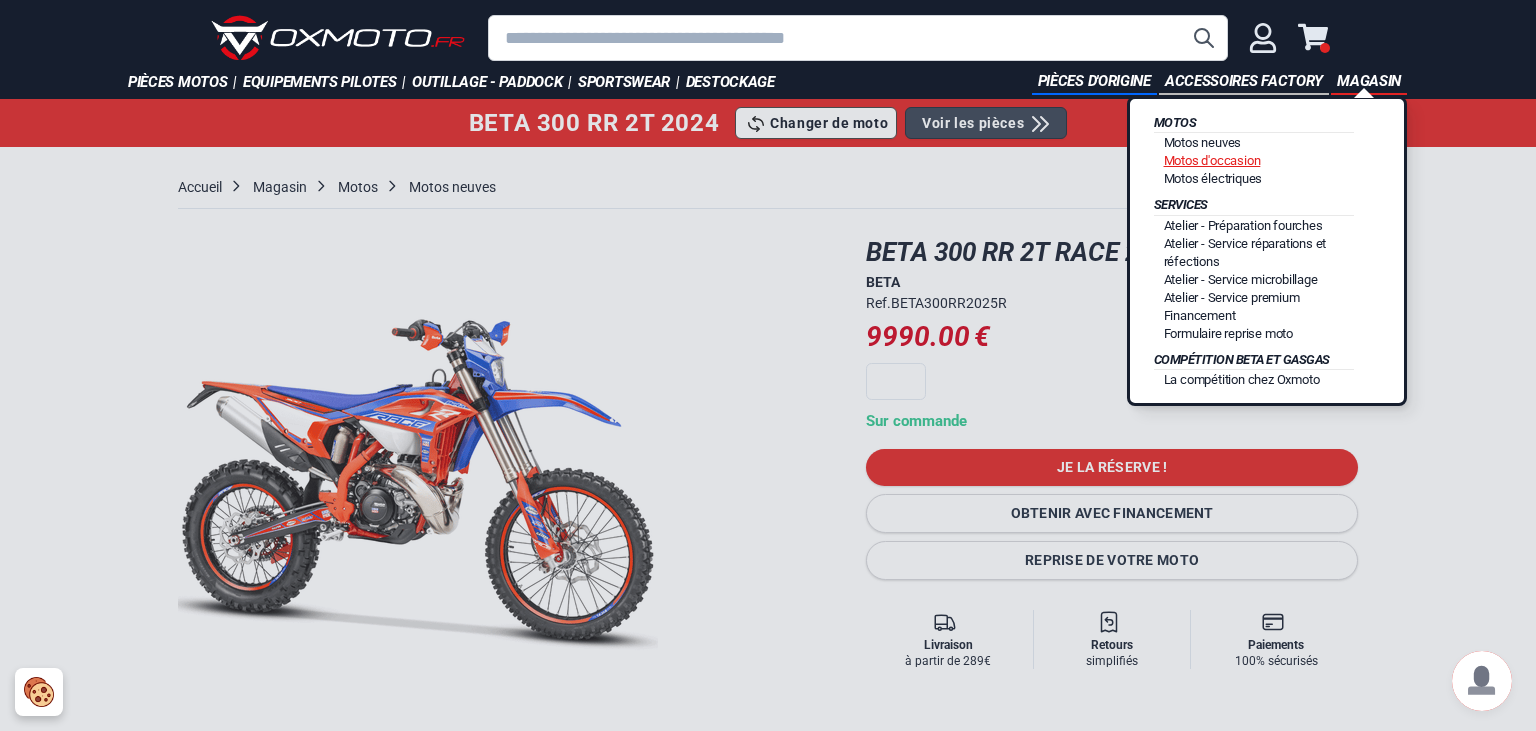 click on "Motos d'occasion" at bounding box center (1212, 160) 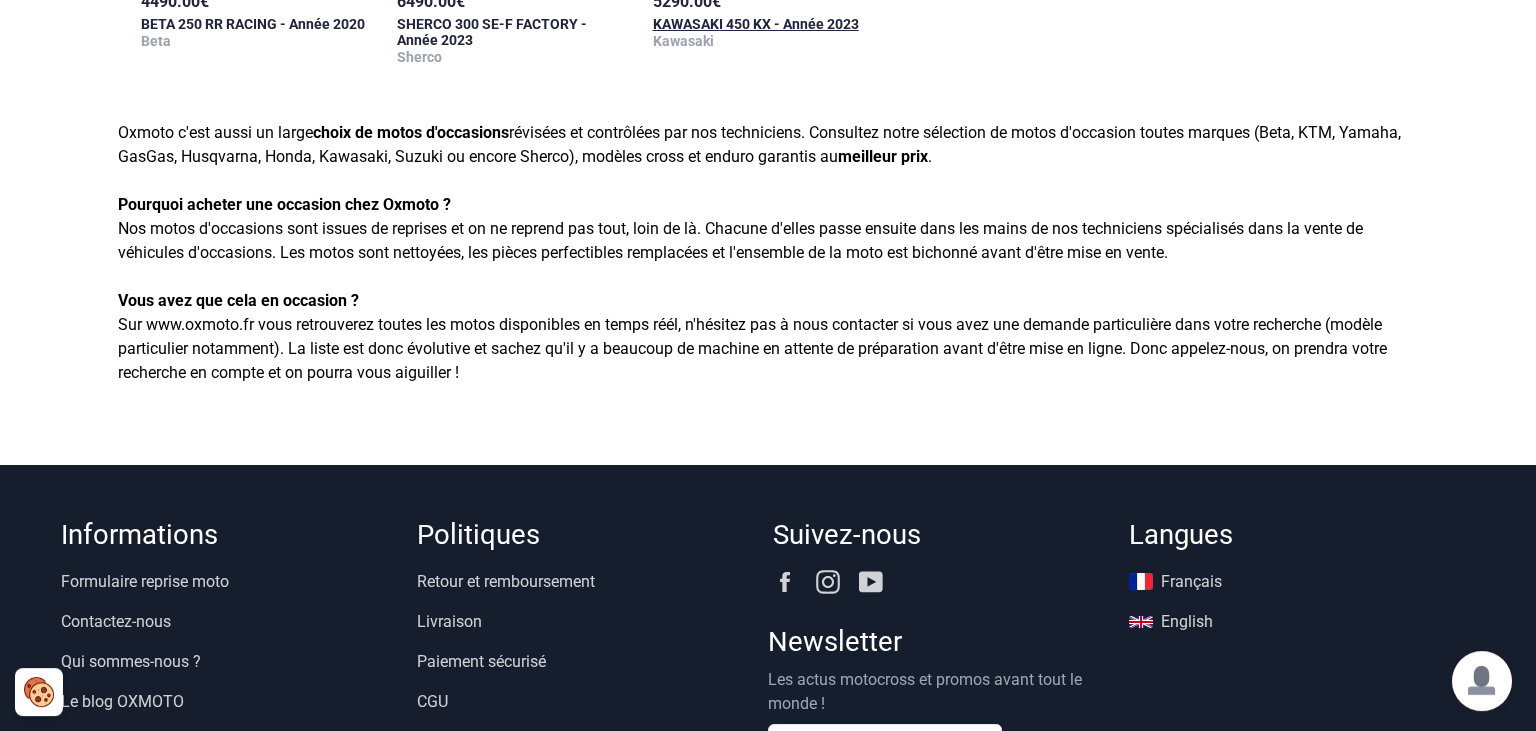 scroll, scrollTop: 2006, scrollLeft: 0, axis: vertical 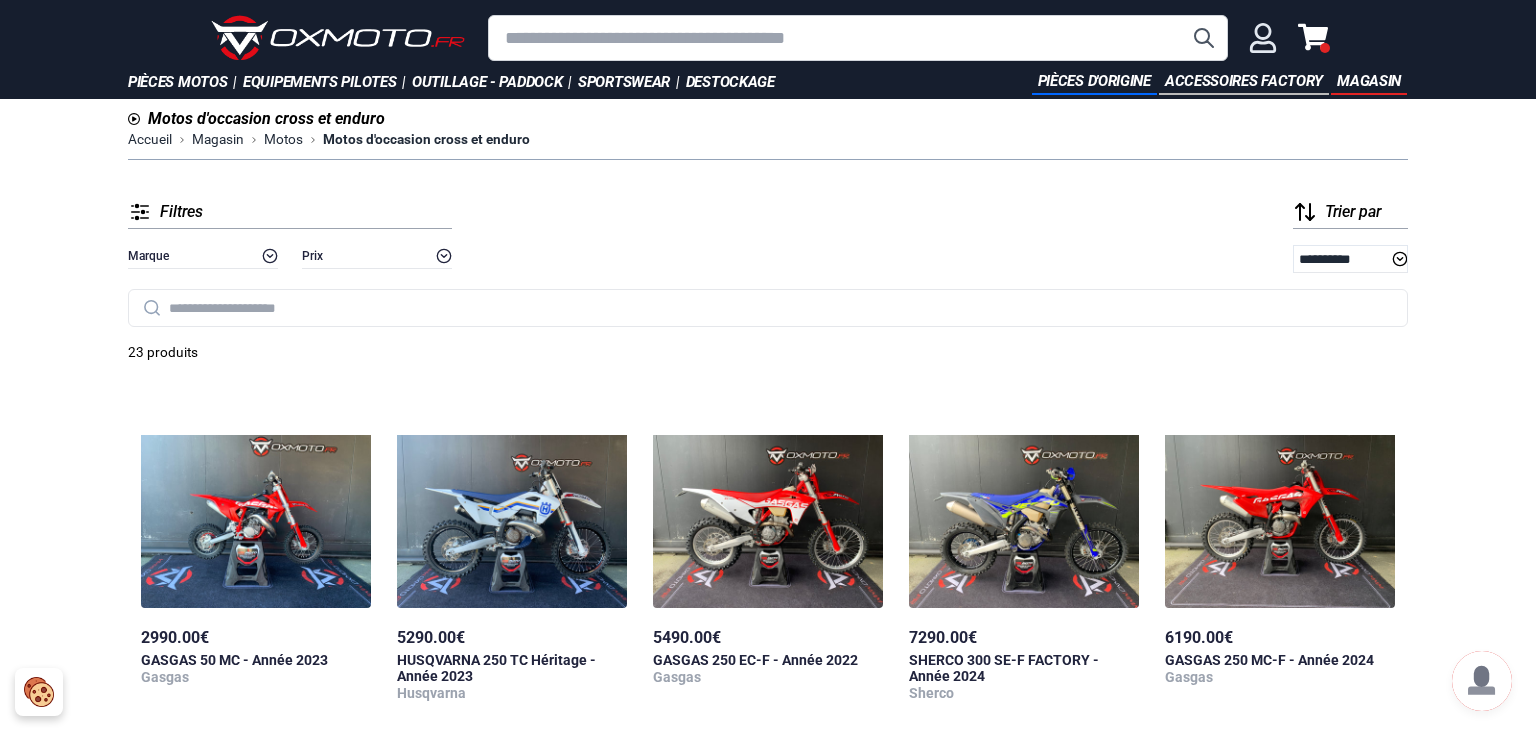 click 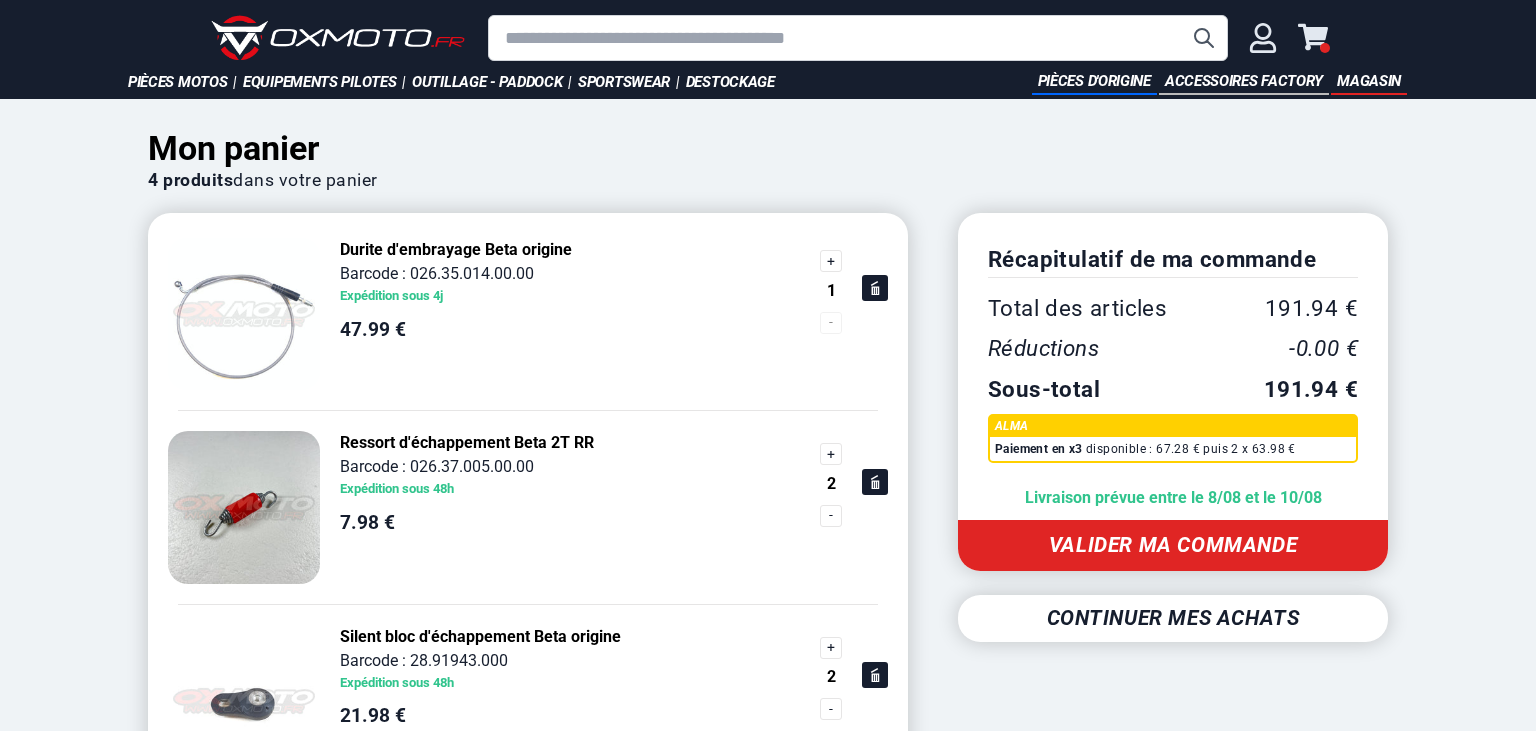 scroll, scrollTop: 0, scrollLeft: 0, axis: both 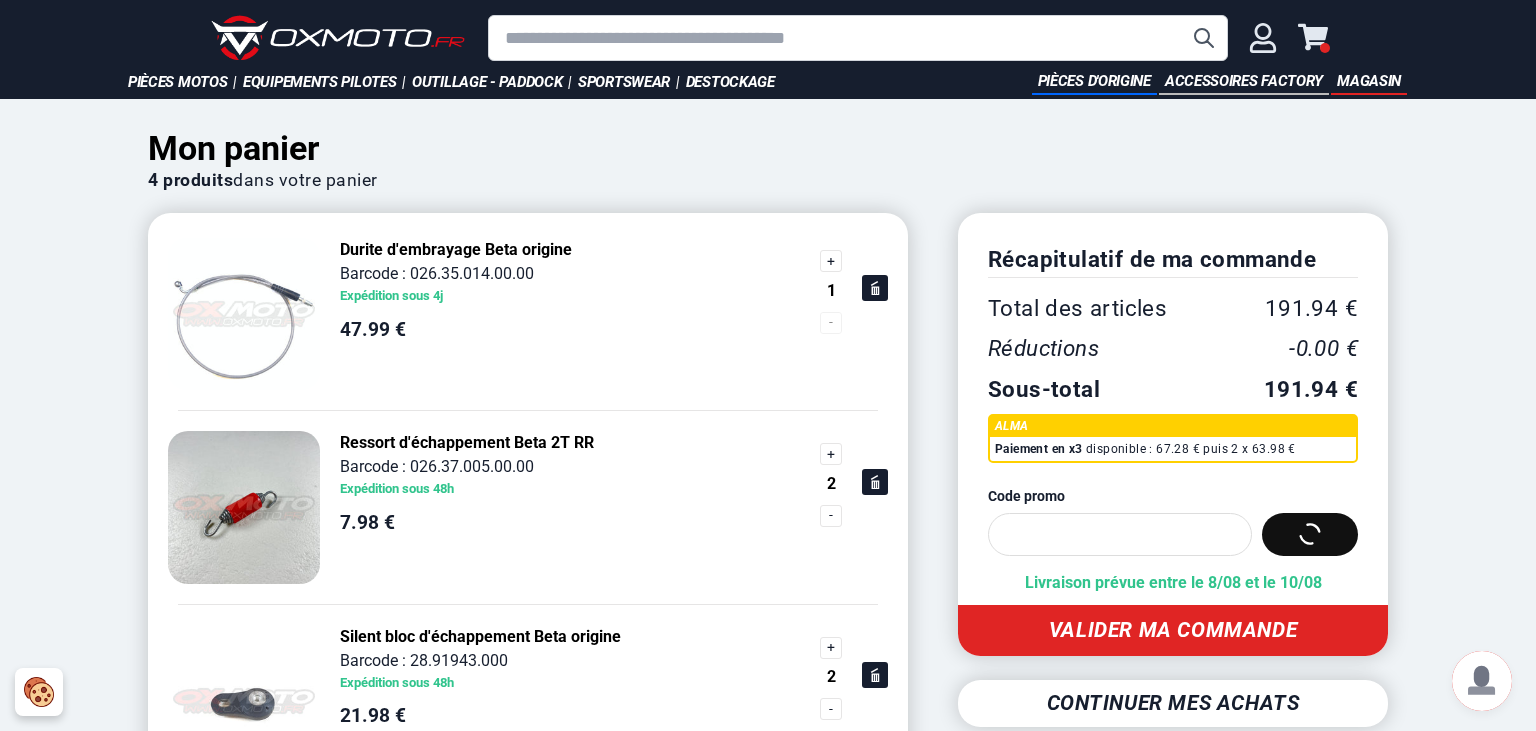click on "Durite d'embrayage Beta origine" at bounding box center [456, 249] 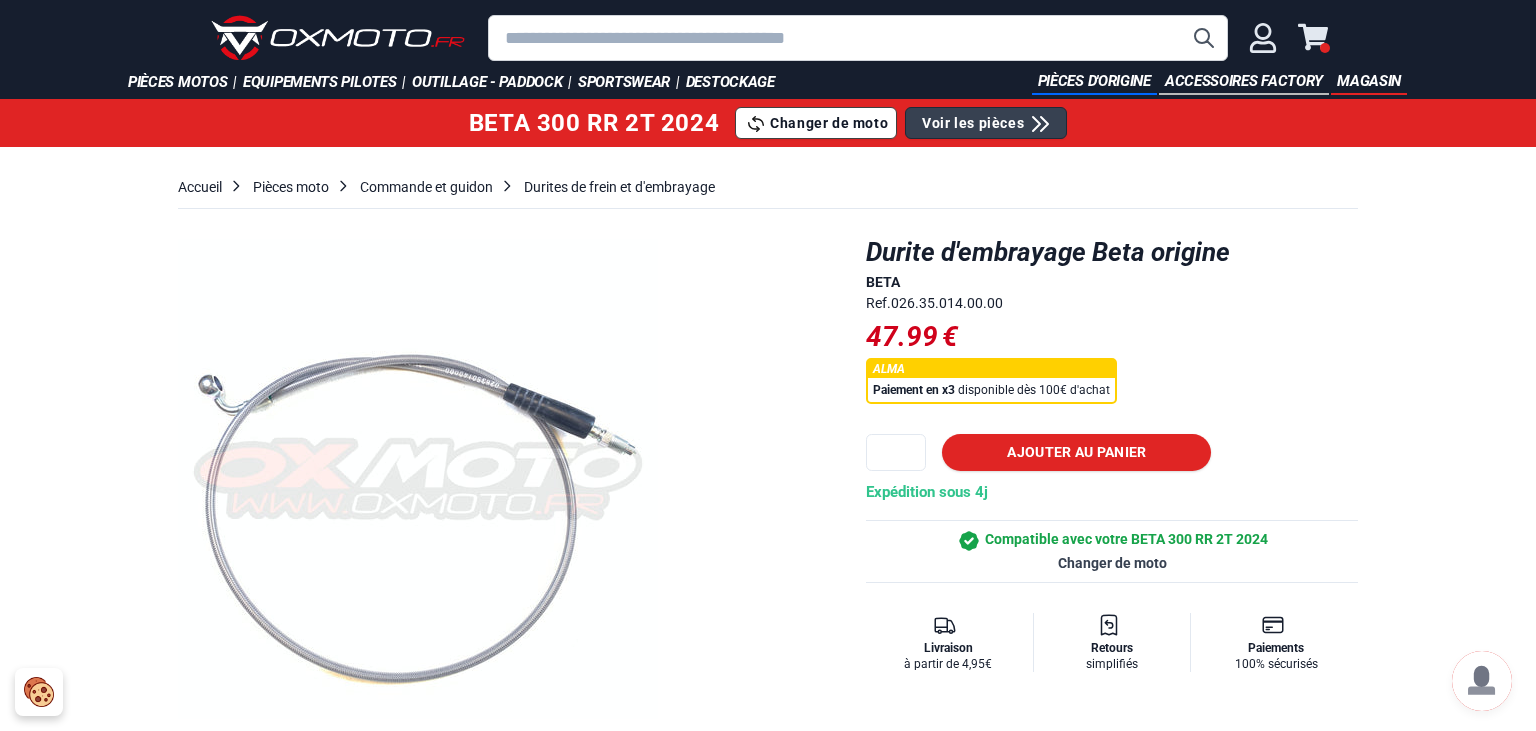 scroll, scrollTop: 0, scrollLeft: 0, axis: both 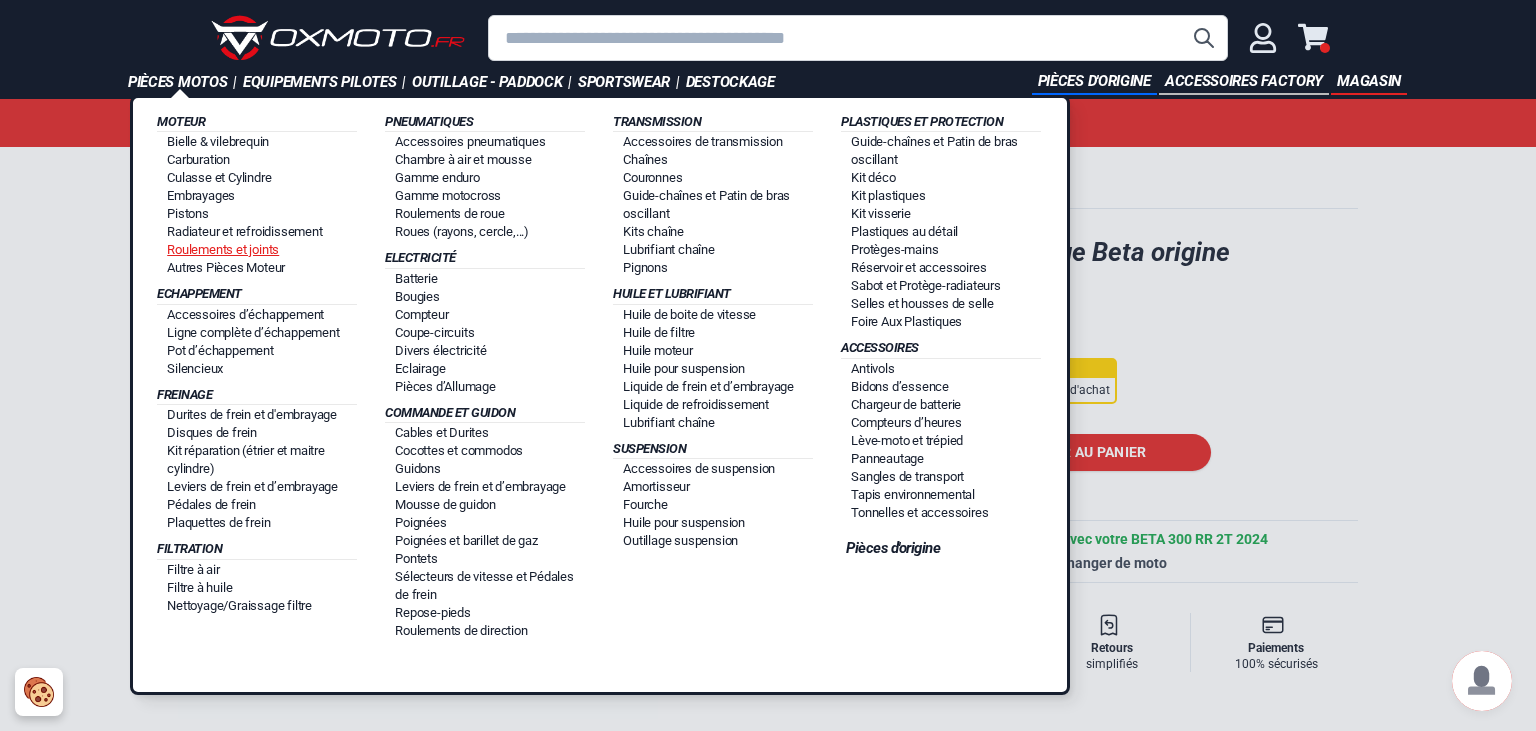 click on "Roulements et joints" at bounding box center [223, 249] 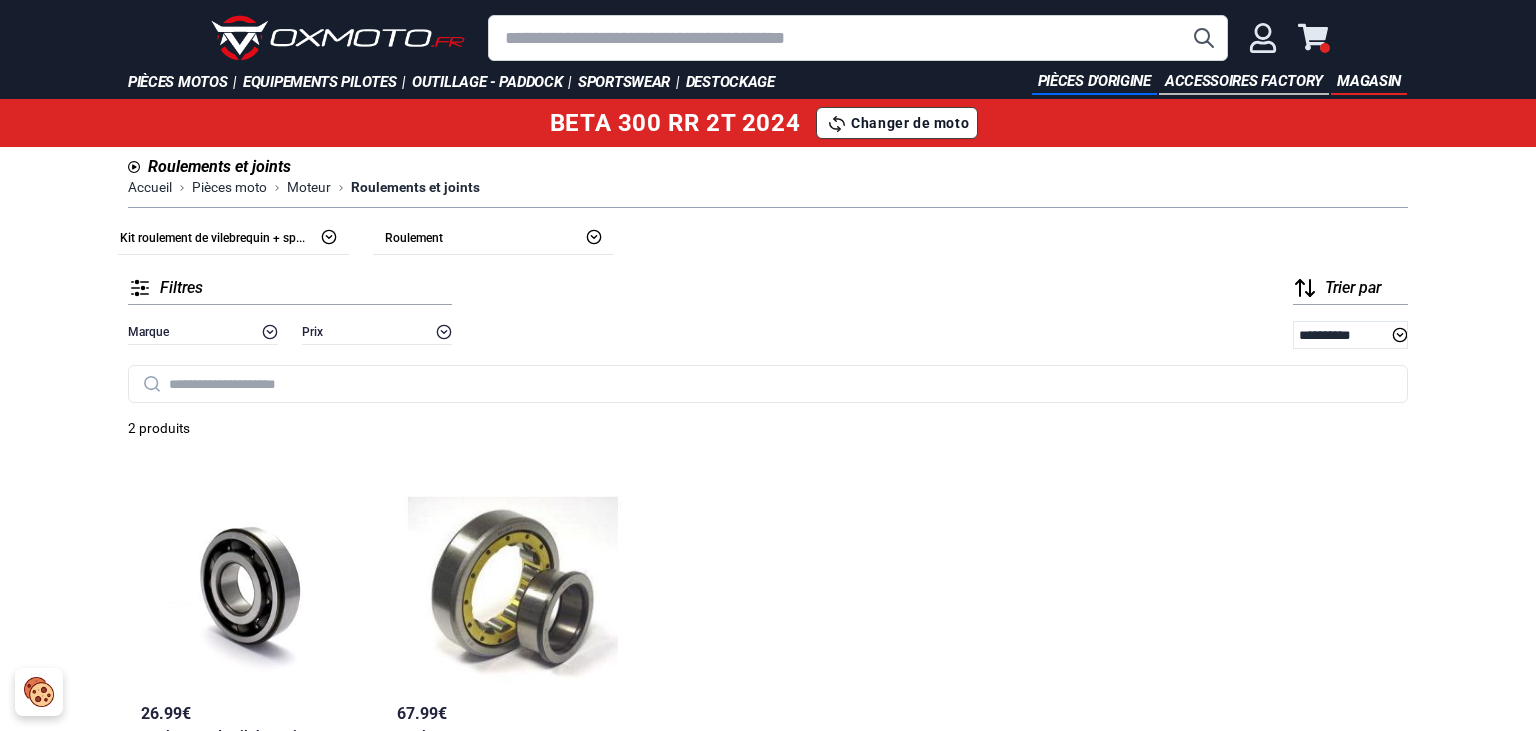 scroll, scrollTop: 0, scrollLeft: 0, axis: both 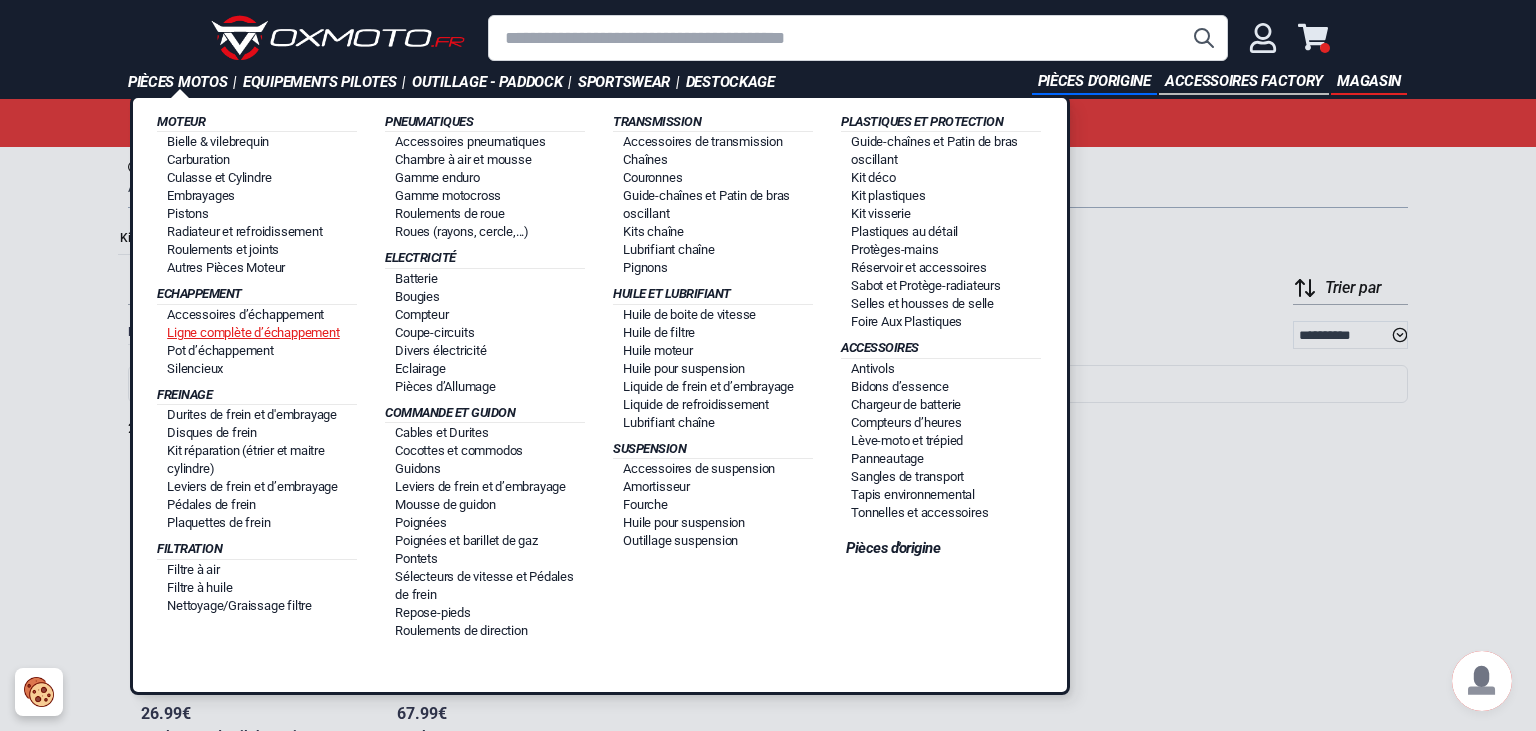 click on "Ligne complète d’échappement" at bounding box center (253, 332) 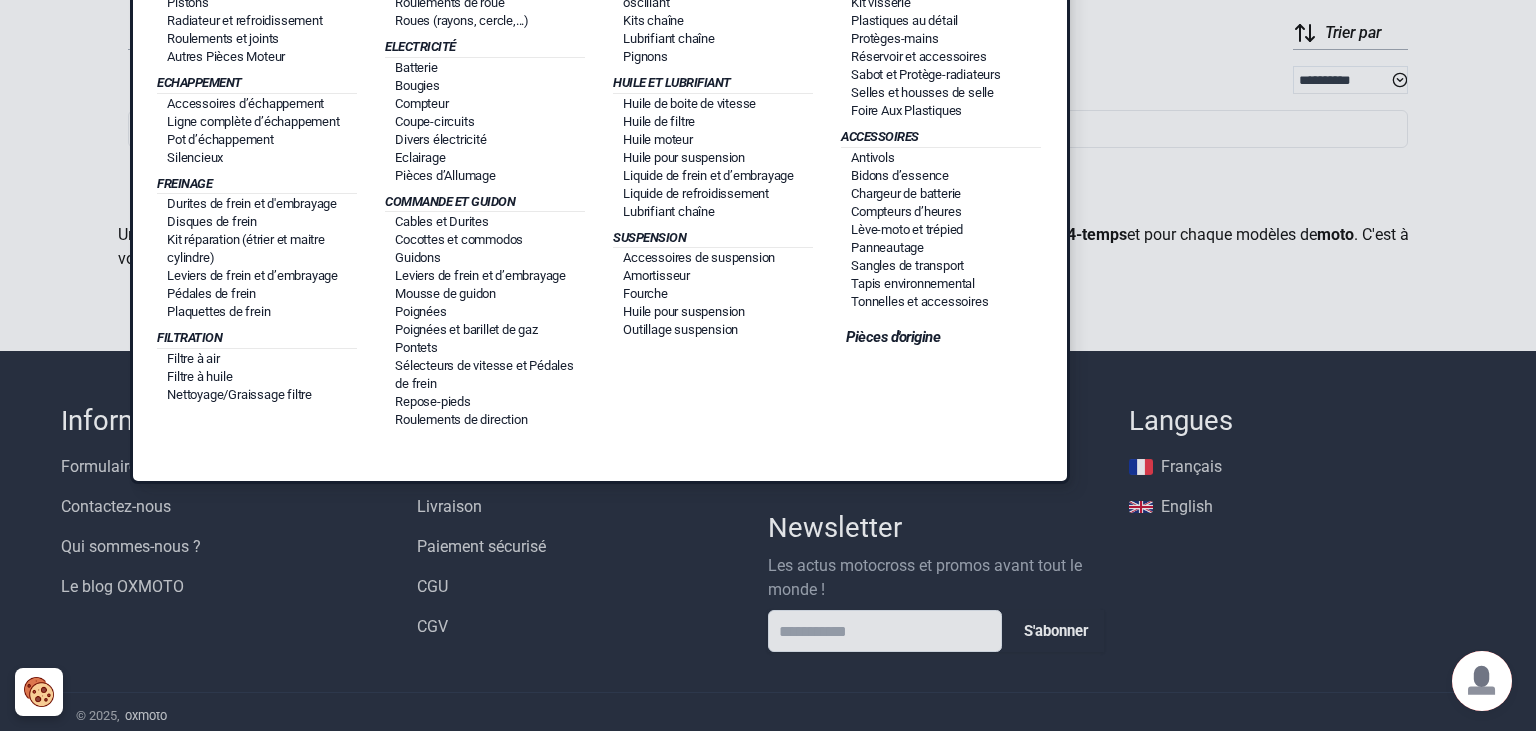 scroll, scrollTop: 0, scrollLeft: 0, axis: both 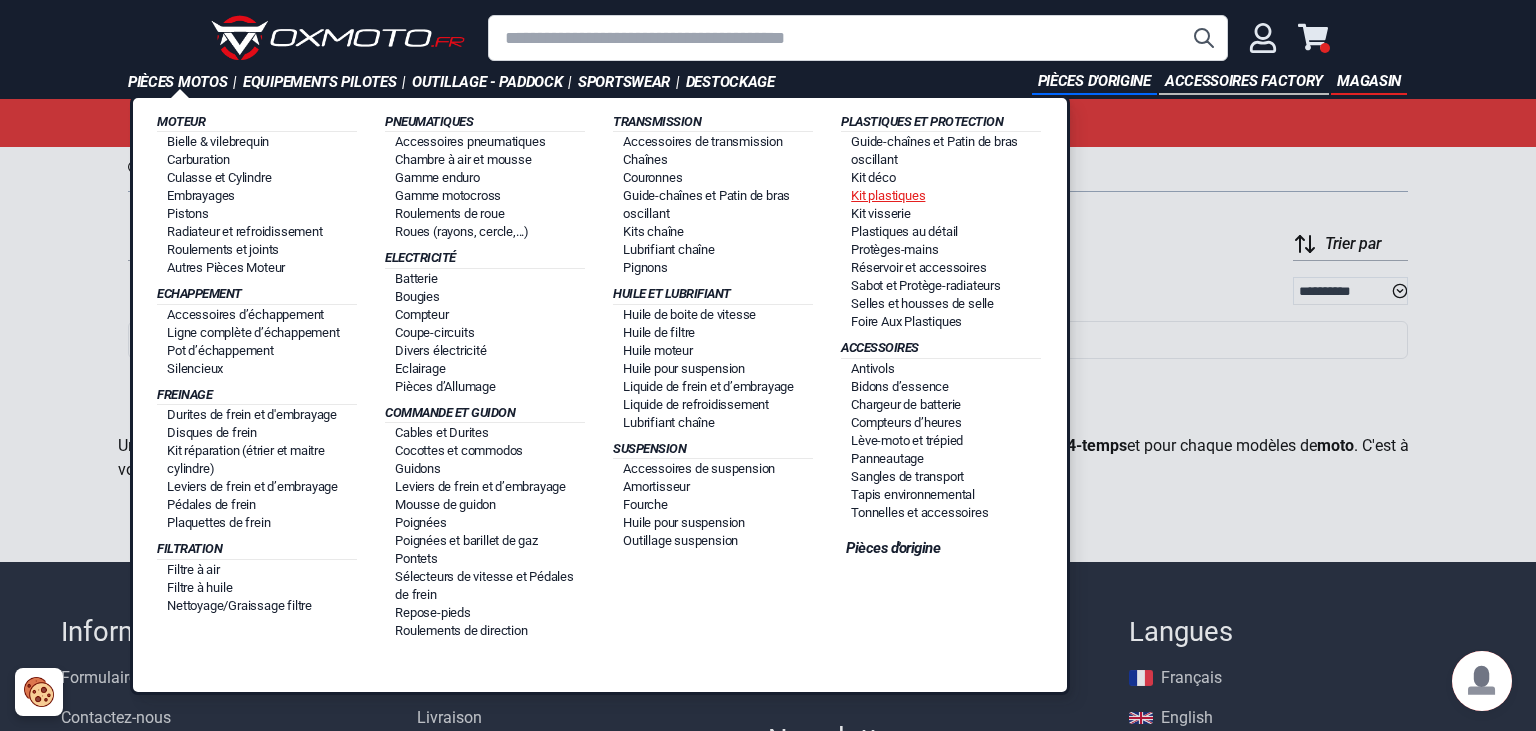click on "Kit plastiques" at bounding box center (888, 195) 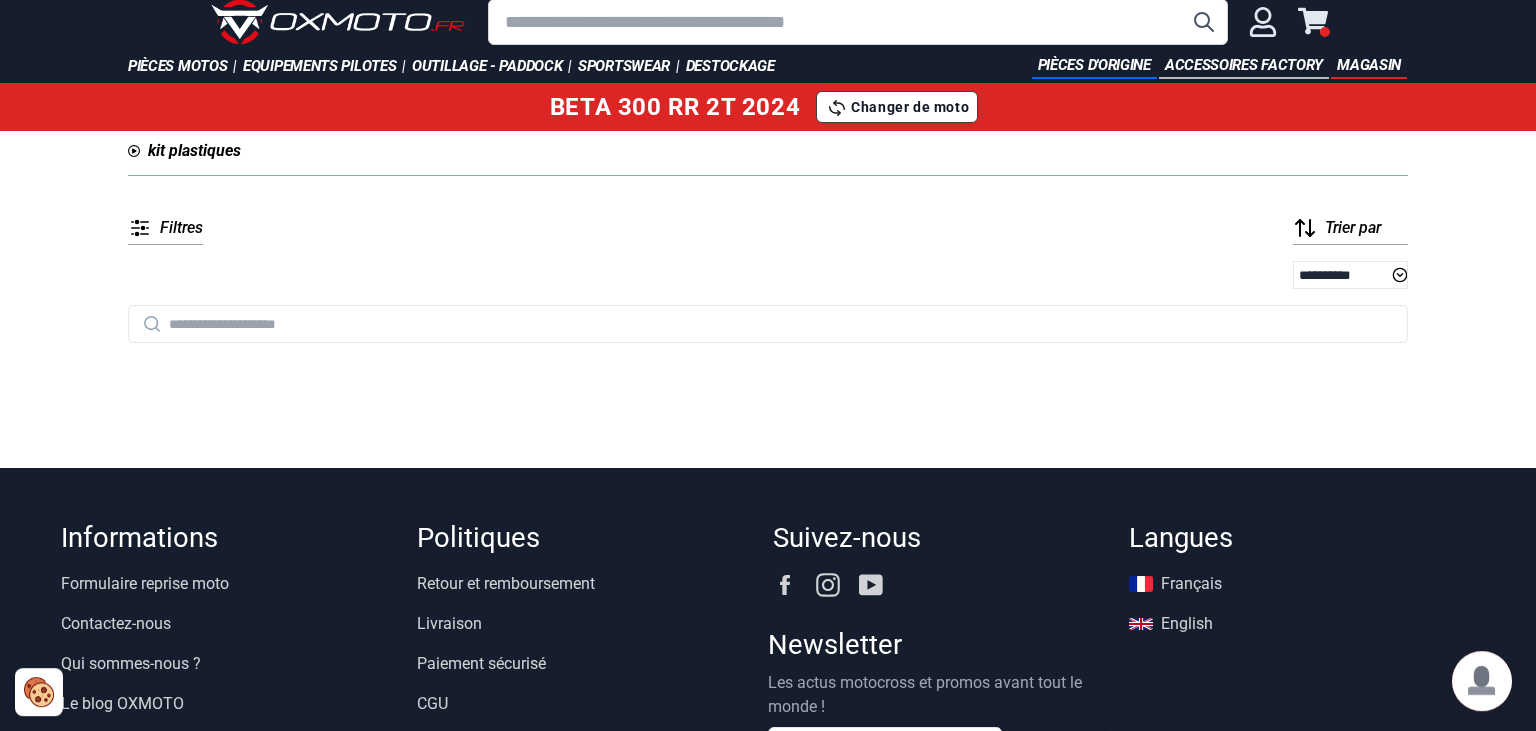 scroll, scrollTop: 0, scrollLeft: 0, axis: both 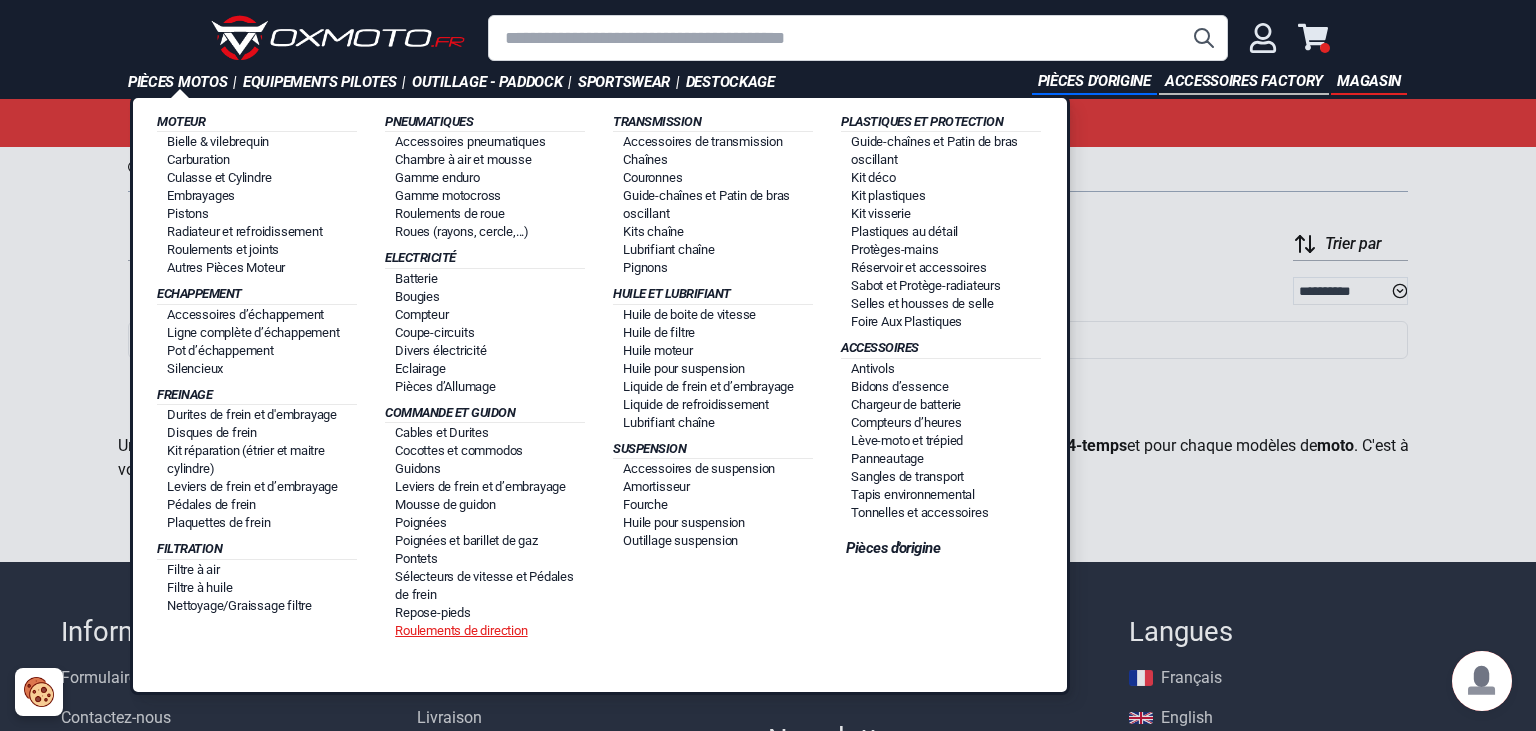 click on "Roulements de direction" at bounding box center [461, 630] 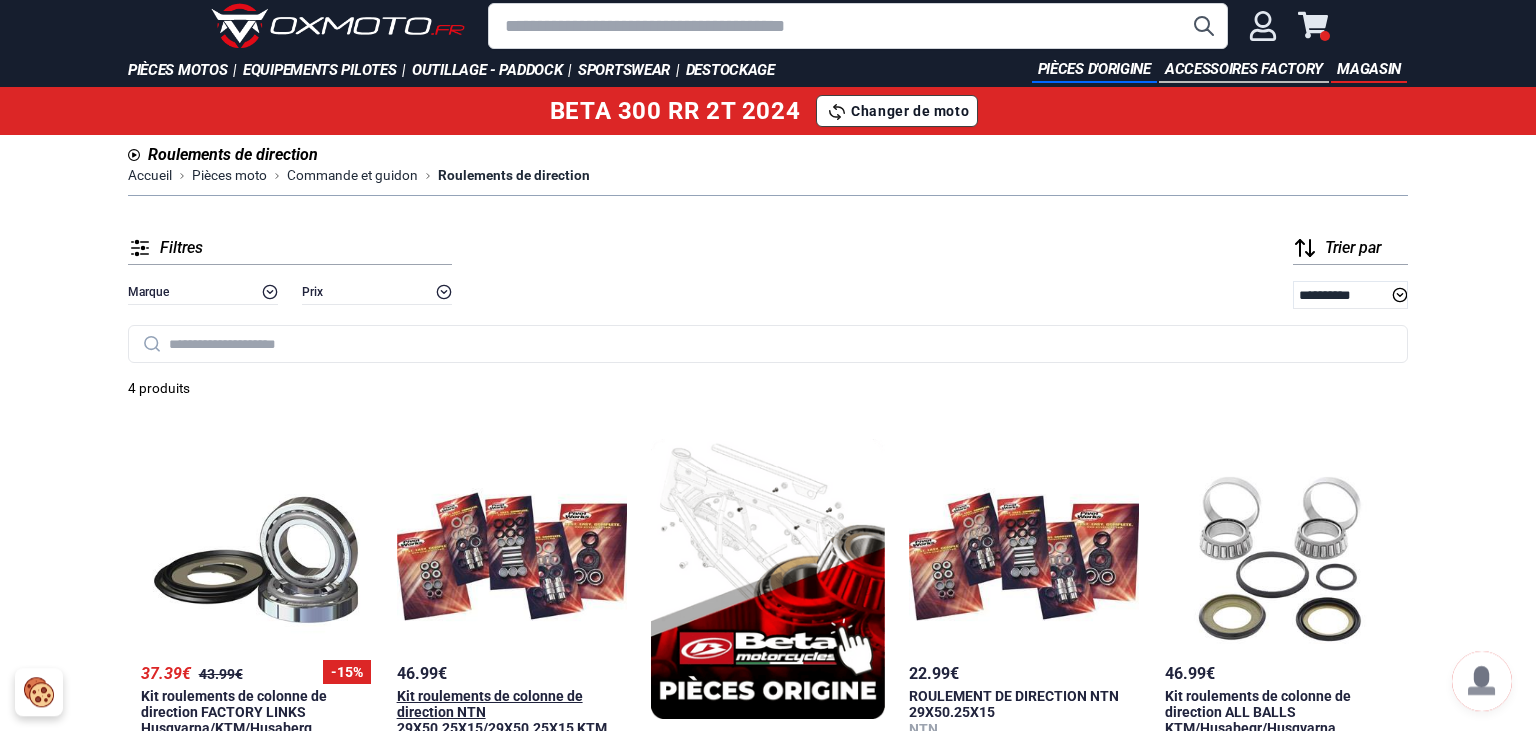 scroll, scrollTop: 0, scrollLeft: 0, axis: both 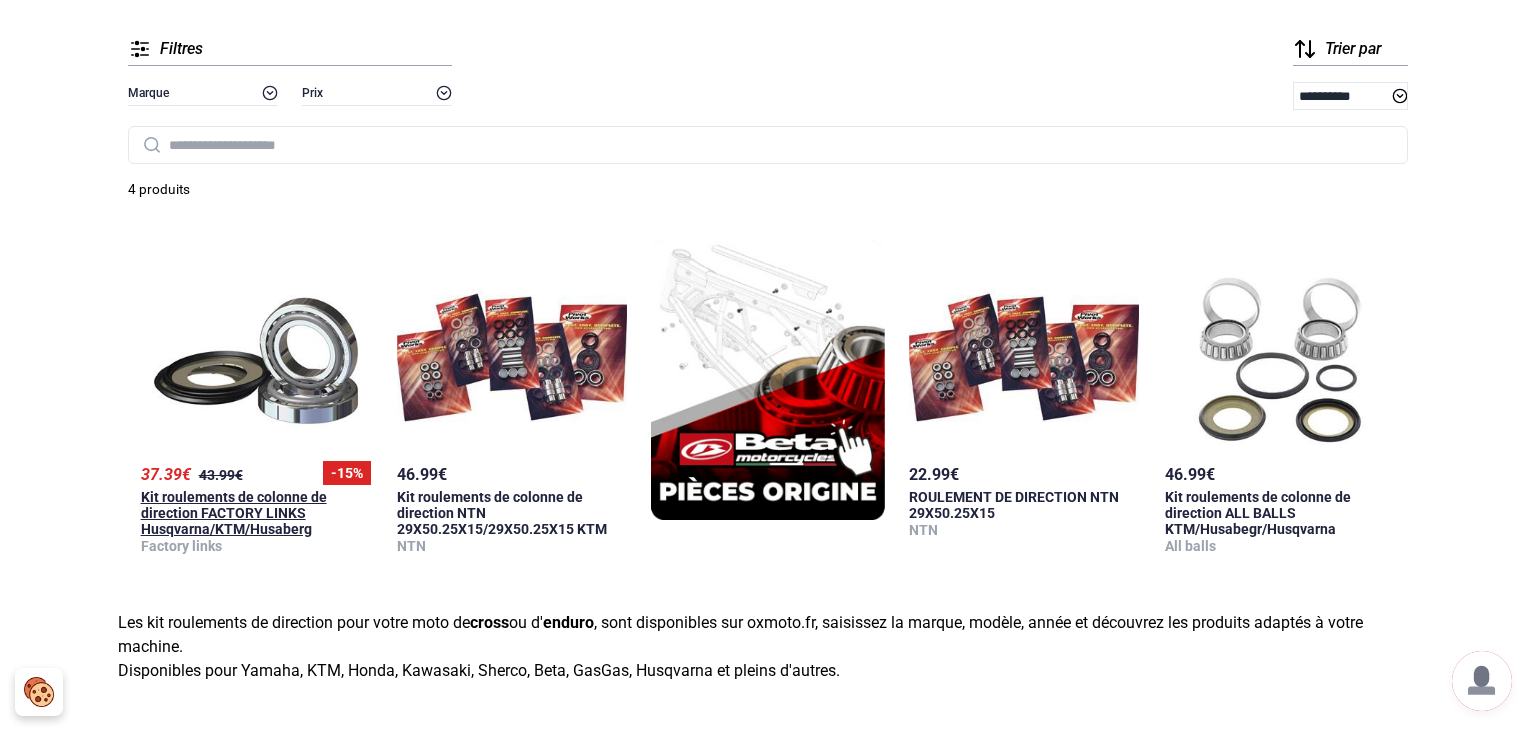 click on "Kit roulements de colonne de direction FACTORY LINKS Husqvarna/KTM/Husaberg" at bounding box center (234, 513) 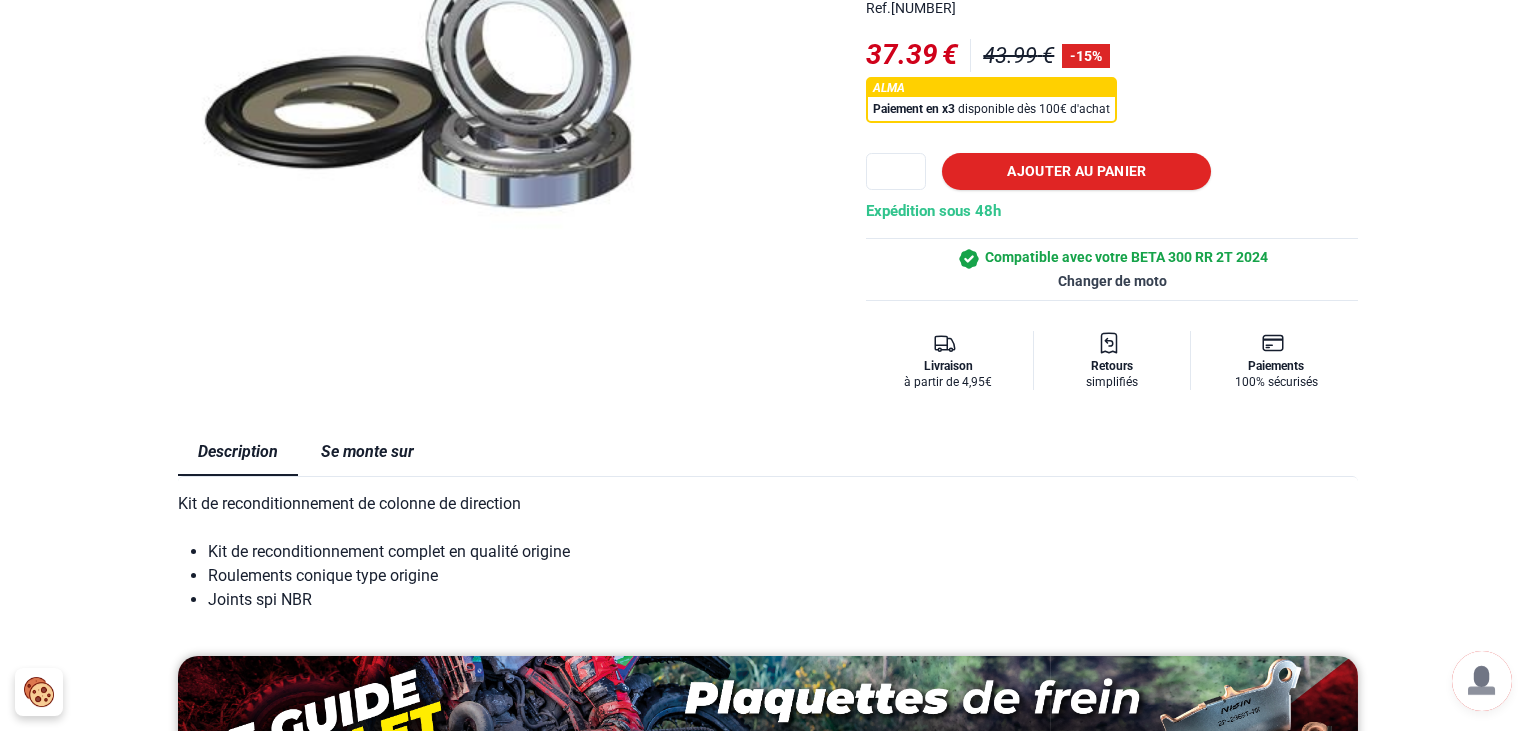 scroll, scrollTop: 528, scrollLeft: 0, axis: vertical 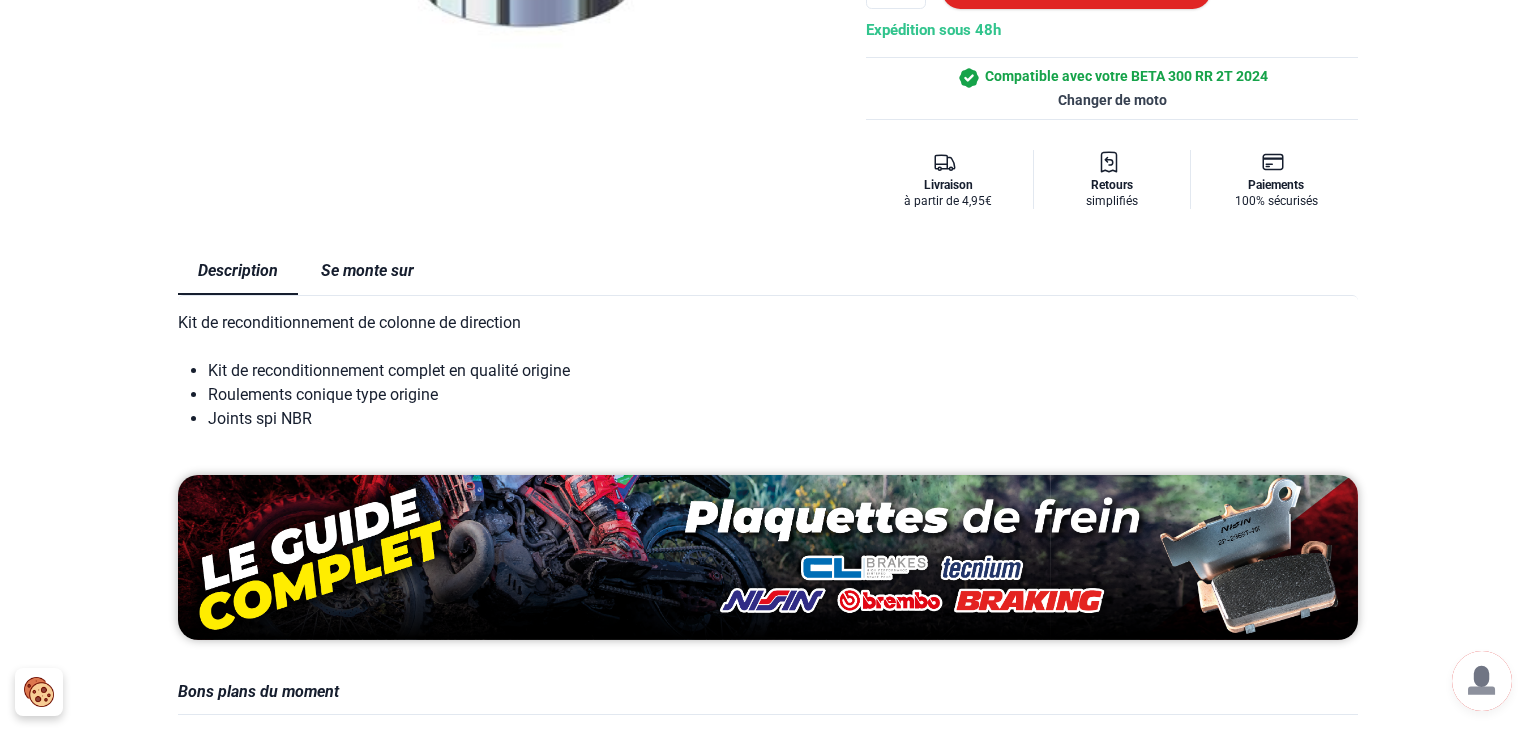 click on "Se monte sur" at bounding box center (367, 271) 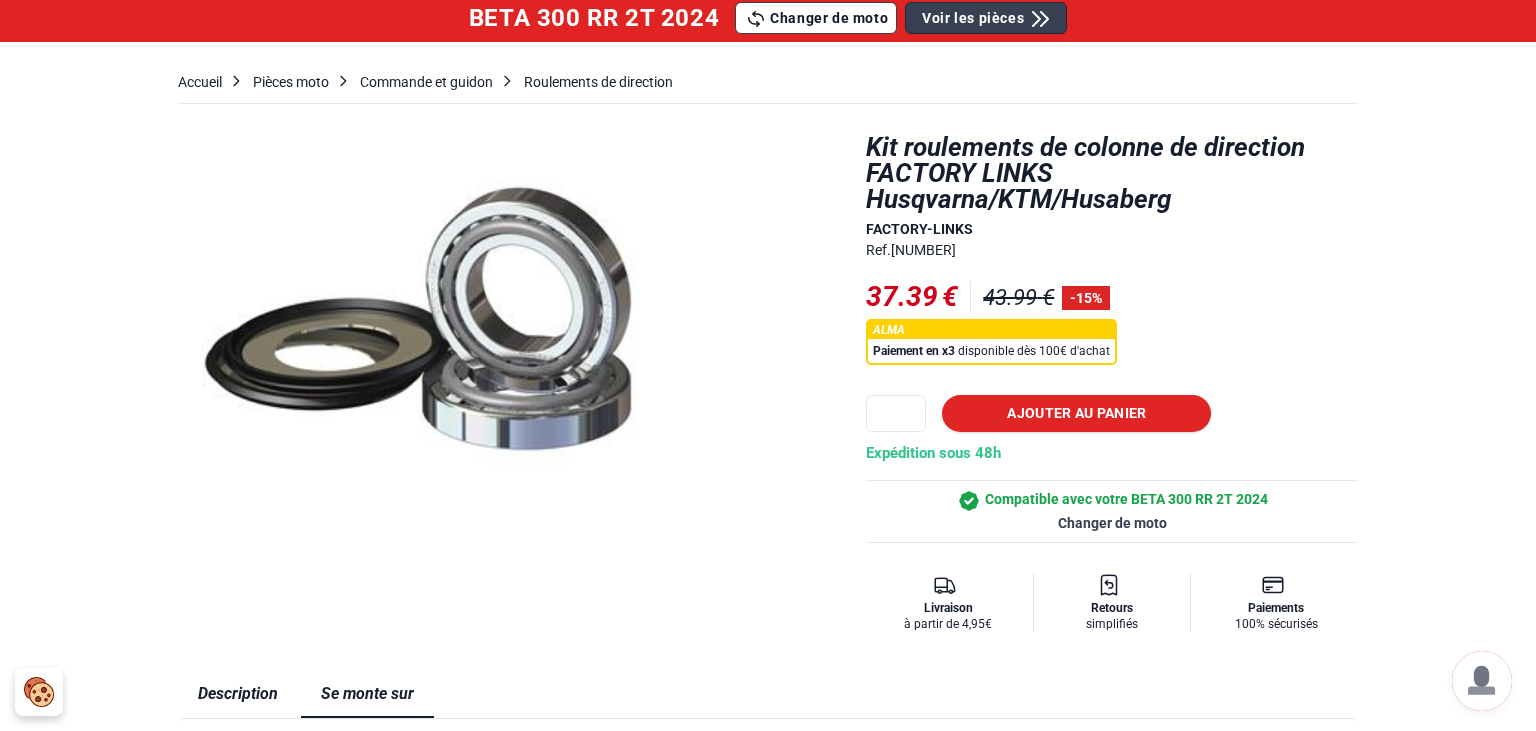 scroll, scrollTop: 0, scrollLeft: 0, axis: both 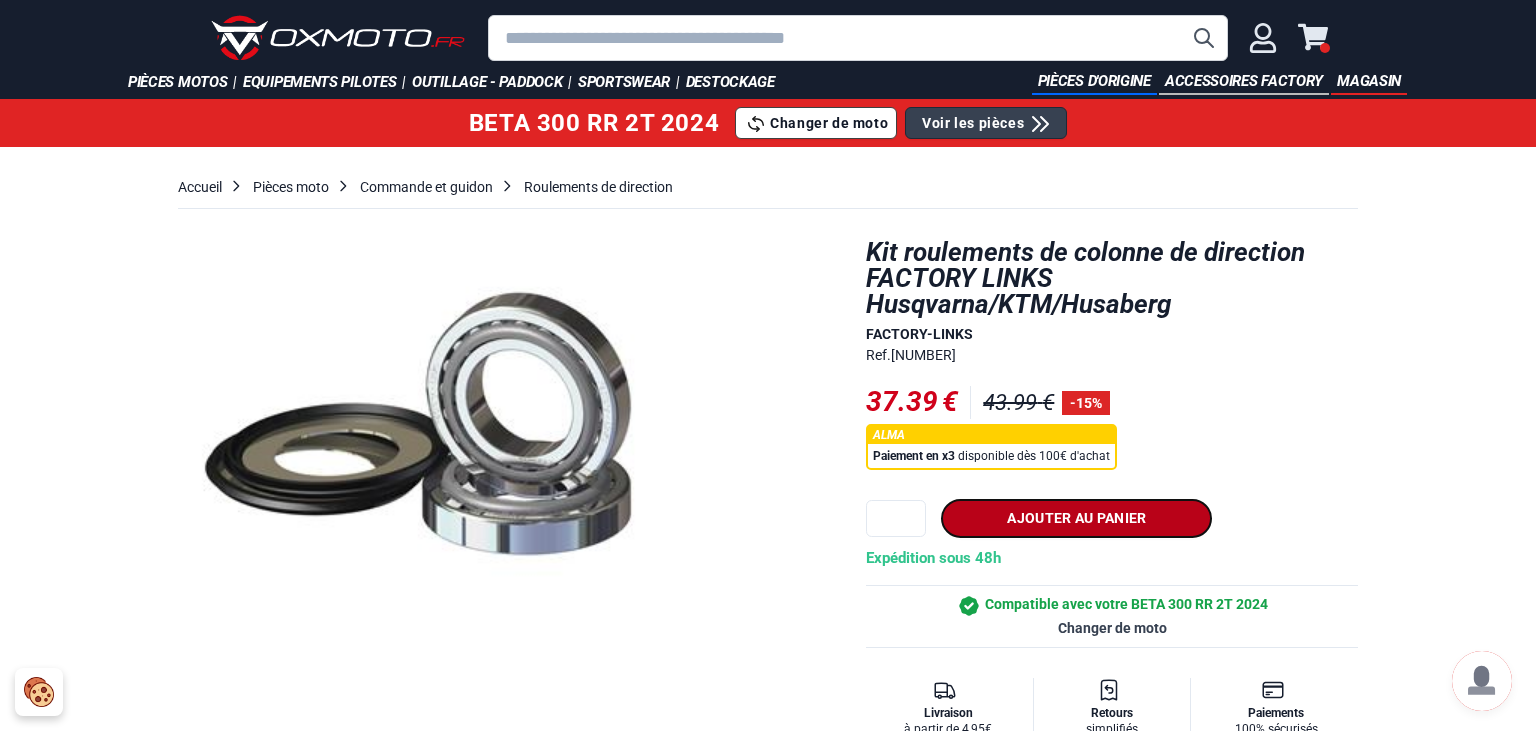 click on "Ajouter au panier" at bounding box center (1076, 518) 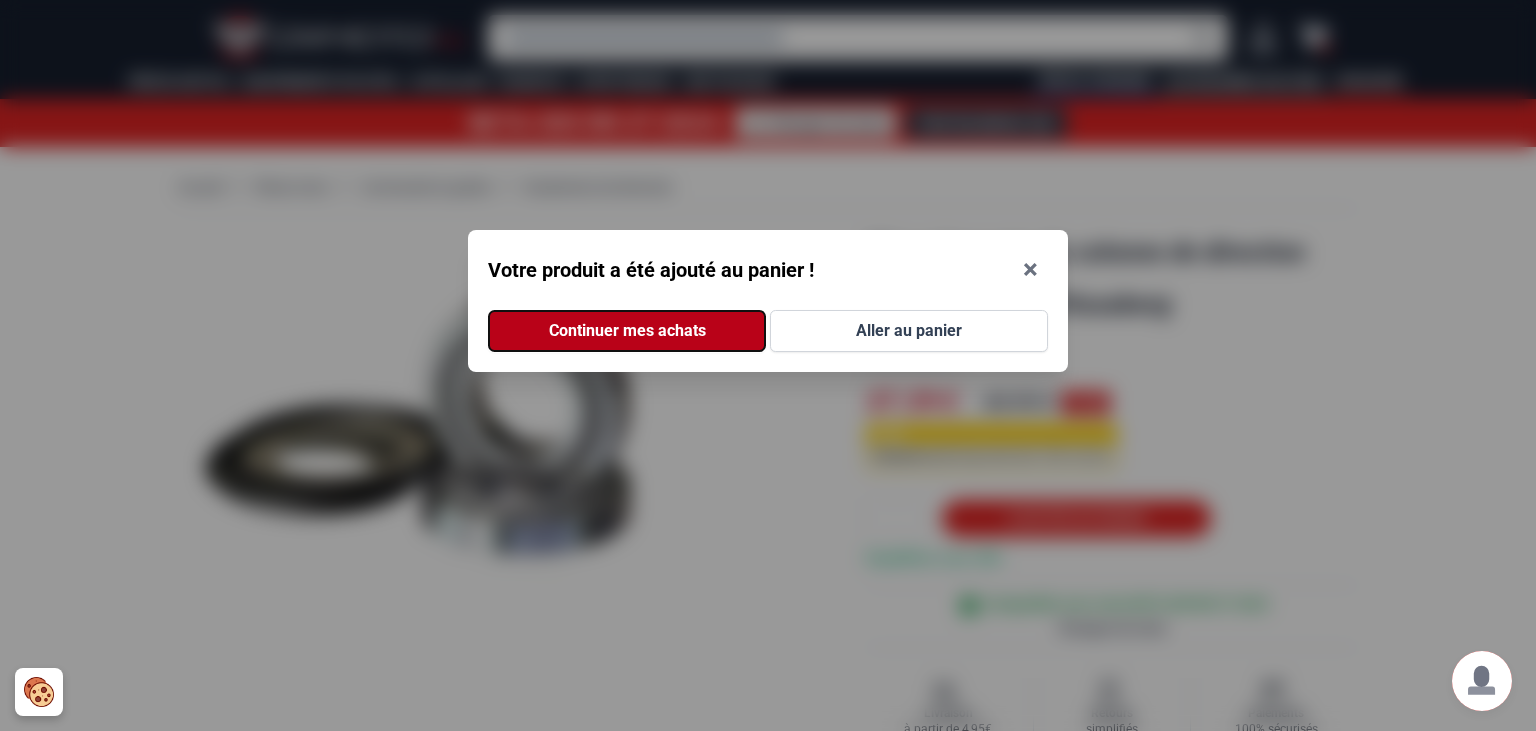 click on "Continuer mes achats" at bounding box center (627, 331) 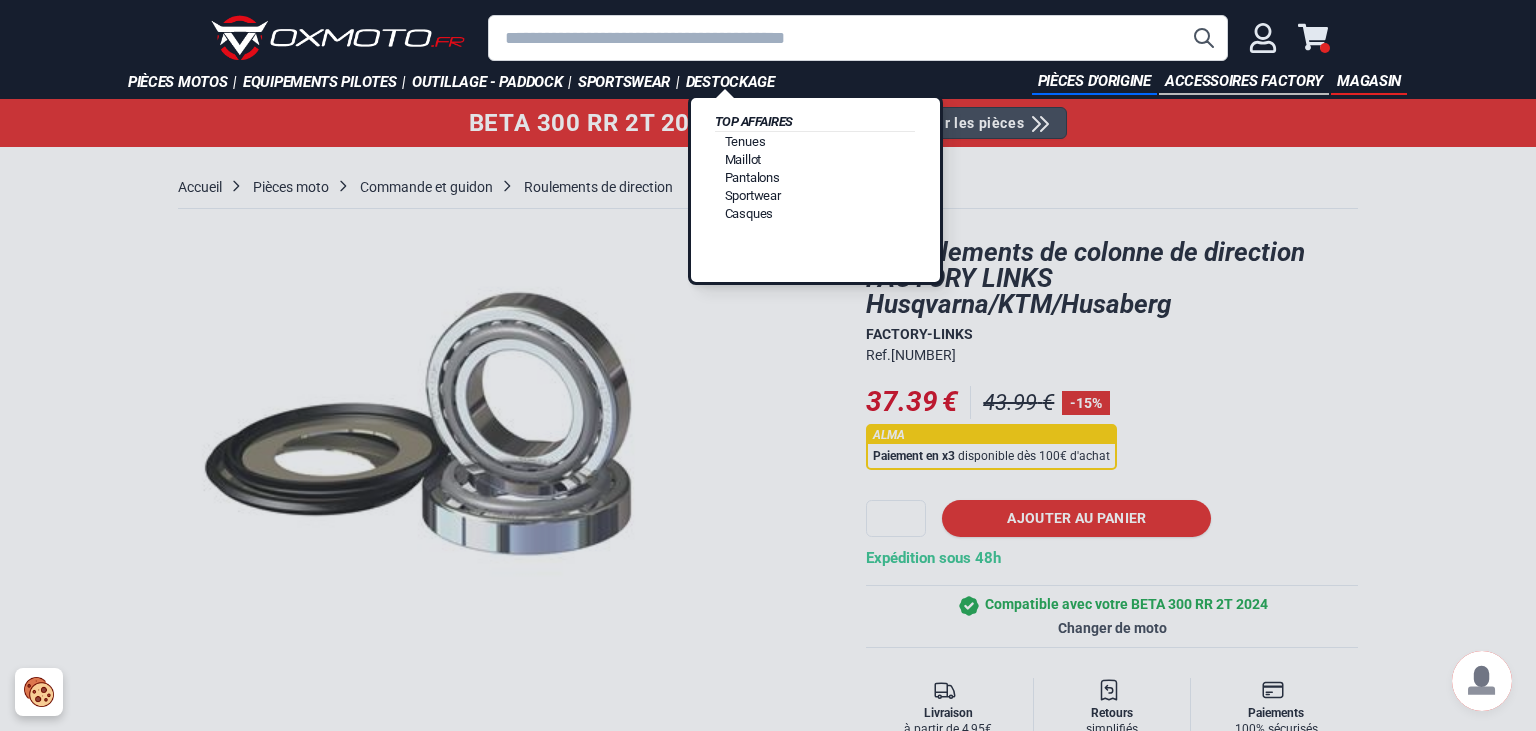 click on "Destockage" at bounding box center [730, 82] 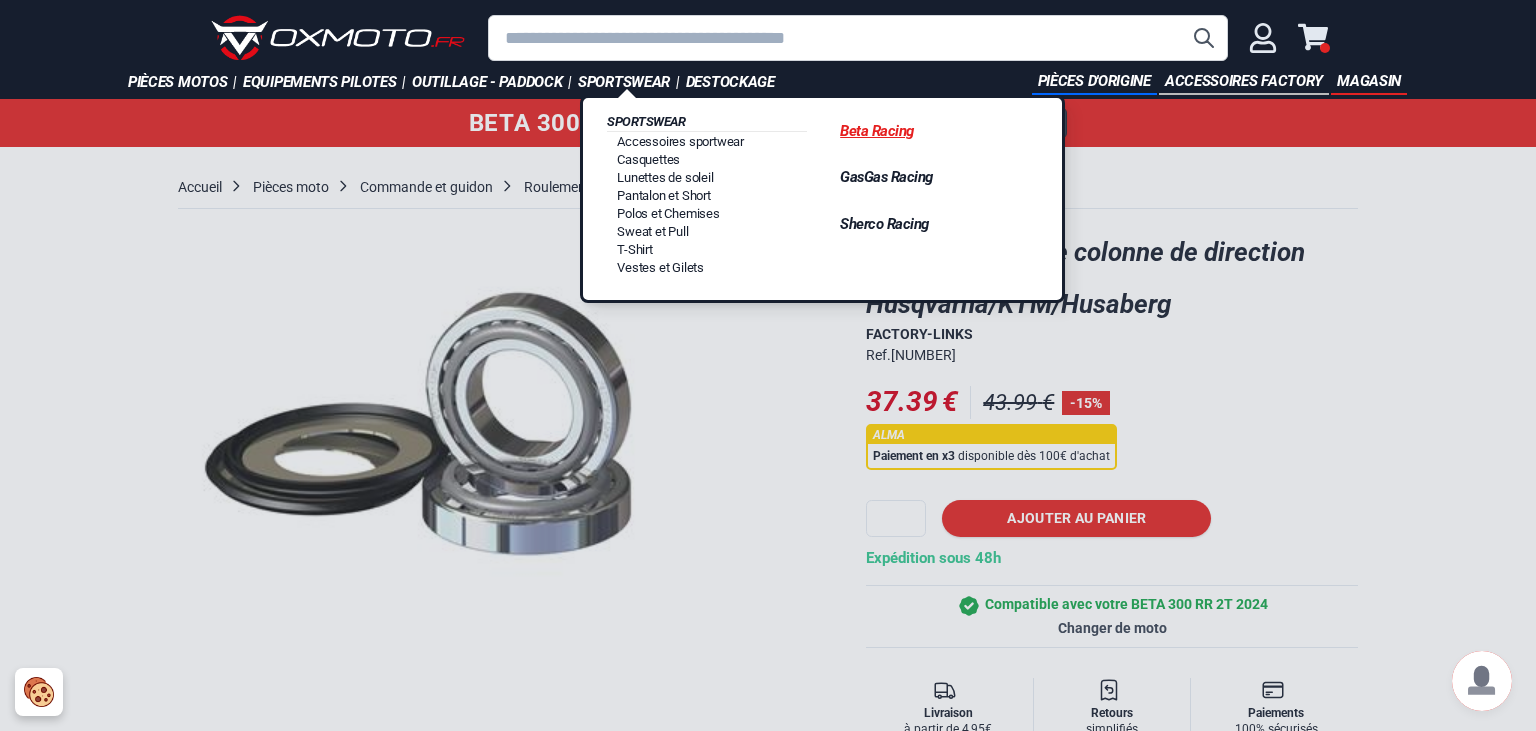 click on "Beta Racing" at bounding box center (935, 131) 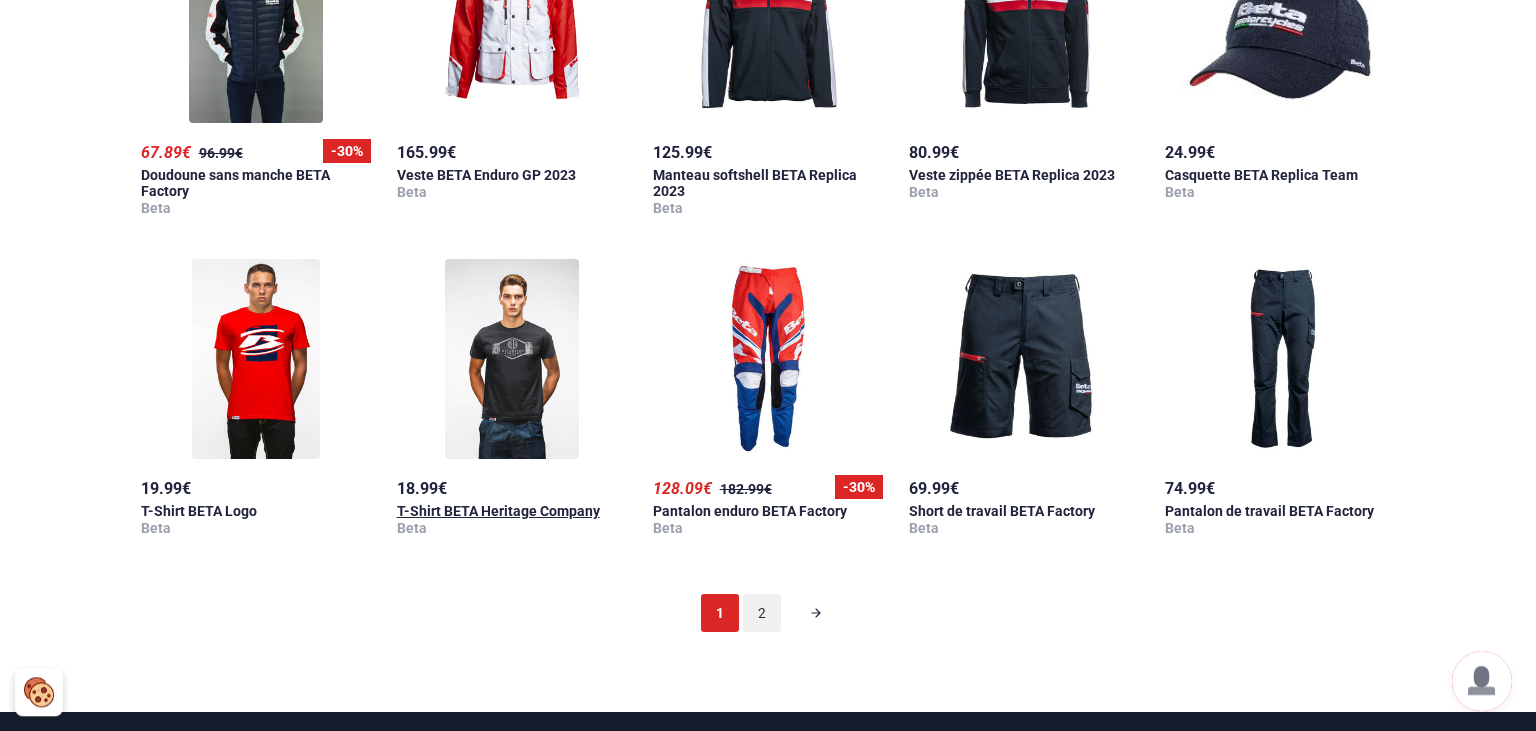 scroll, scrollTop: 1478, scrollLeft: 0, axis: vertical 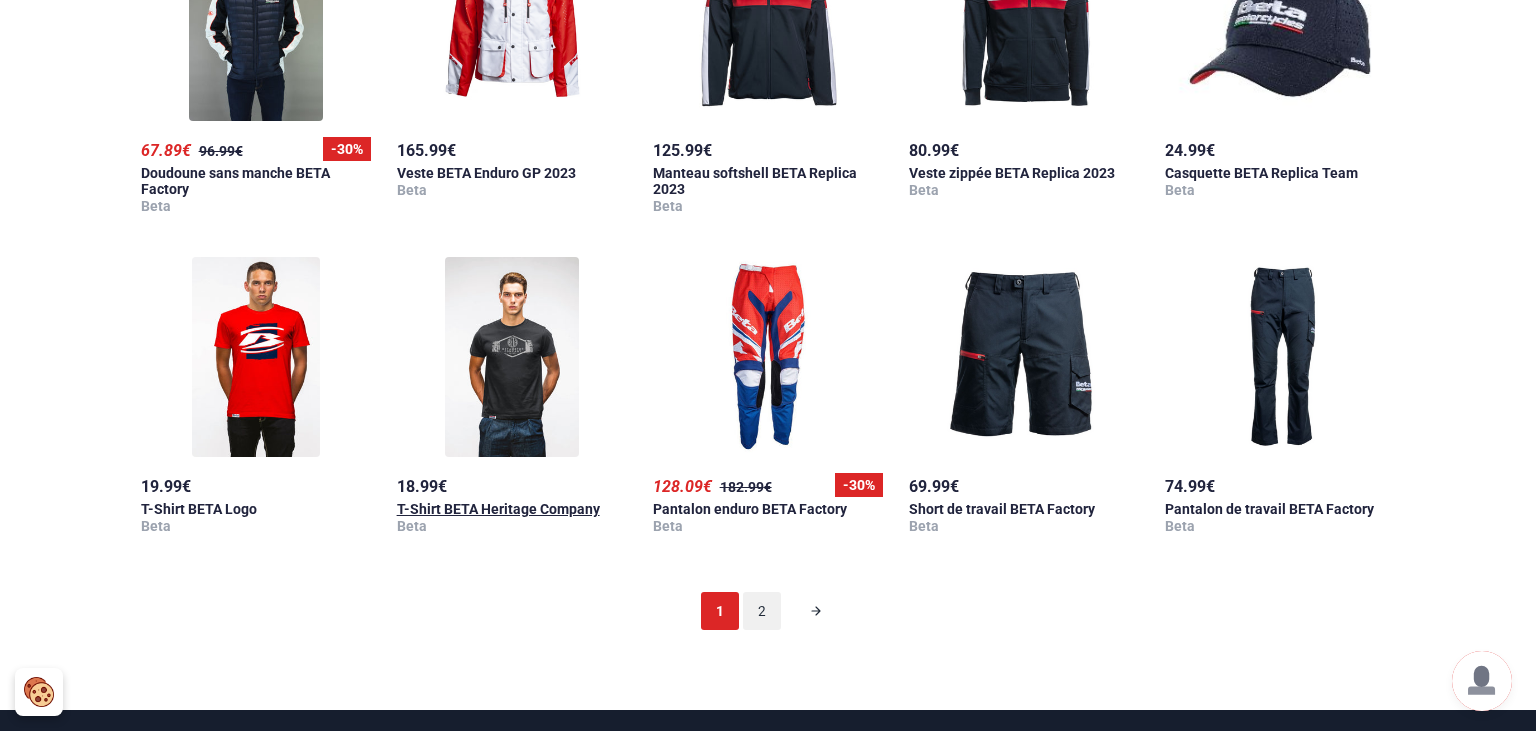 click at bounding box center [511, 357] 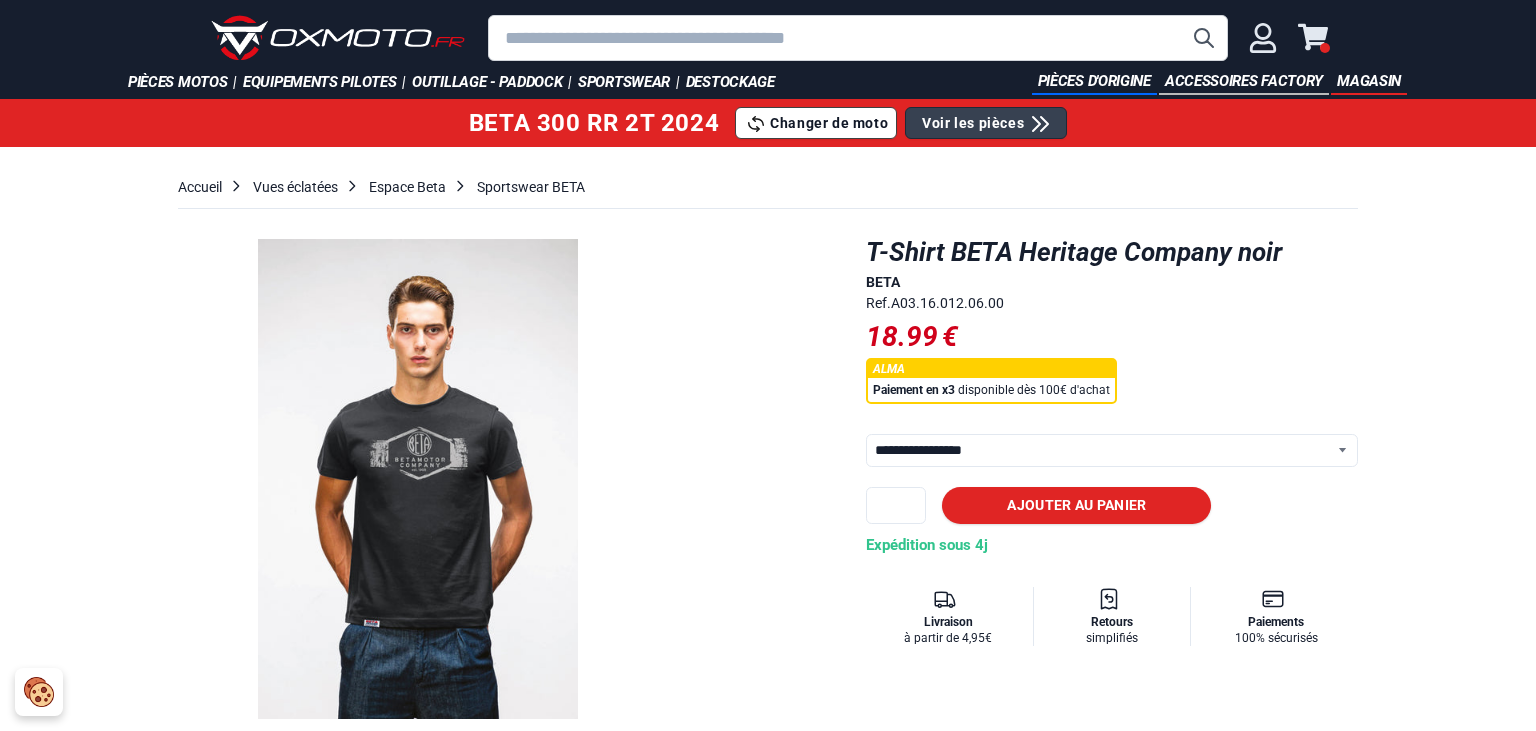 select on "**********" 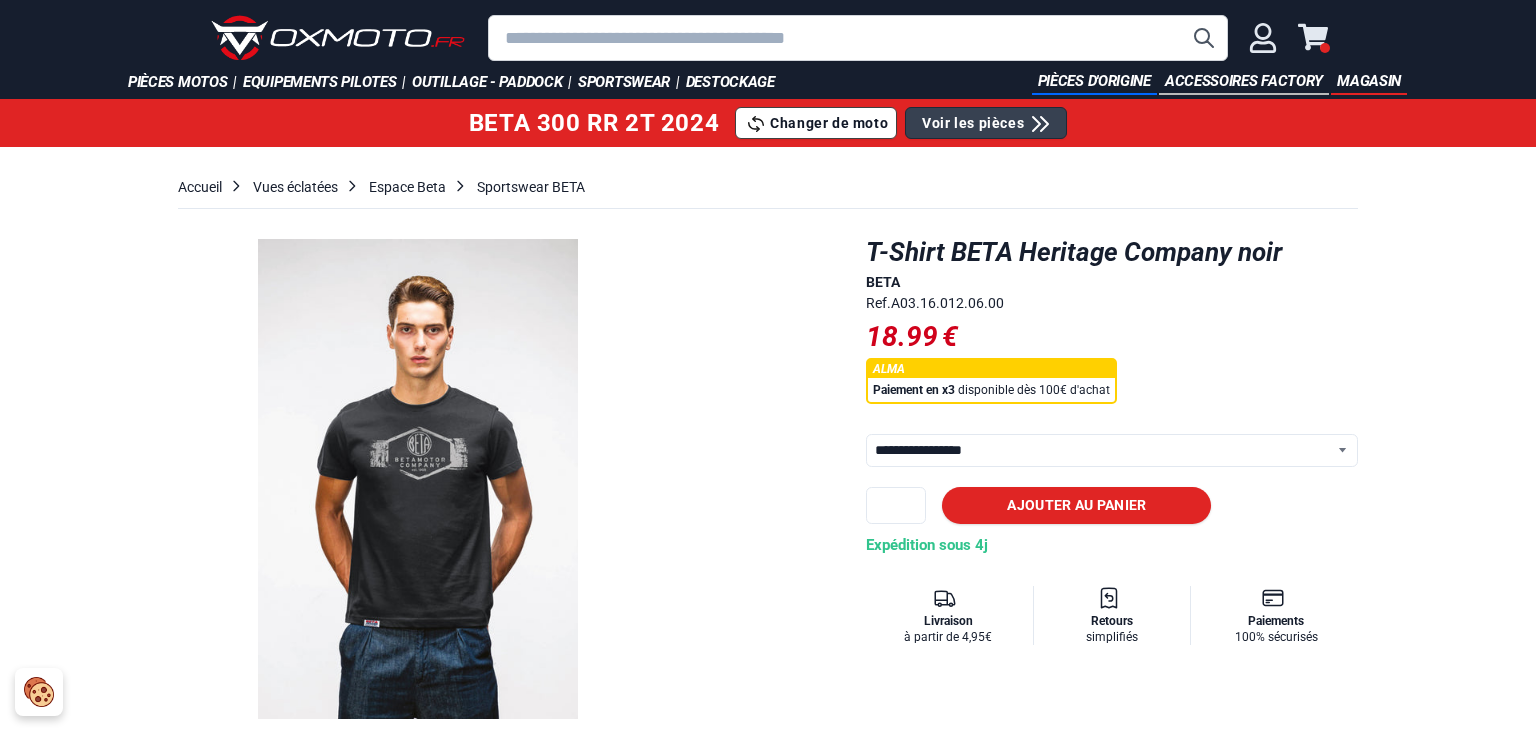 scroll, scrollTop: 0, scrollLeft: 0, axis: both 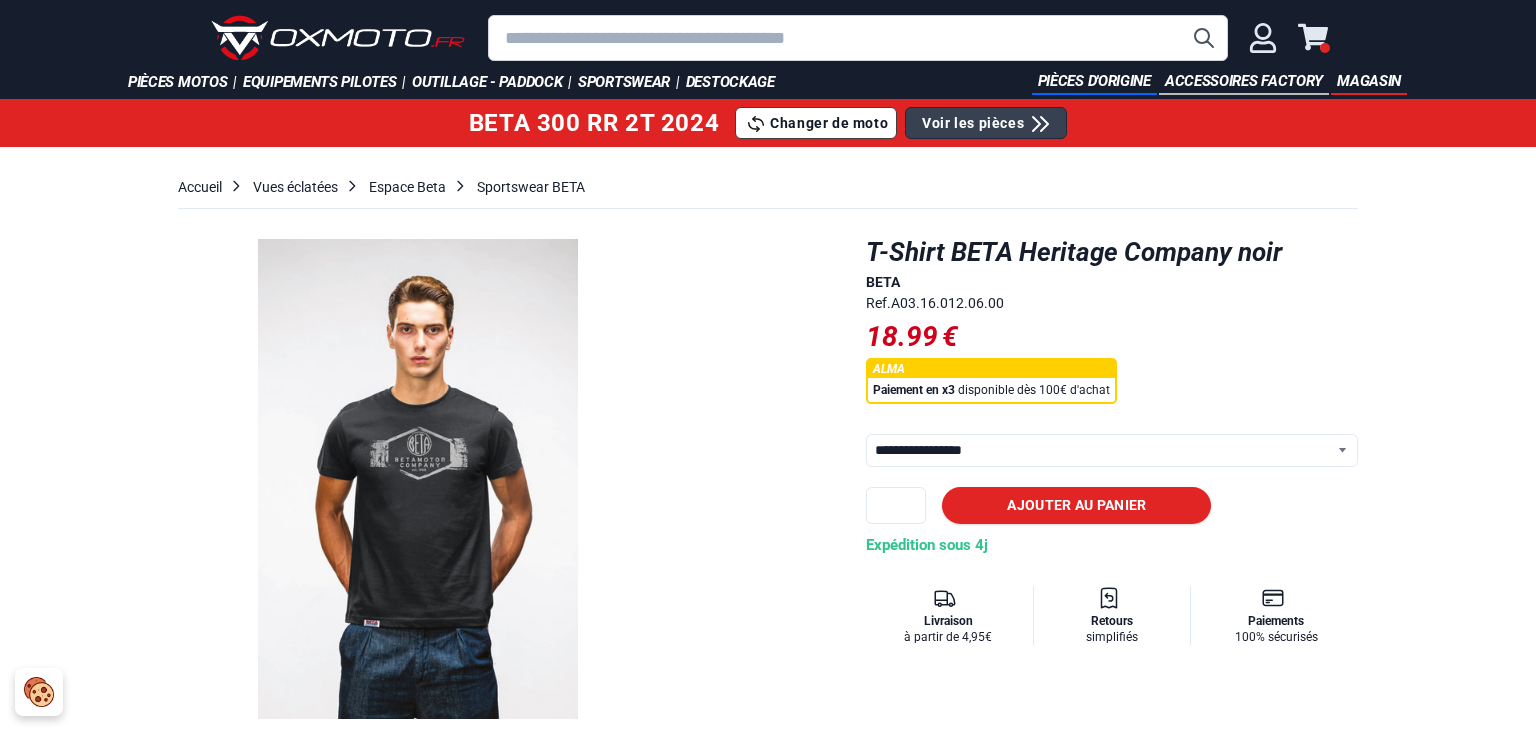 click at bounding box center (418, 479) 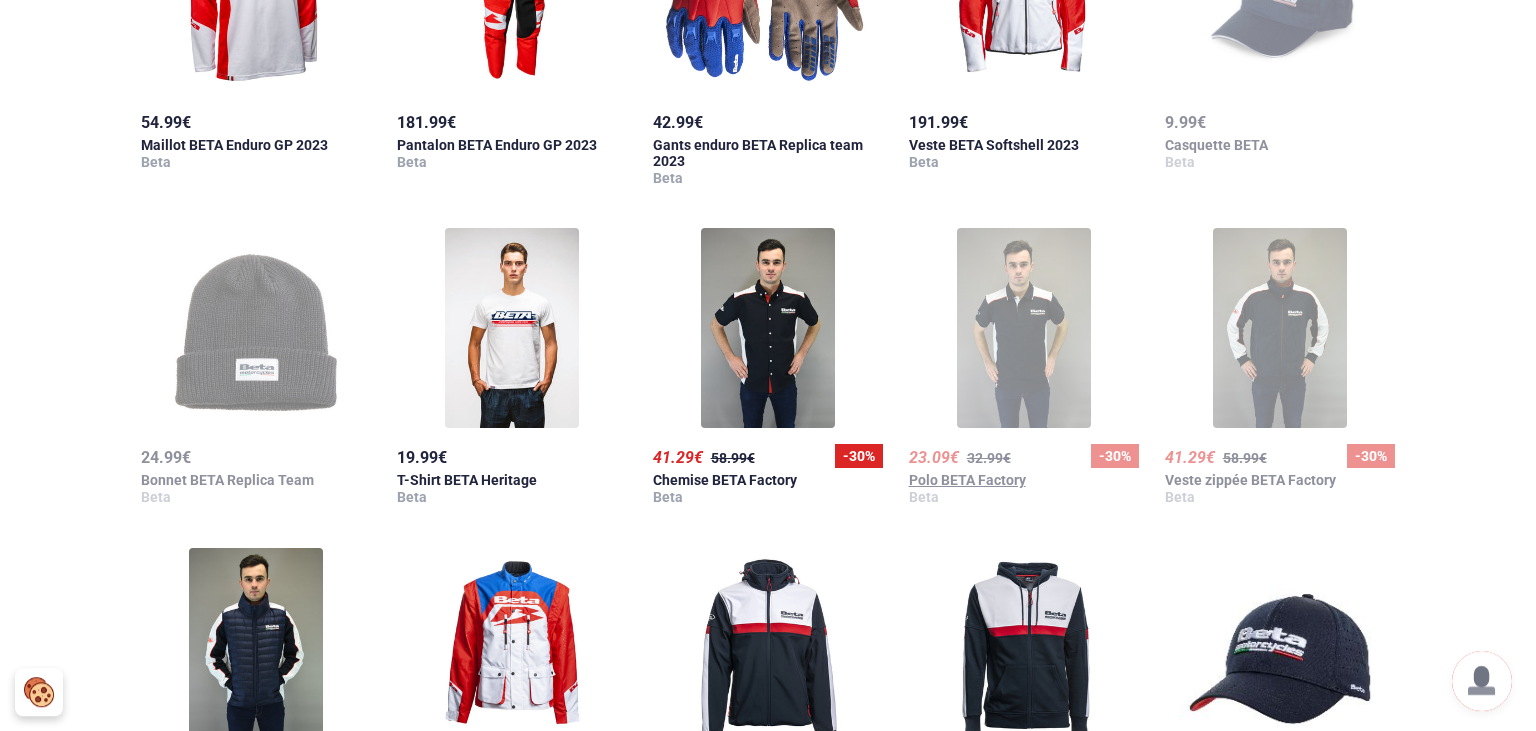 scroll, scrollTop: 950, scrollLeft: 0, axis: vertical 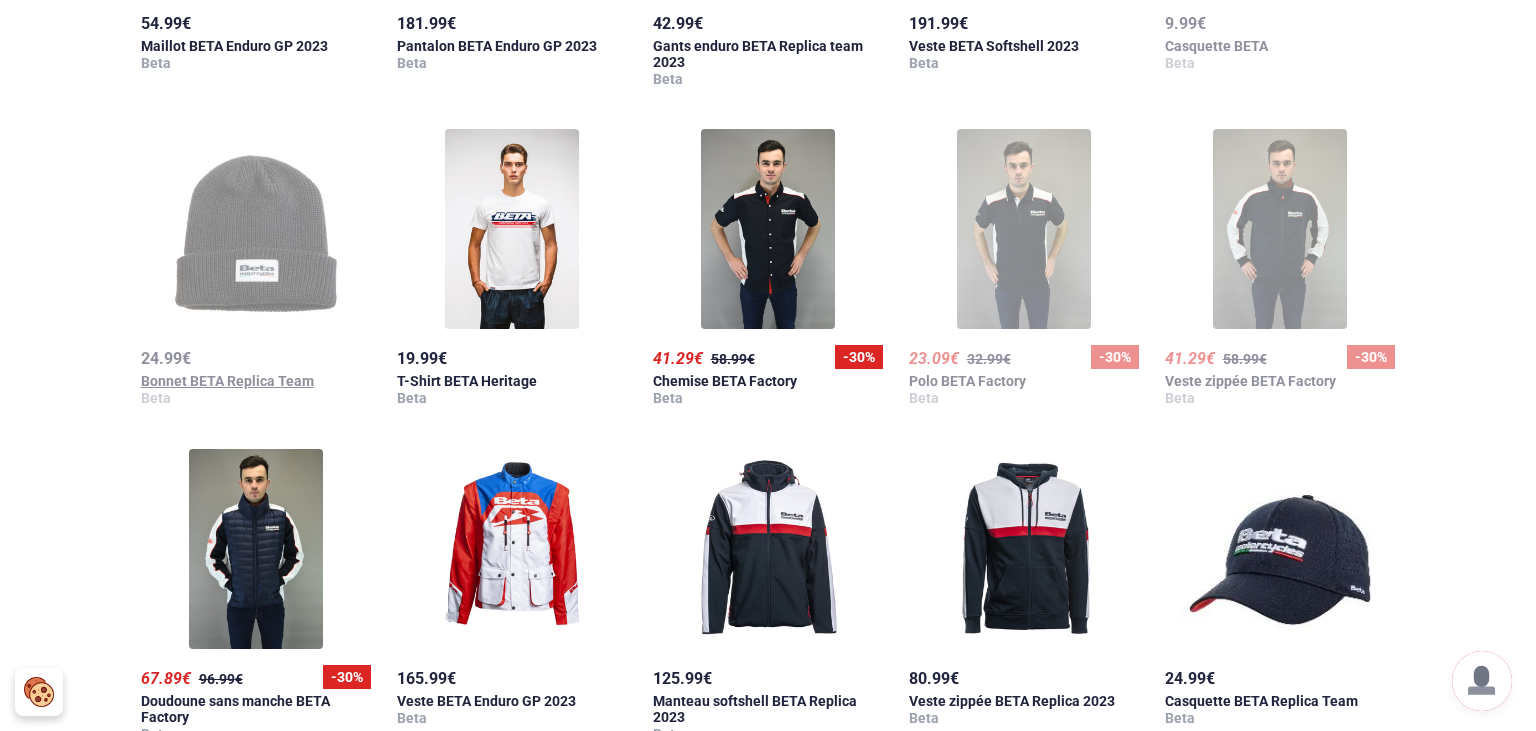 click at bounding box center (256, 229) 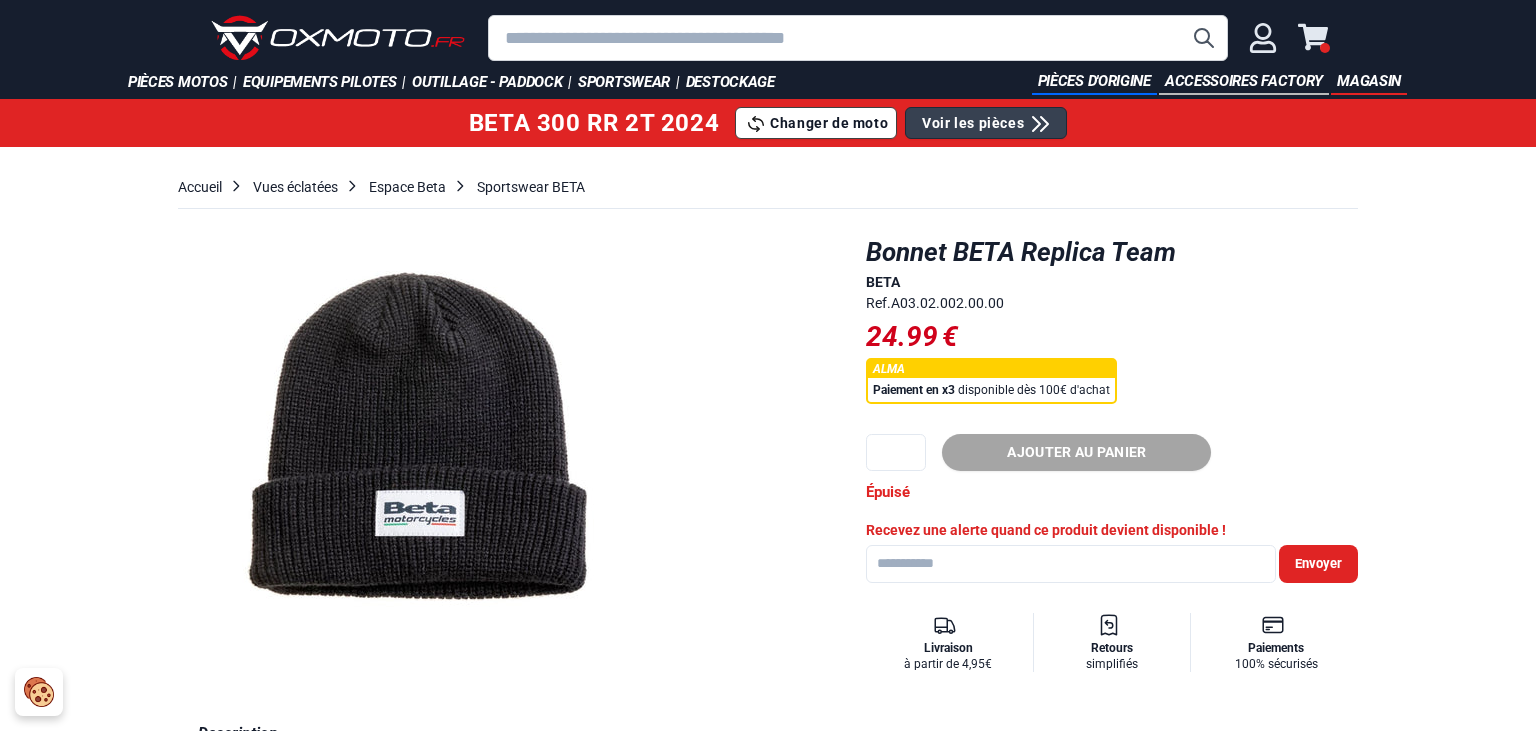 scroll, scrollTop: 0, scrollLeft: 0, axis: both 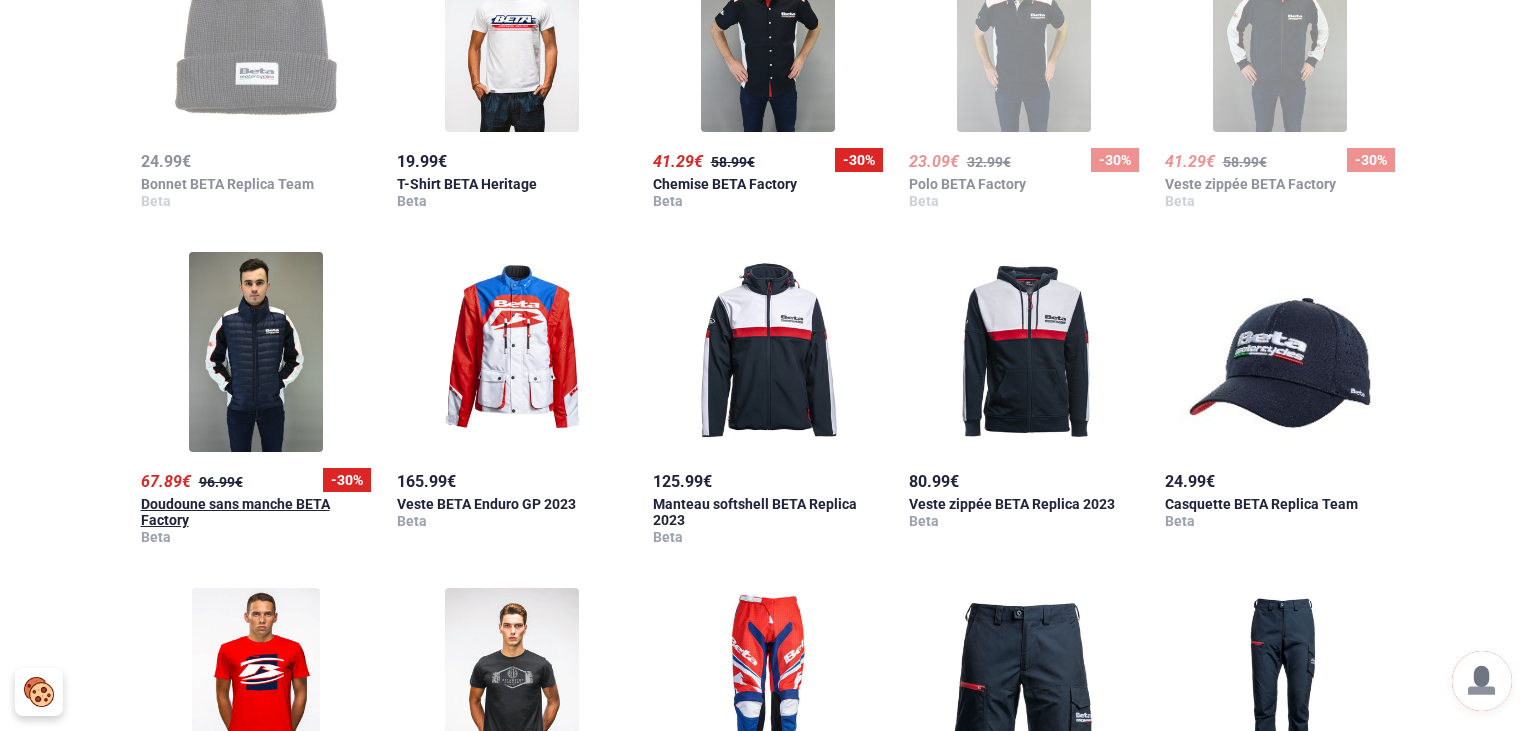 click on "Doudoune sans manche BETA Factory" at bounding box center [235, 512] 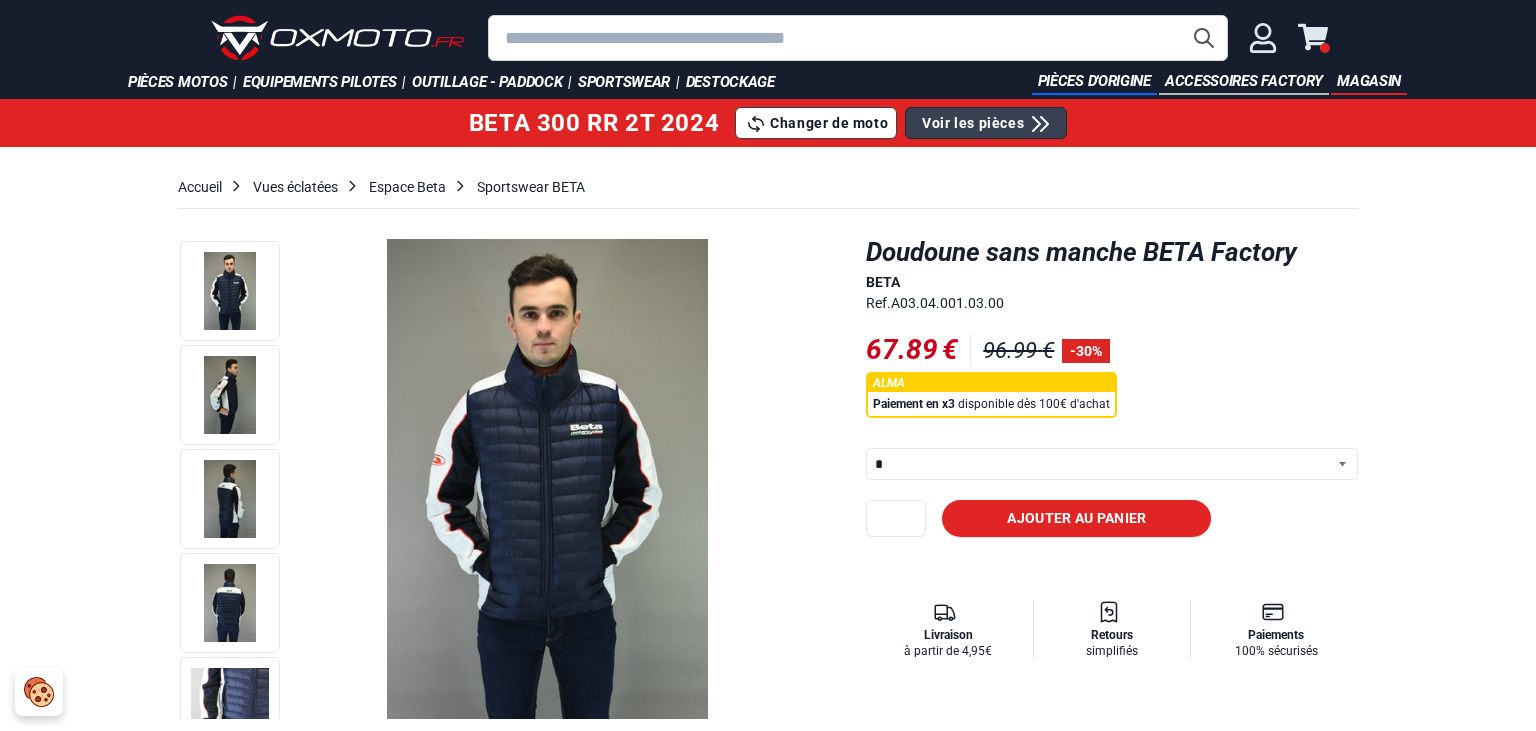scroll, scrollTop: 0, scrollLeft: 0, axis: both 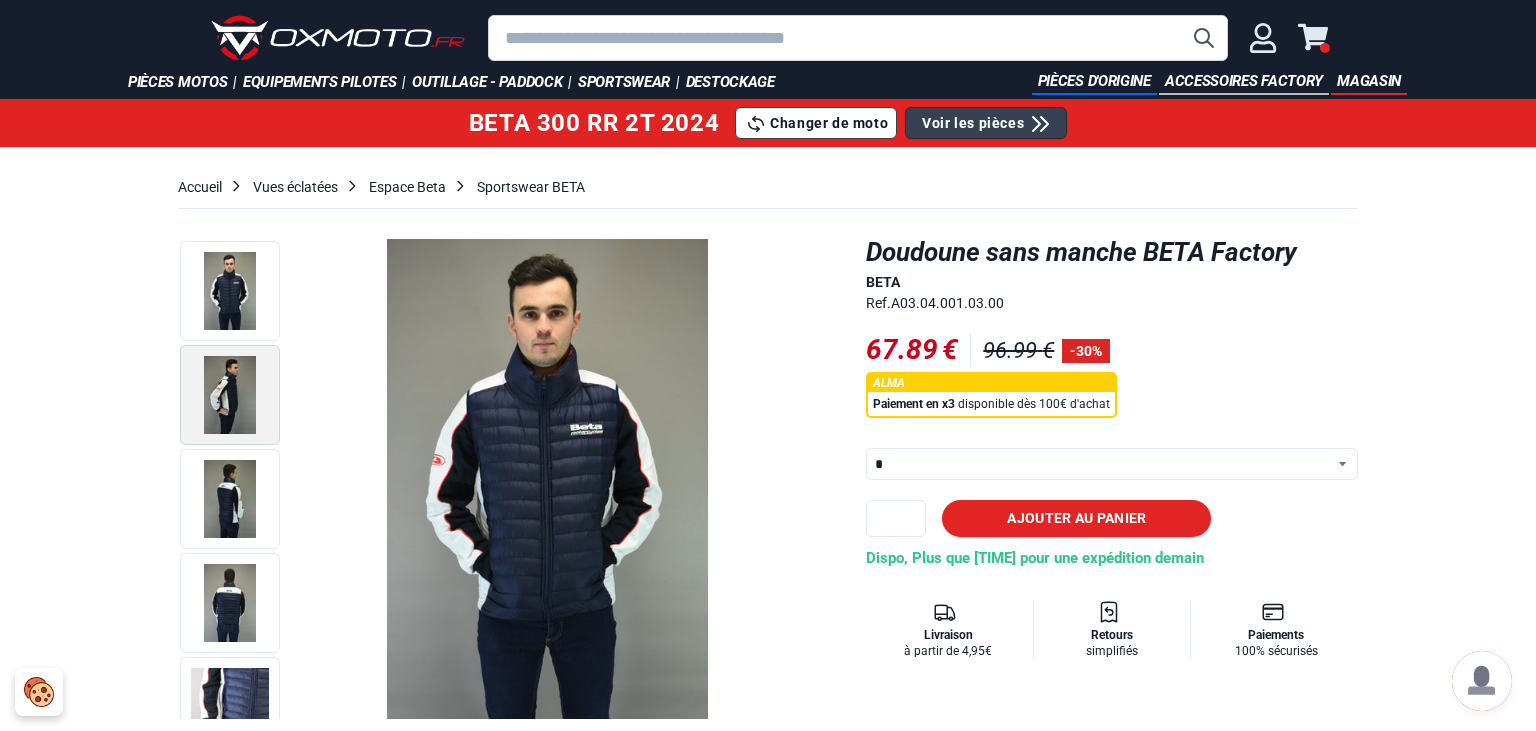 click at bounding box center [230, 395] 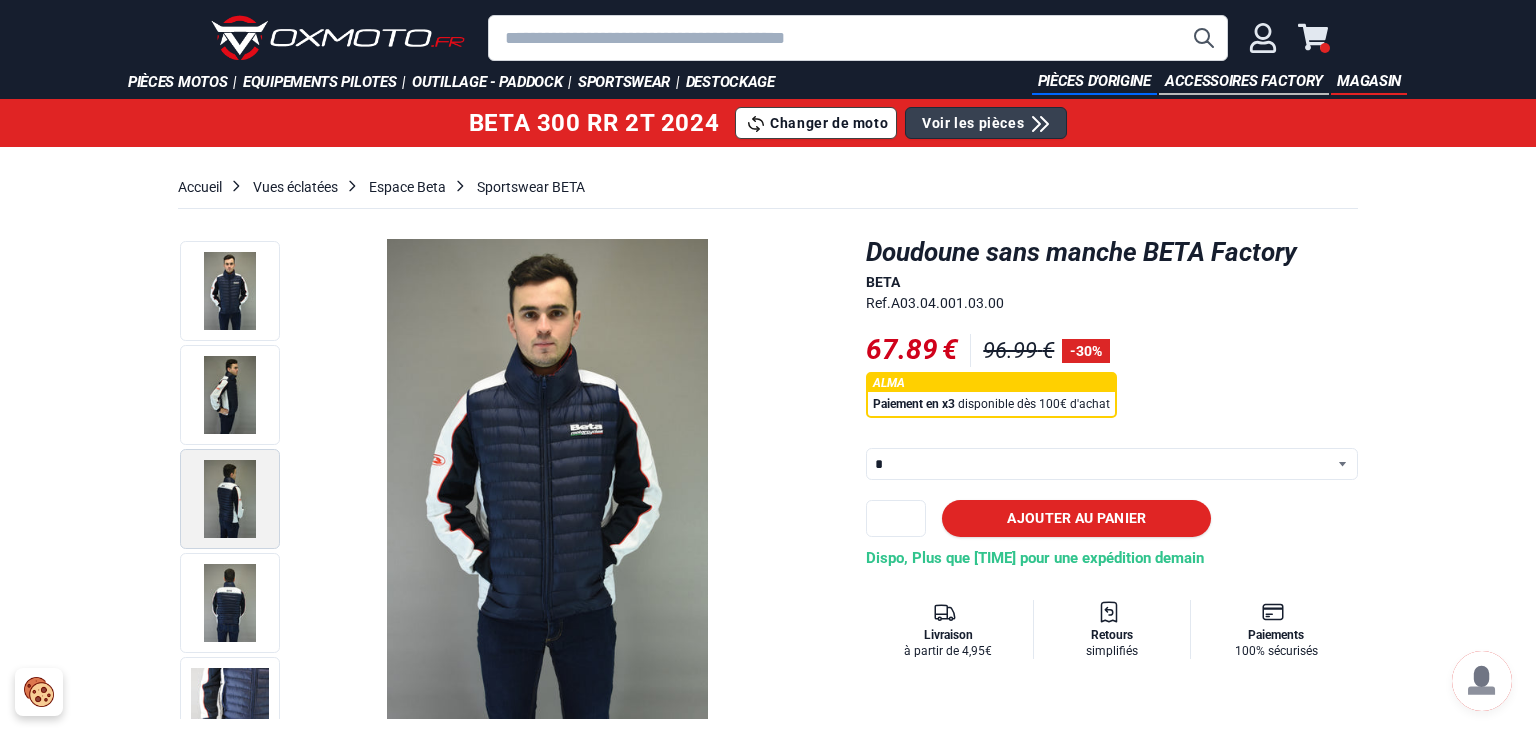 click at bounding box center [230, 499] 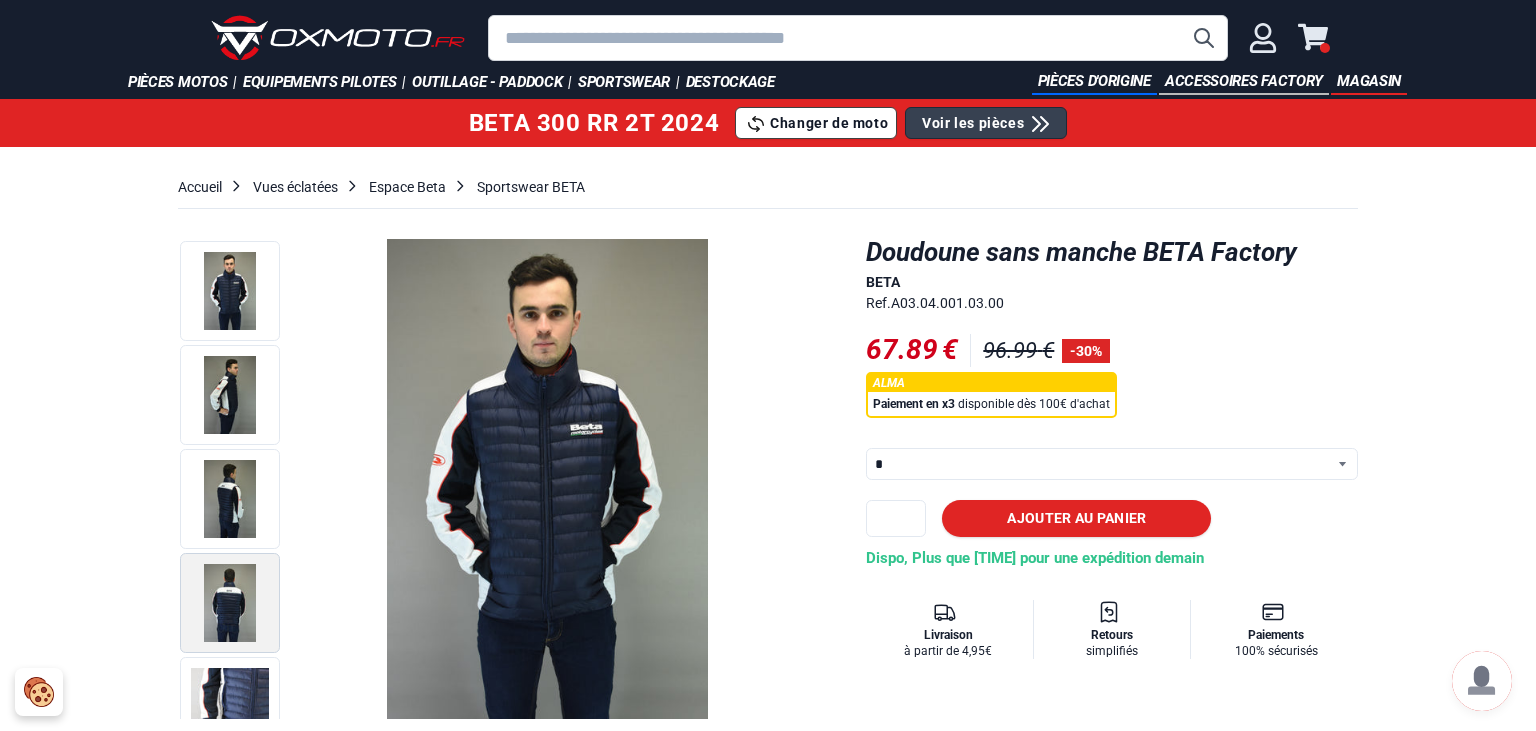 click at bounding box center [230, 603] 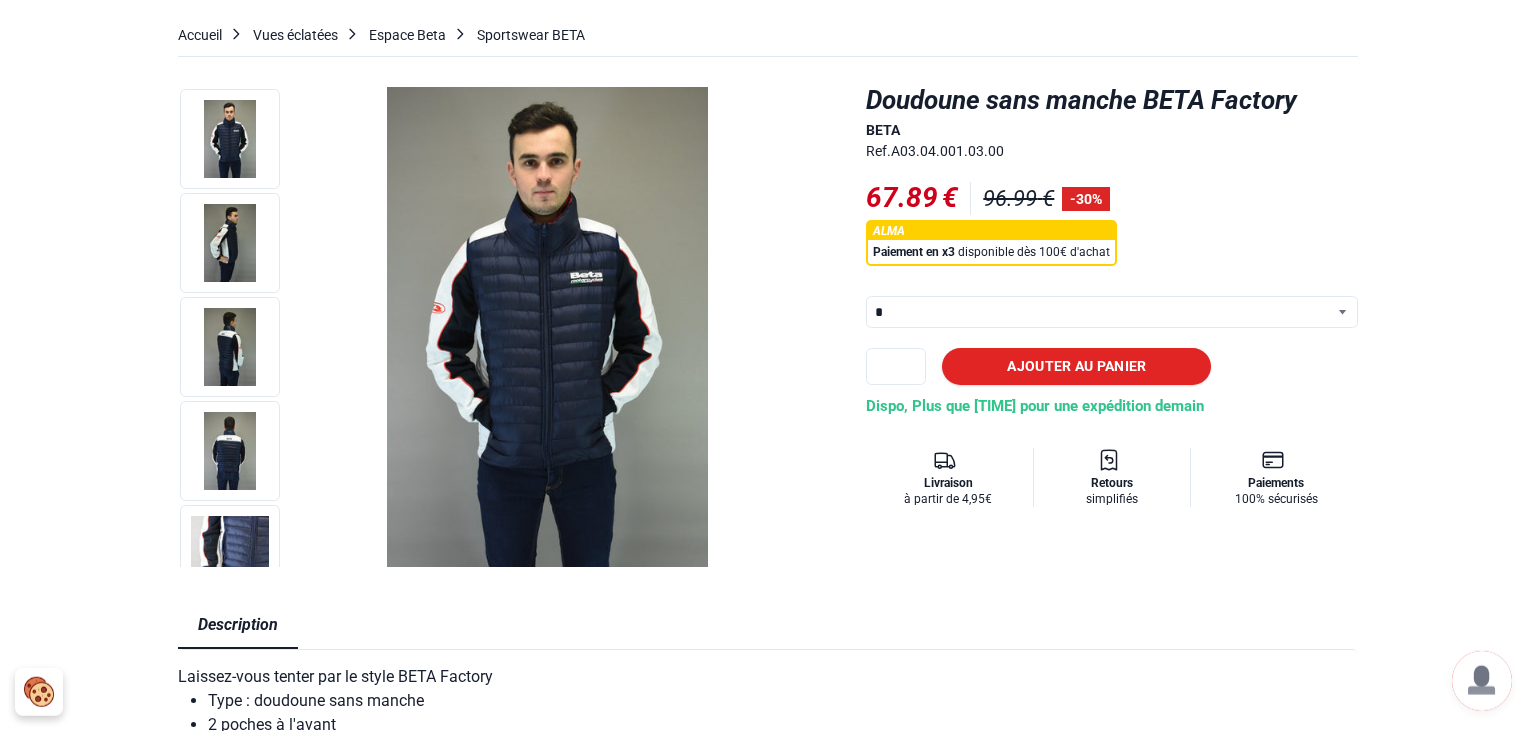 scroll, scrollTop: 316, scrollLeft: 0, axis: vertical 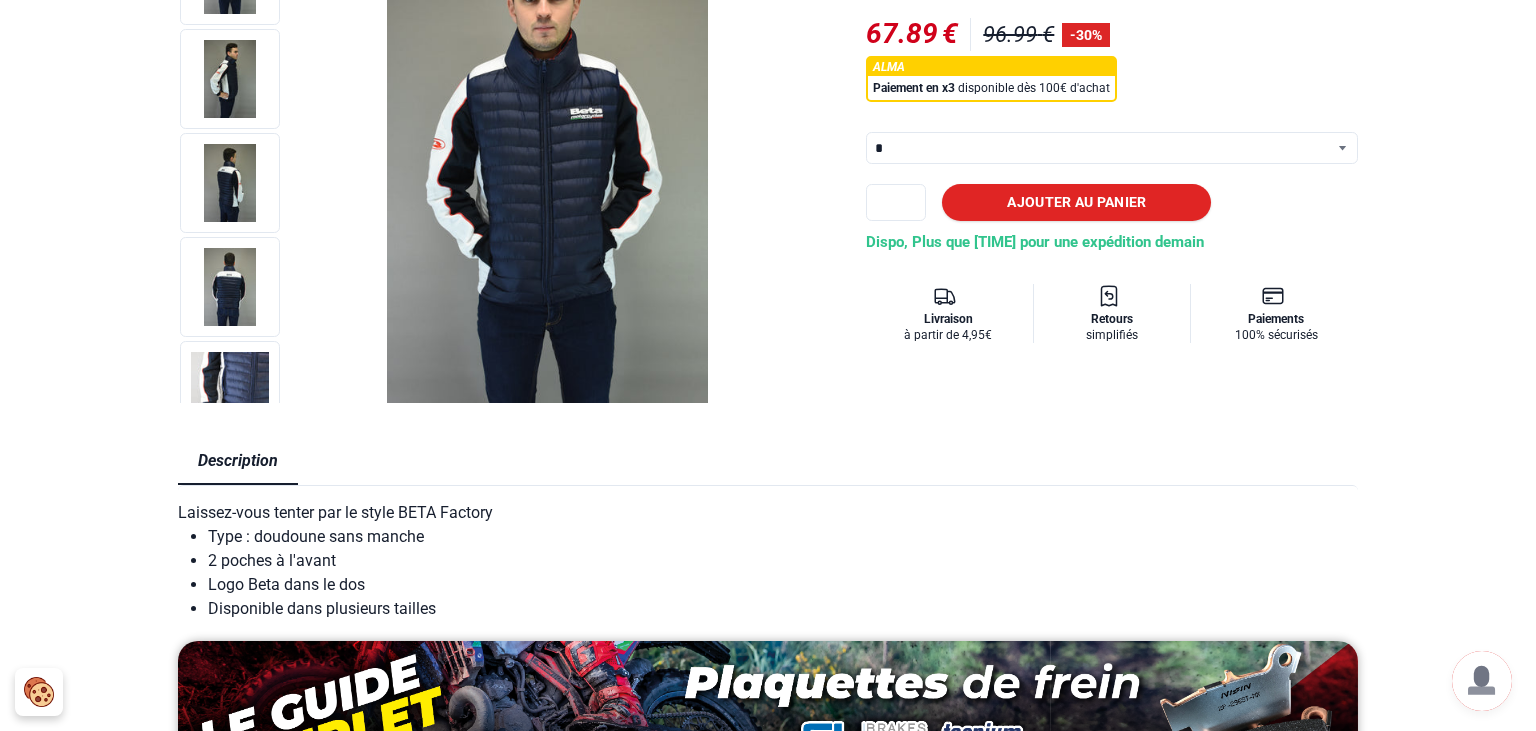 click on "Description
Laissez-vous tenter par le style BETA Factory
Type : doudoune sans manche
2 poches à l'avant
Logo Beta dans le dos
Disponible dans plusieurs tailles" at bounding box center [768, 522] 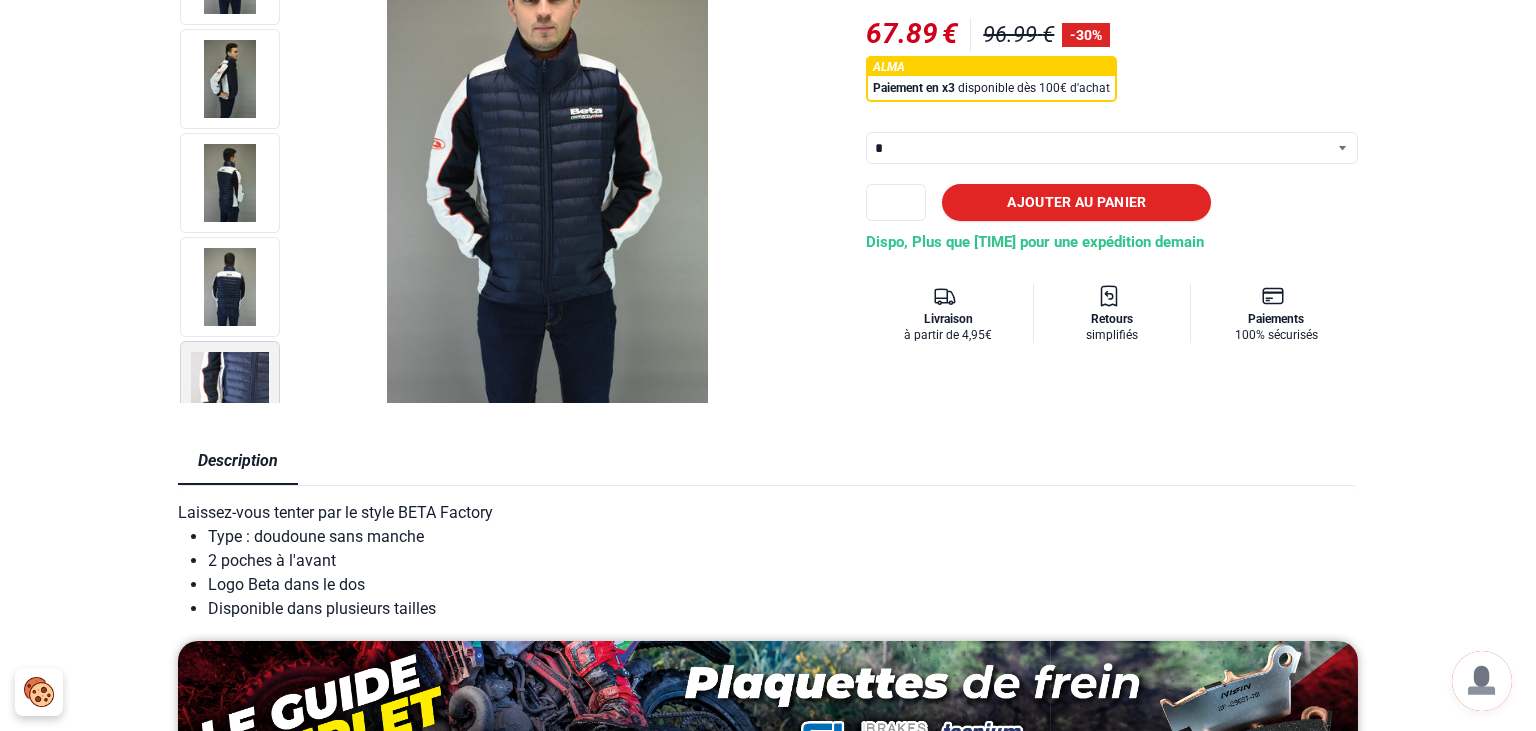 click at bounding box center [230, 378] 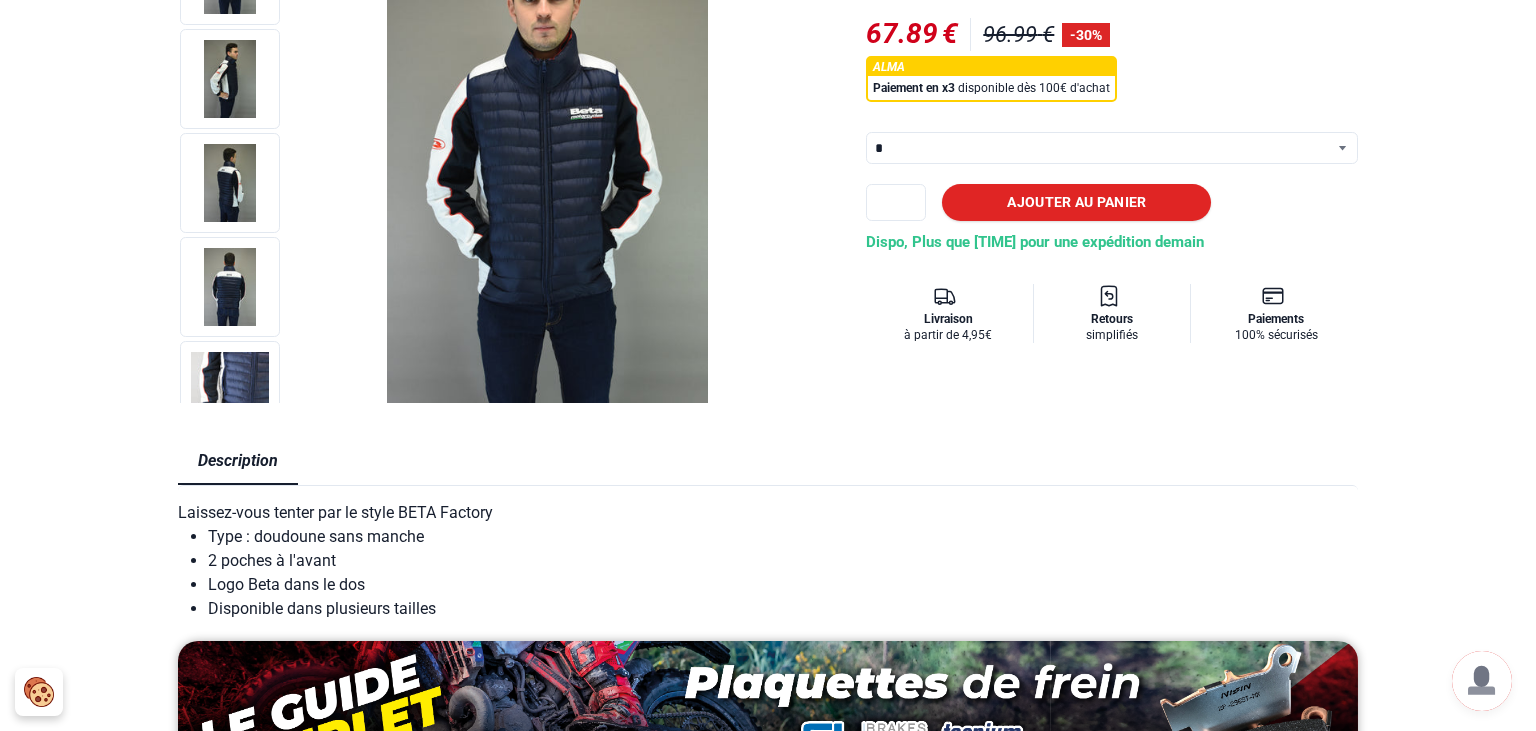scroll, scrollTop: 0, scrollLeft: 0, axis: both 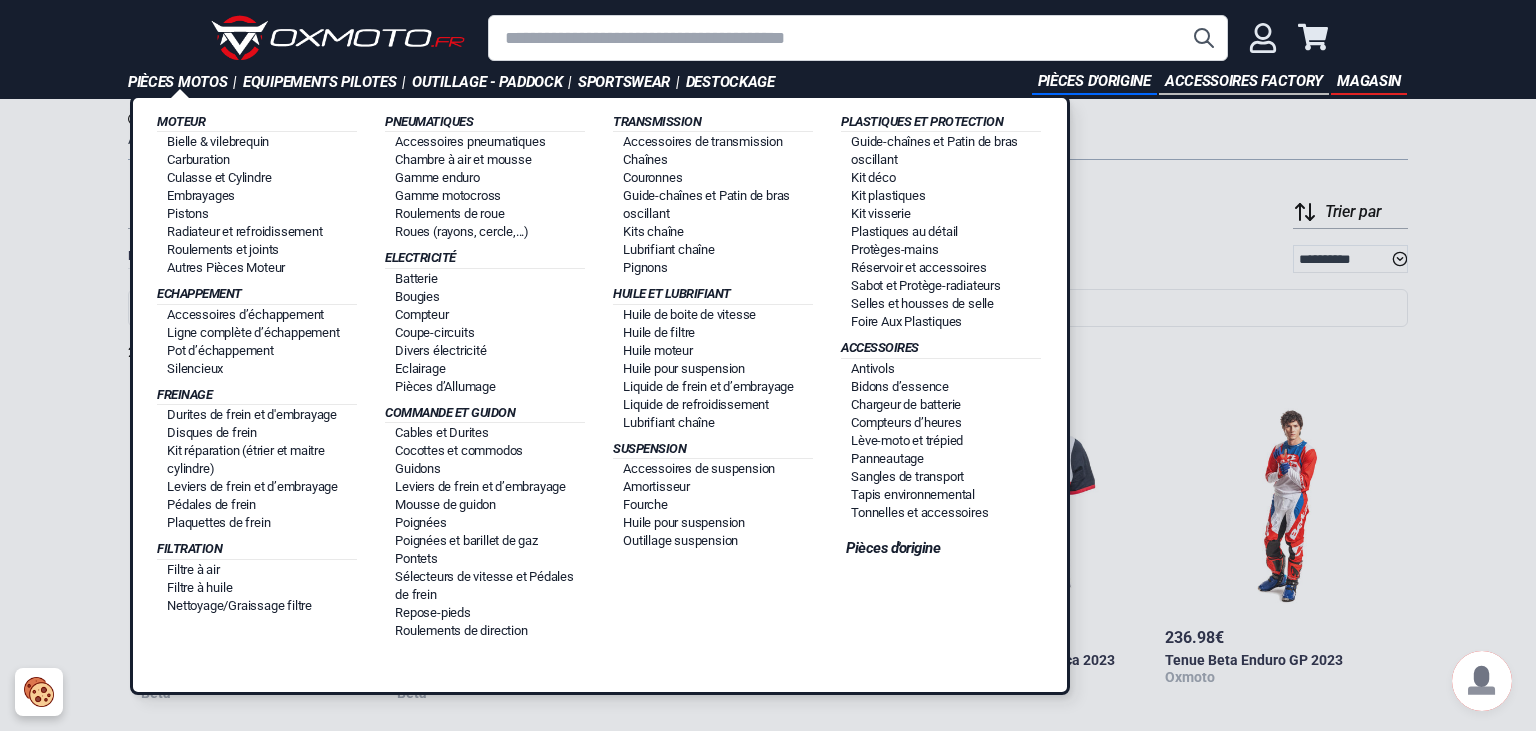 click on "Pièces motos
|" at bounding box center (185, 82) 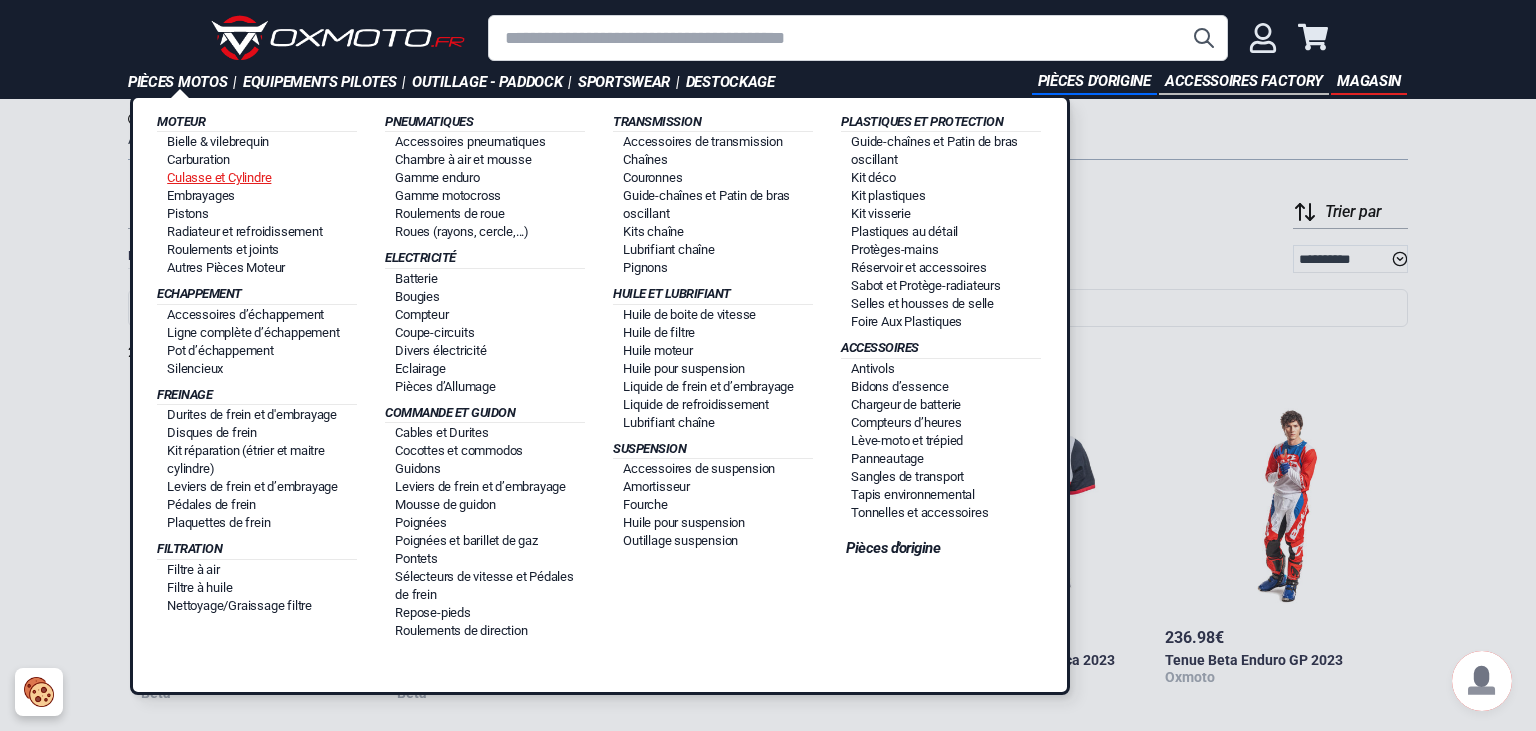 click on "Culasse et Cylindre" at bounding box center [219, 177] 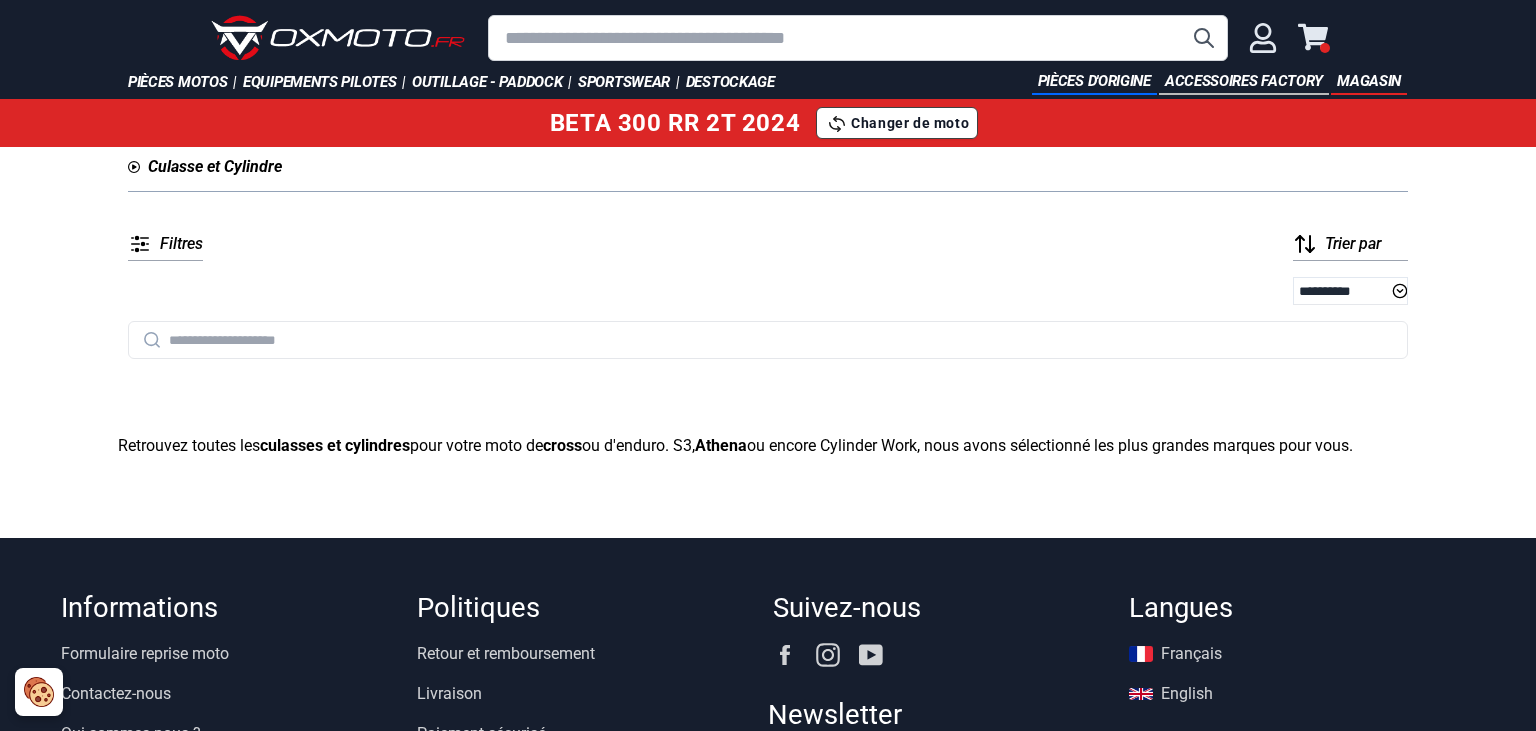 scroll, scrollTop: 0, scrollLeft: 0, axis: both 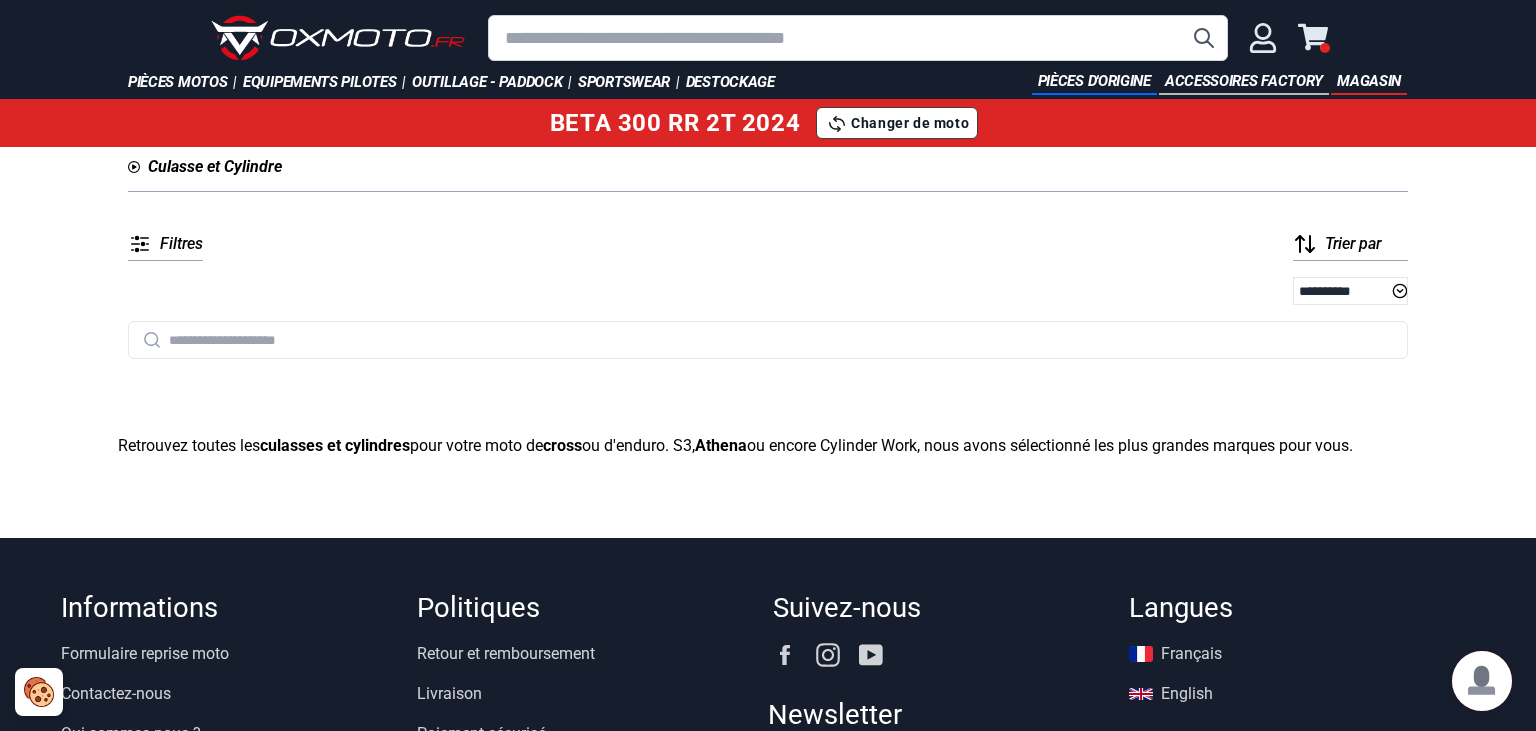 click at bounding box center [768, 340] 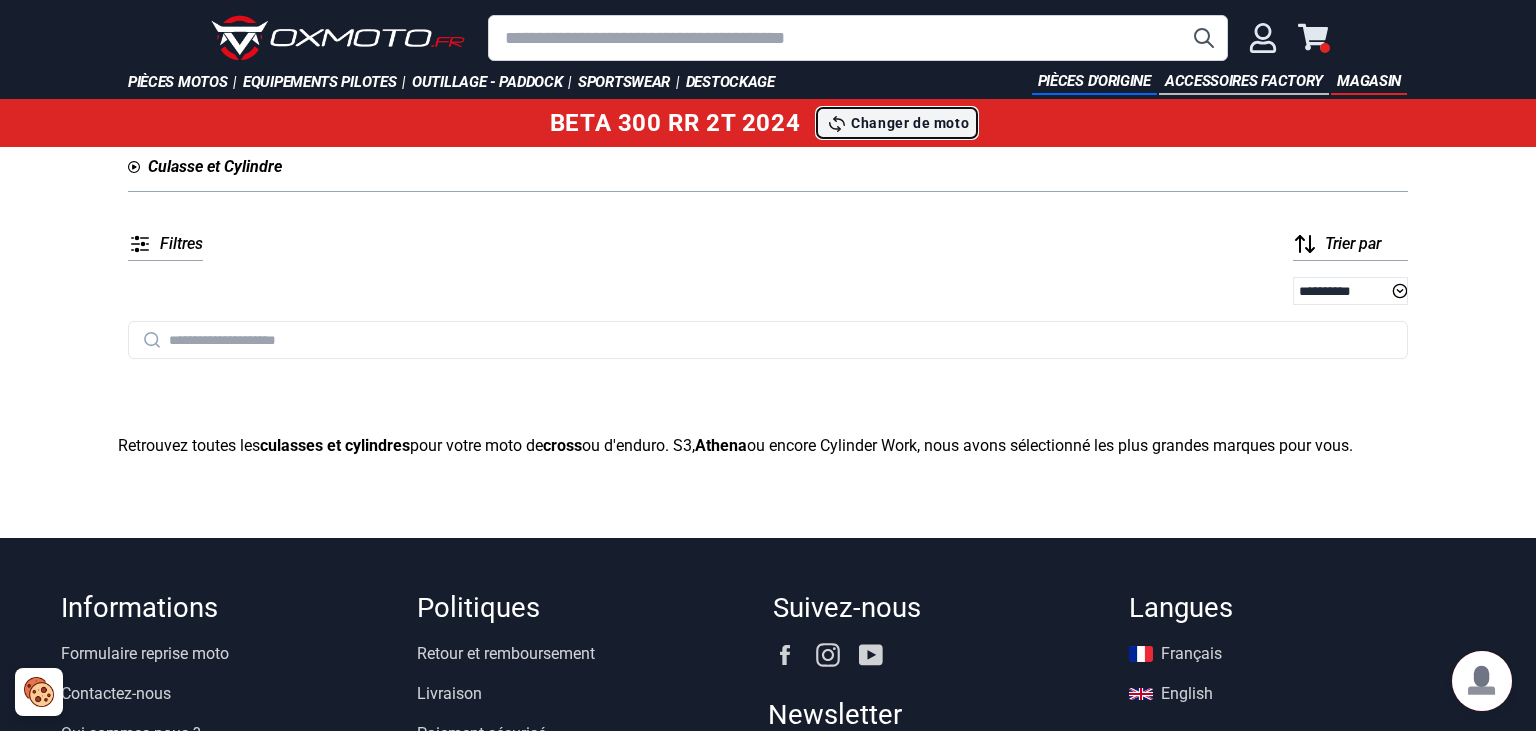 click on "Changer de moto" at bounding box center [910, 123] 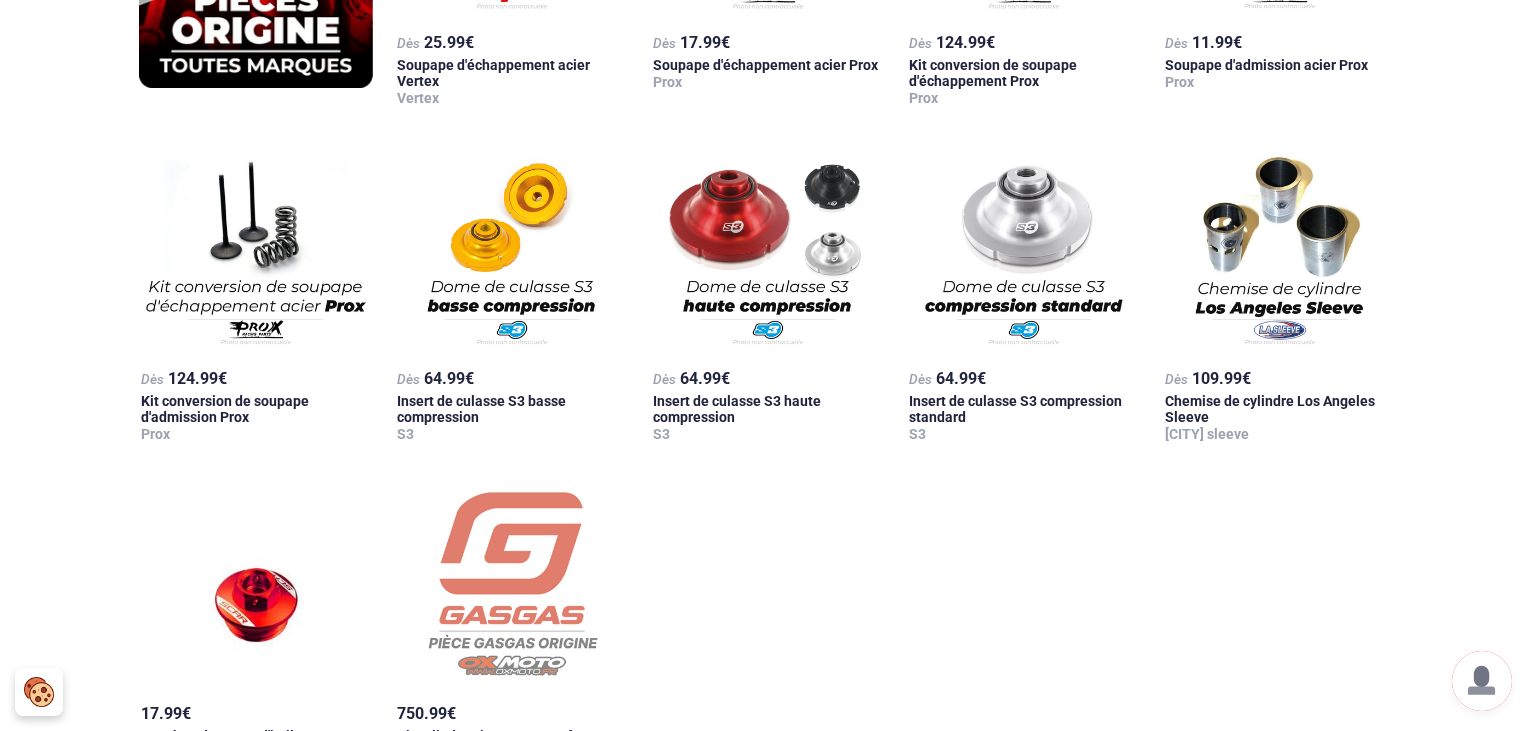 scroll, scrollTop: 2217, scrollLeft: 0, axis: vertical 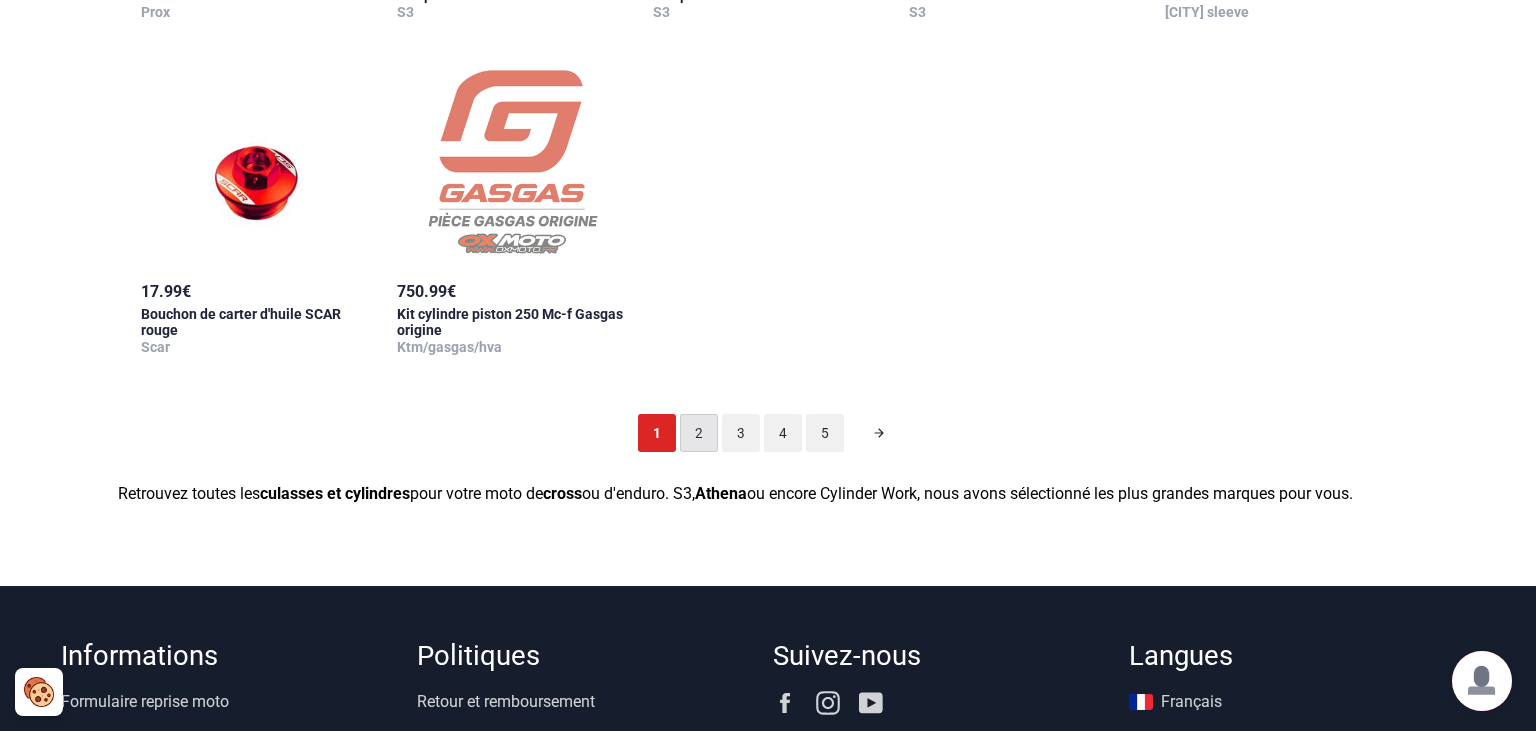 click on "2" at bounding box center [699, 433] 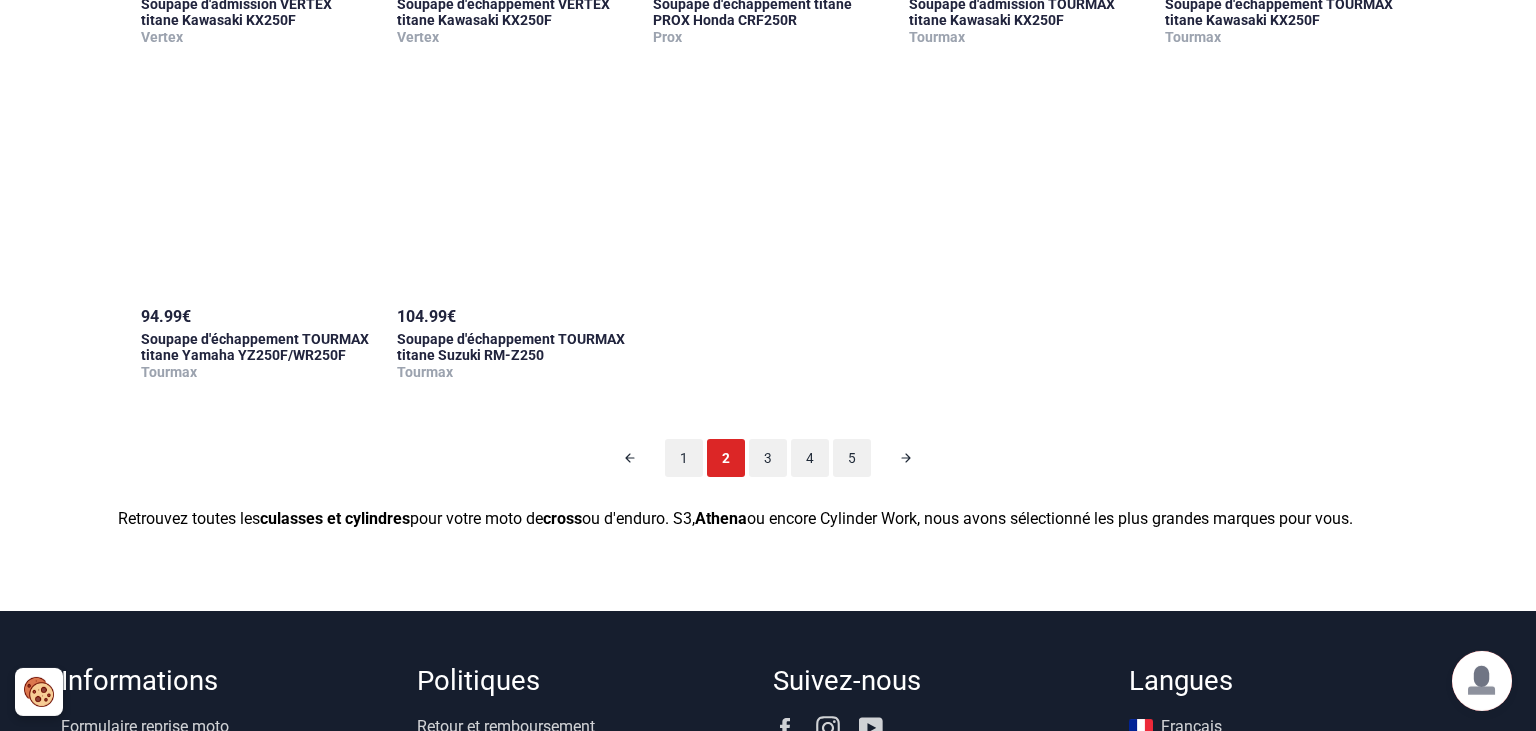 scroll, scrollTop: 2121, scrollLeft: 0, axis: vertical 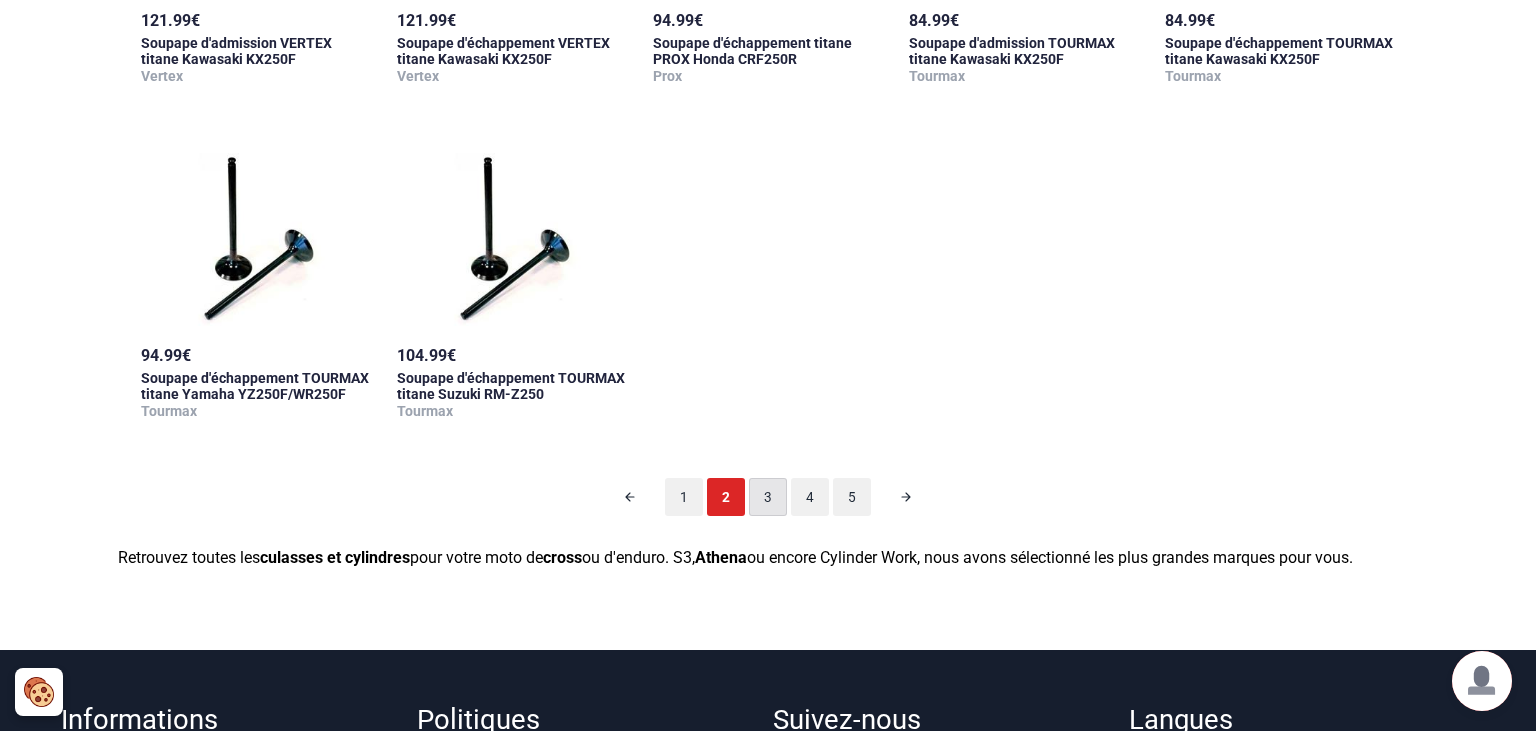 click on "3" at bounding box center [768, 497] 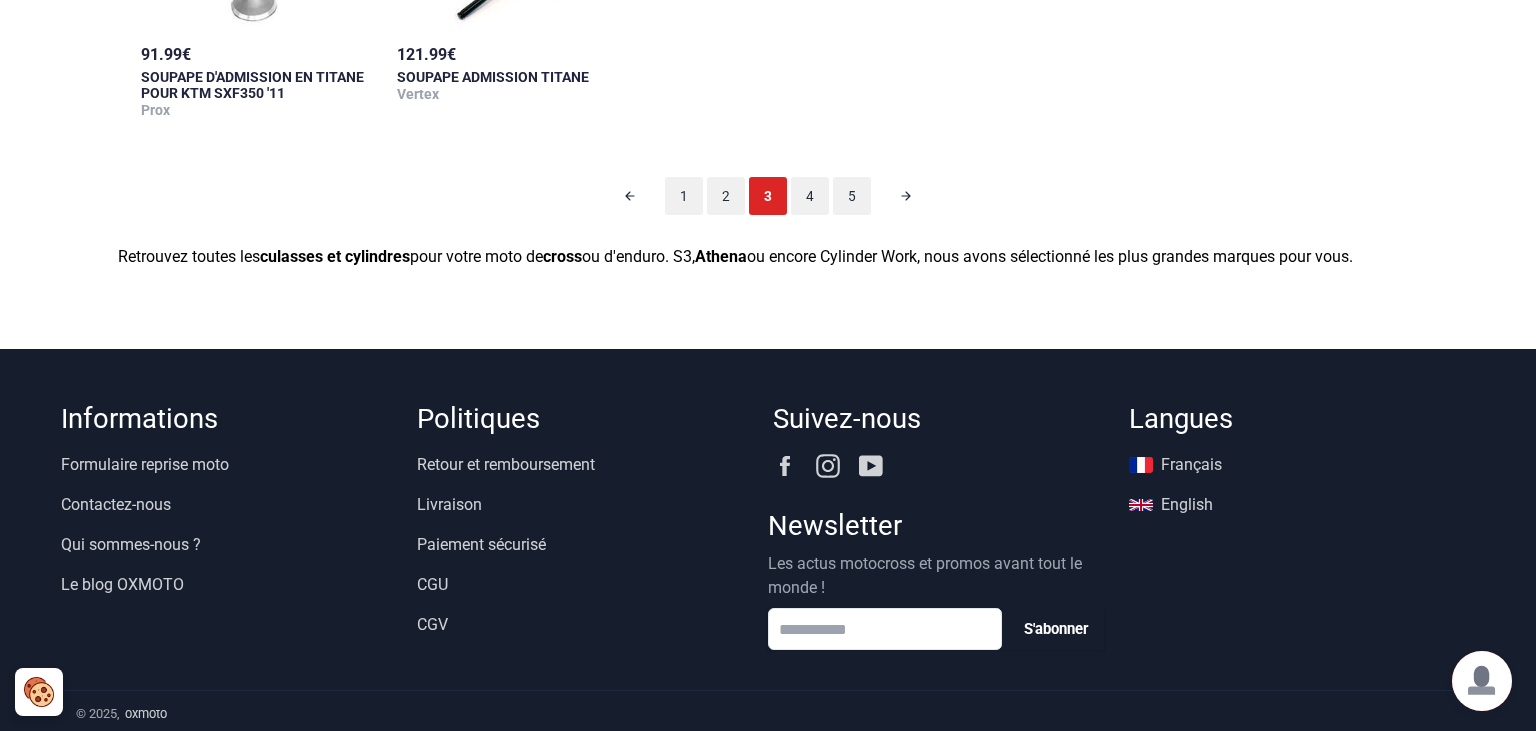 scroll, scrollTop: 2486, scrollLeft: 0, axis: vertical 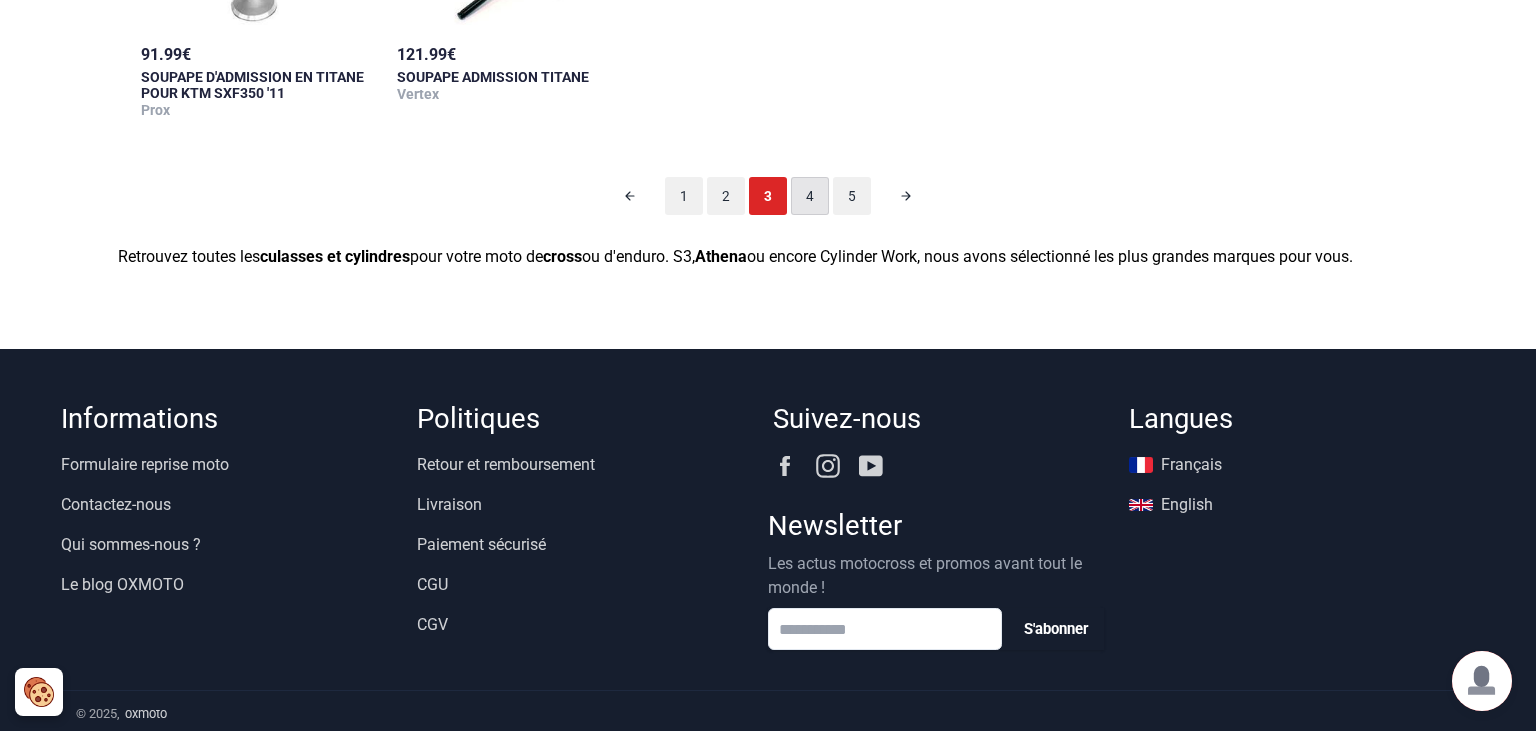 click on "4" at bounding box center (810, 196) 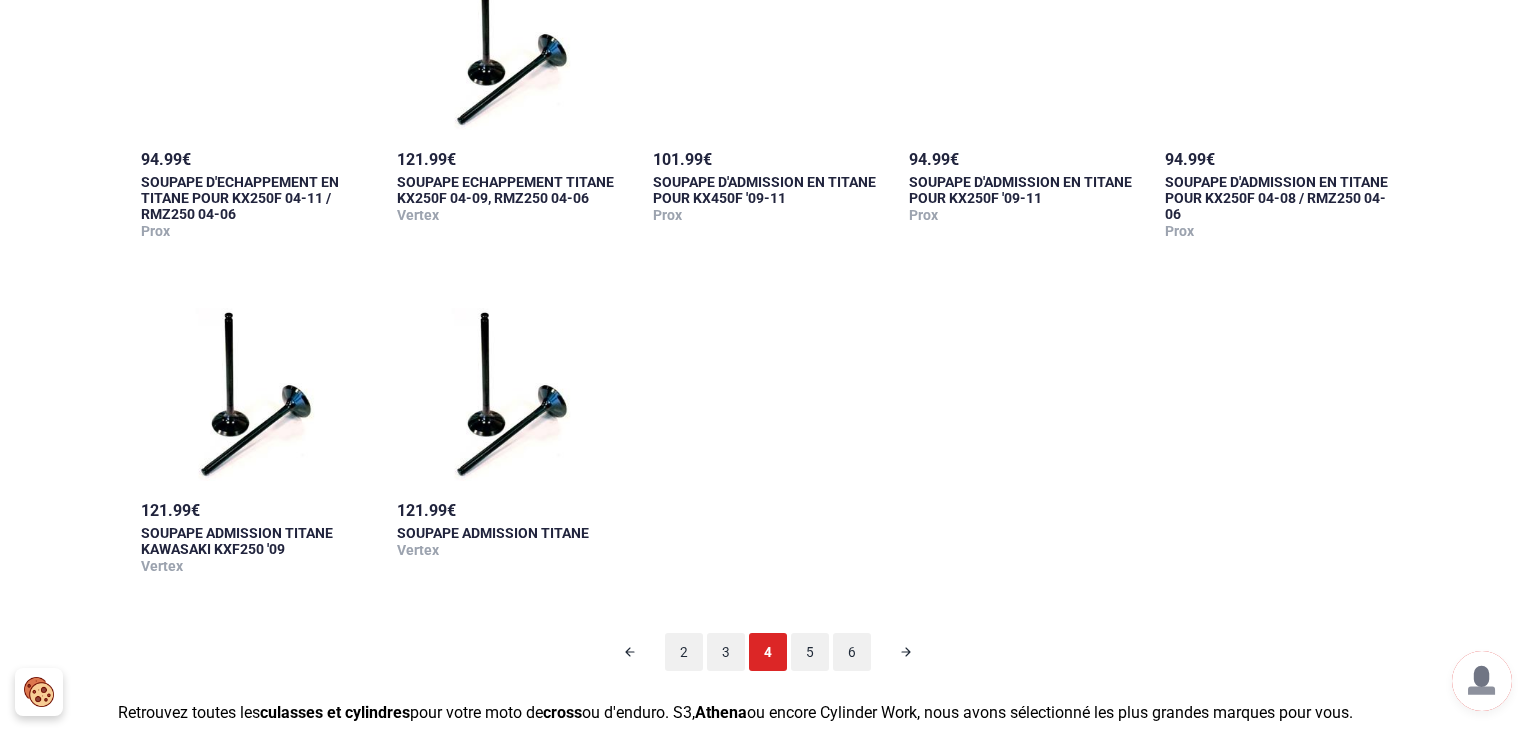 scroll, scrollTop: 2454, scrollLeft: 0, axis: vertical 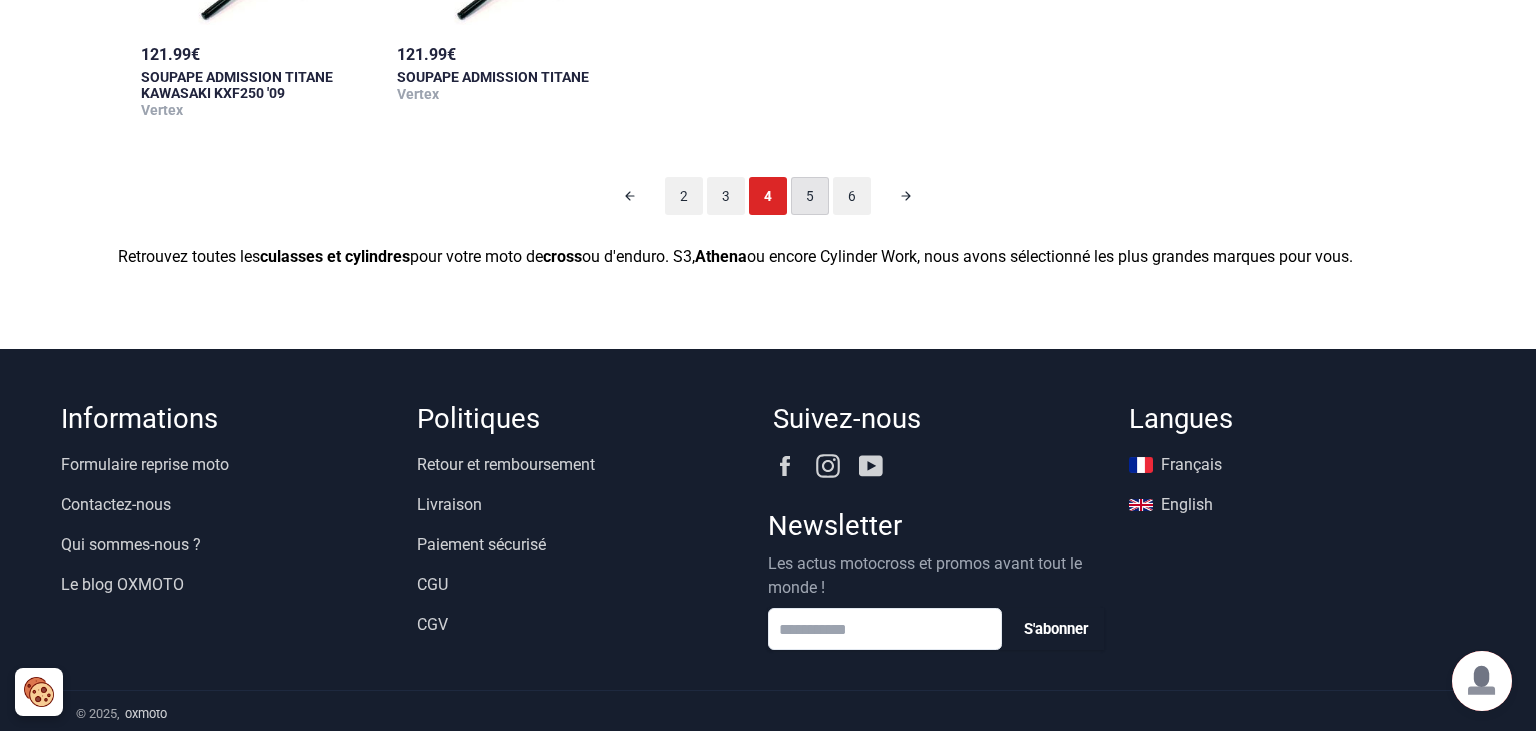 click on "5" at bounding box center (810, 196) 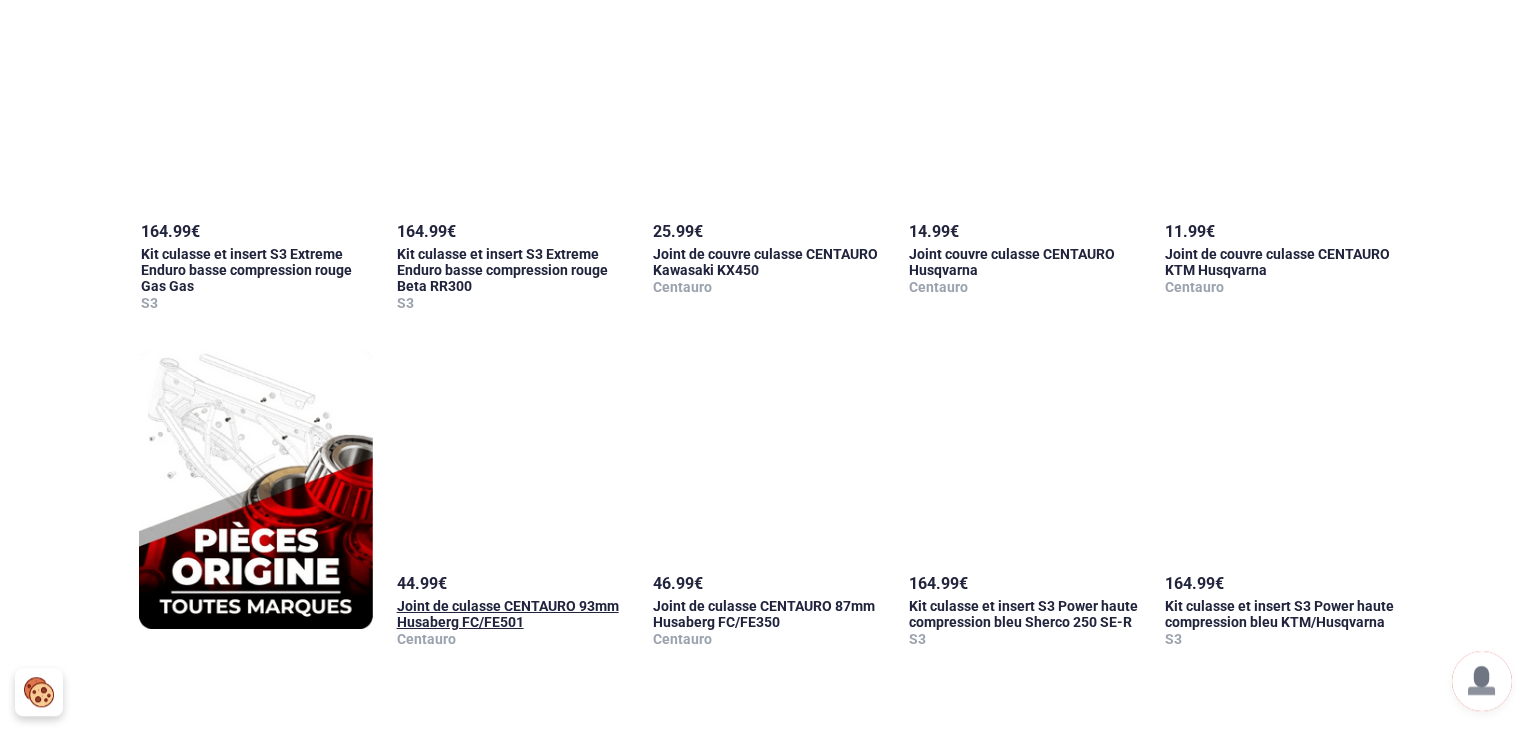 scroll, scrollTop: 1259, scrollLeft: 0, axis: vertical 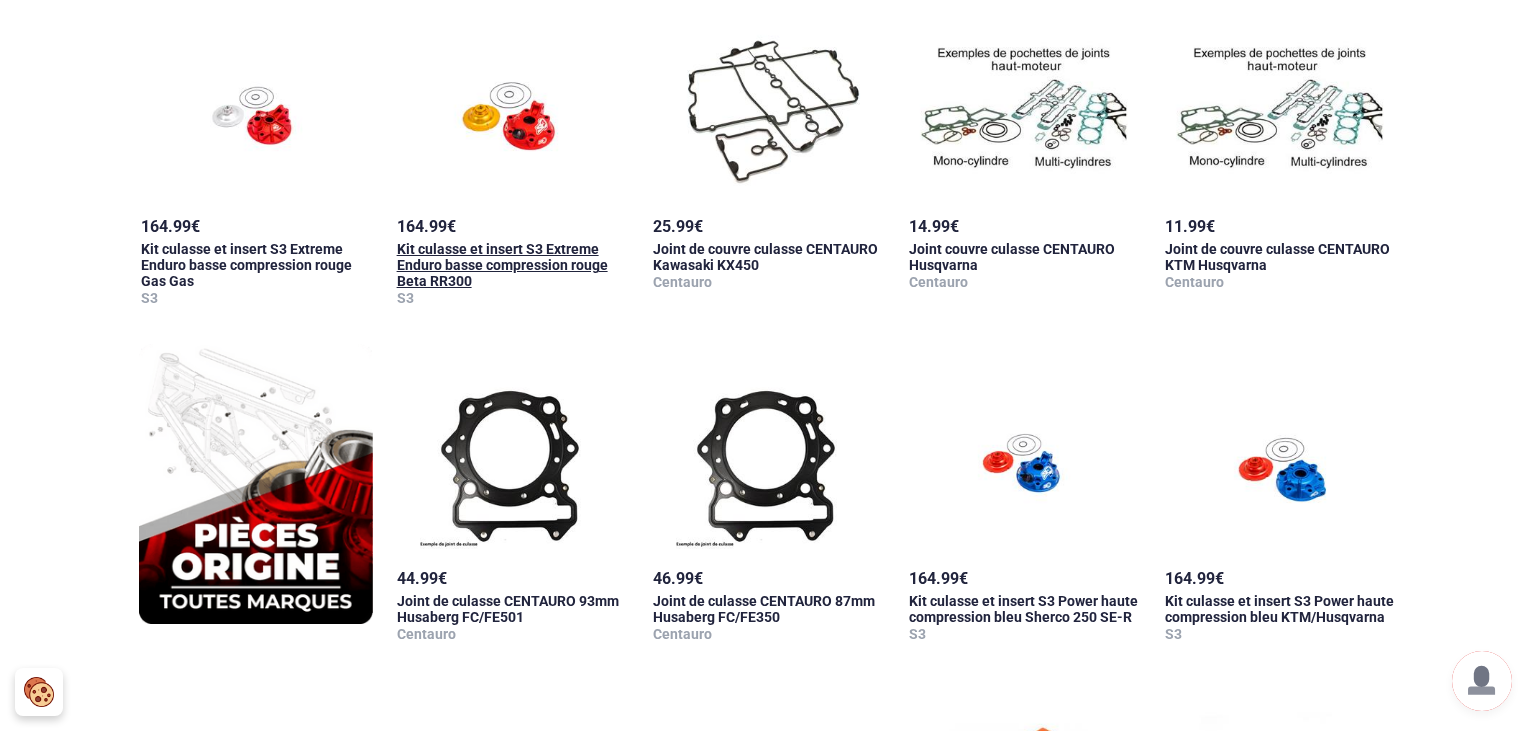 click on "Kit culasse et insert S3 Extreme Enduro basse compression rouge Beta RR300" at bounding box center [502, 265] 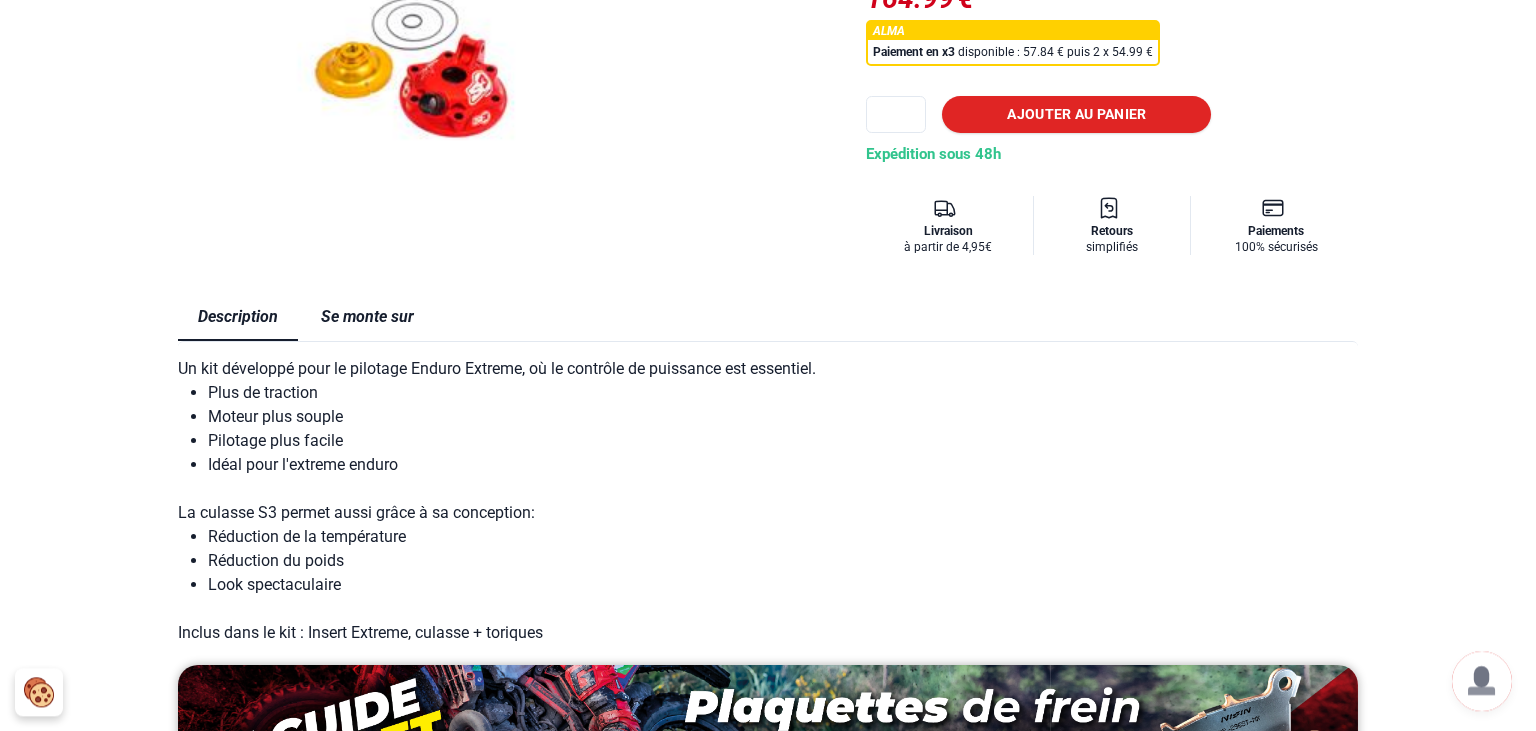 scroll, scrollTop: 422, scrollLeft: 0, axis: vertical 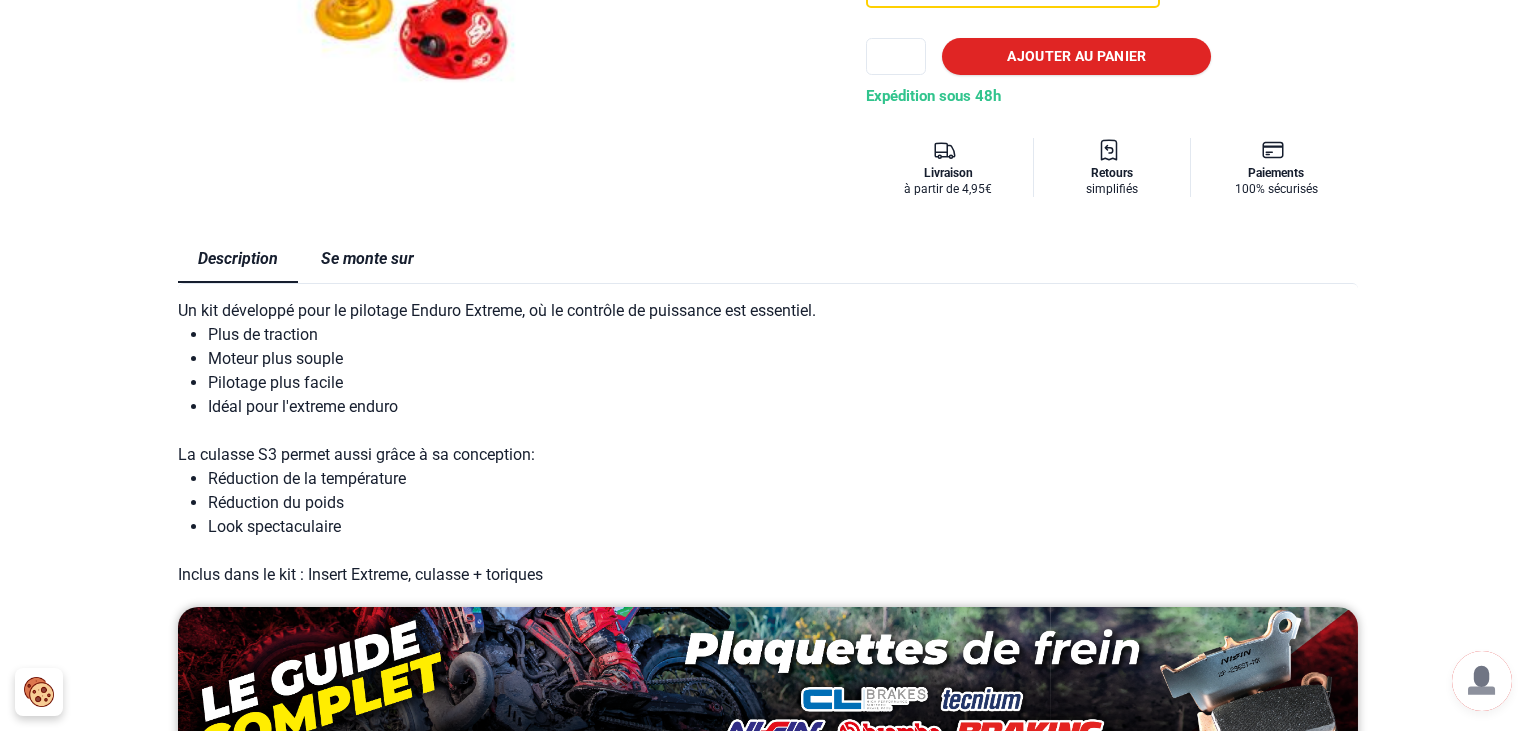 click on "Se monte sur" at bounding box center (367, 259) 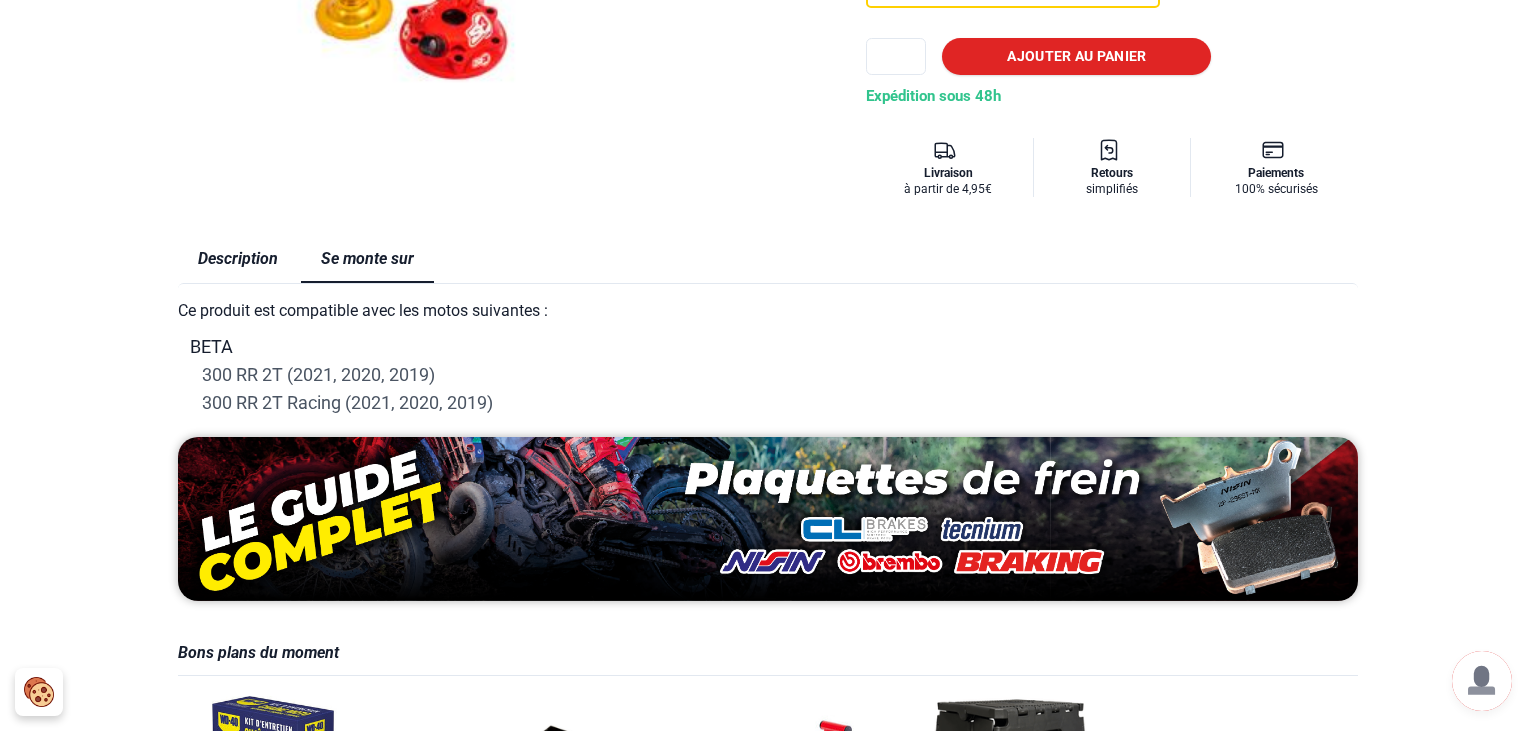 click on "Description" at bounding box center [238, 259] 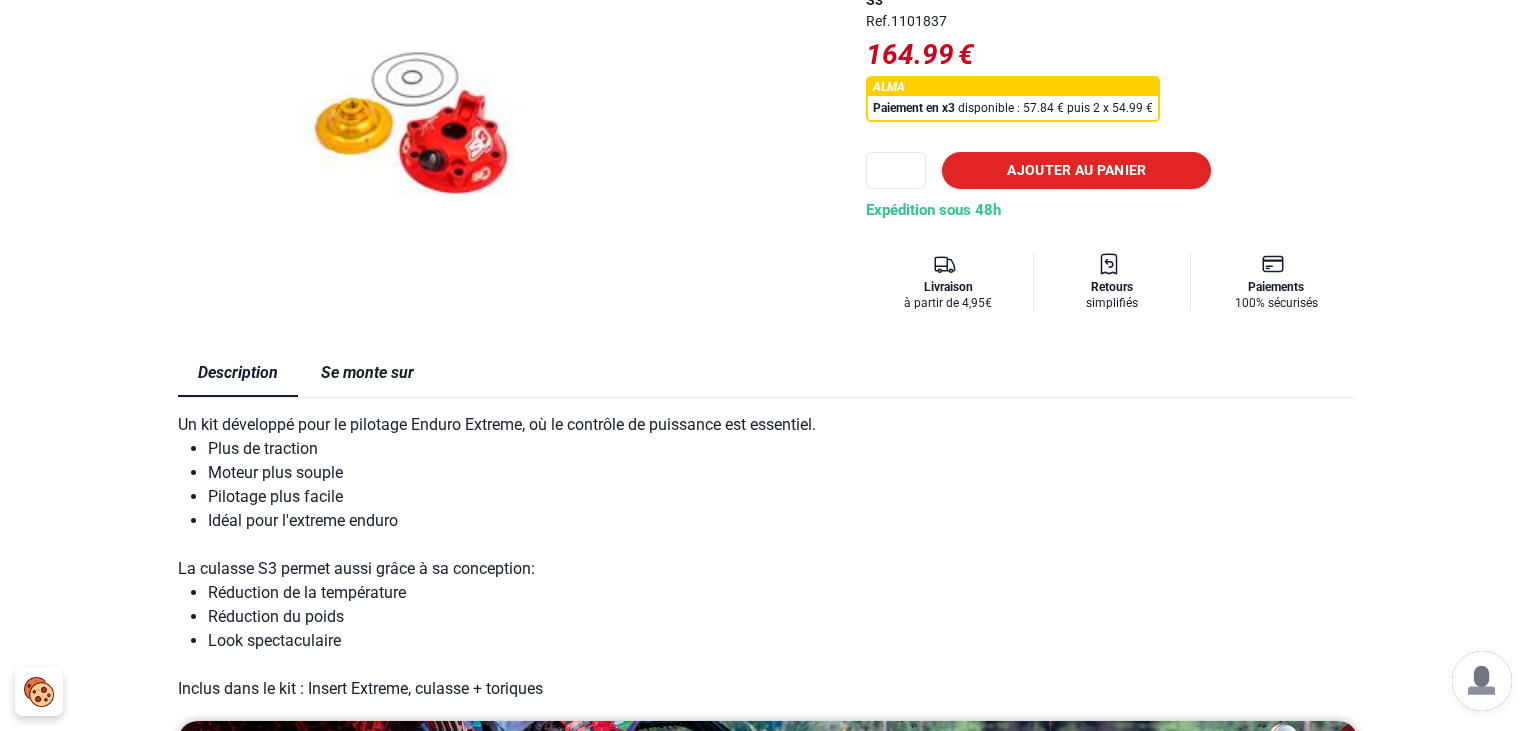 scroll, scrollTop: 0, scrollLeft: 0, axis: both 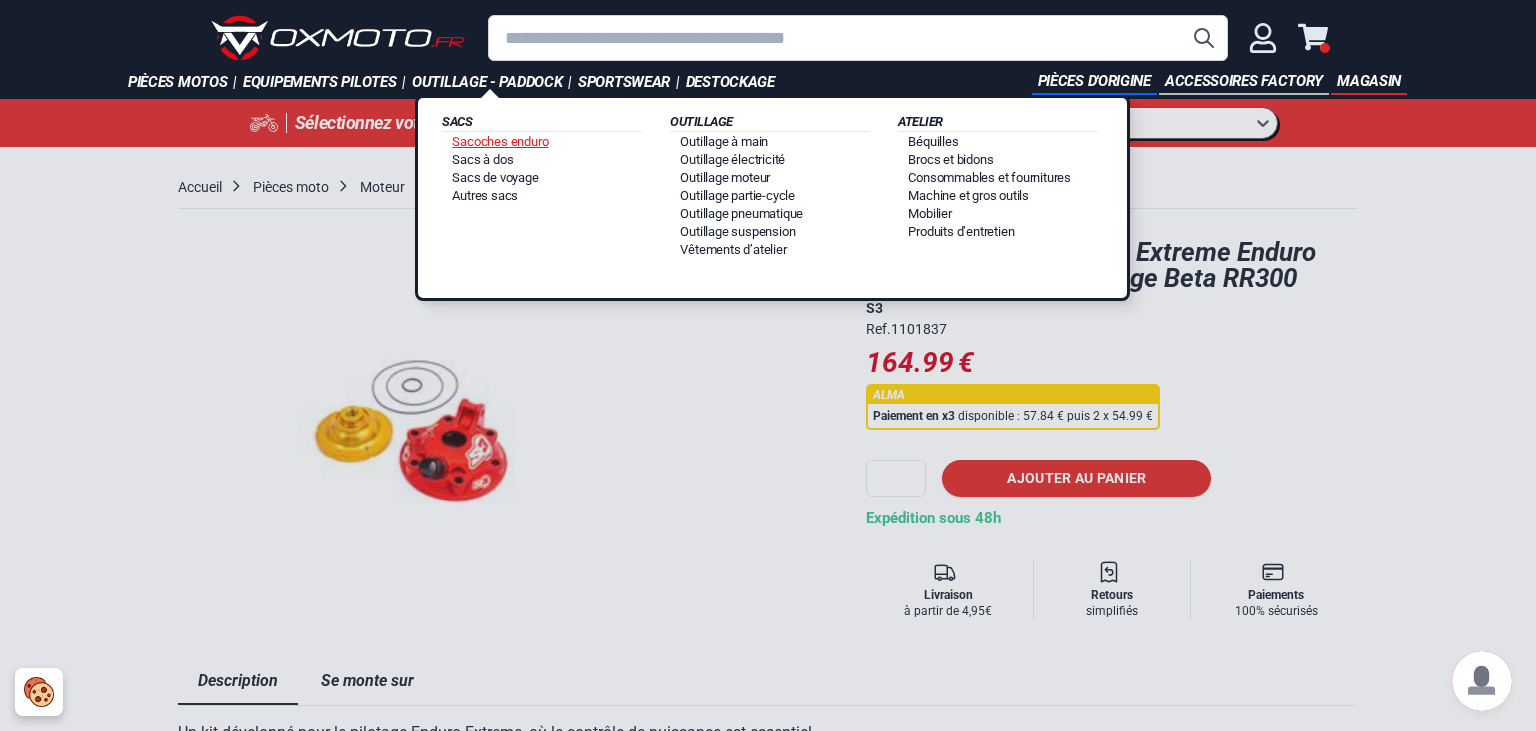 click on "Sacoches enduro" at bounding box center [500, 141] 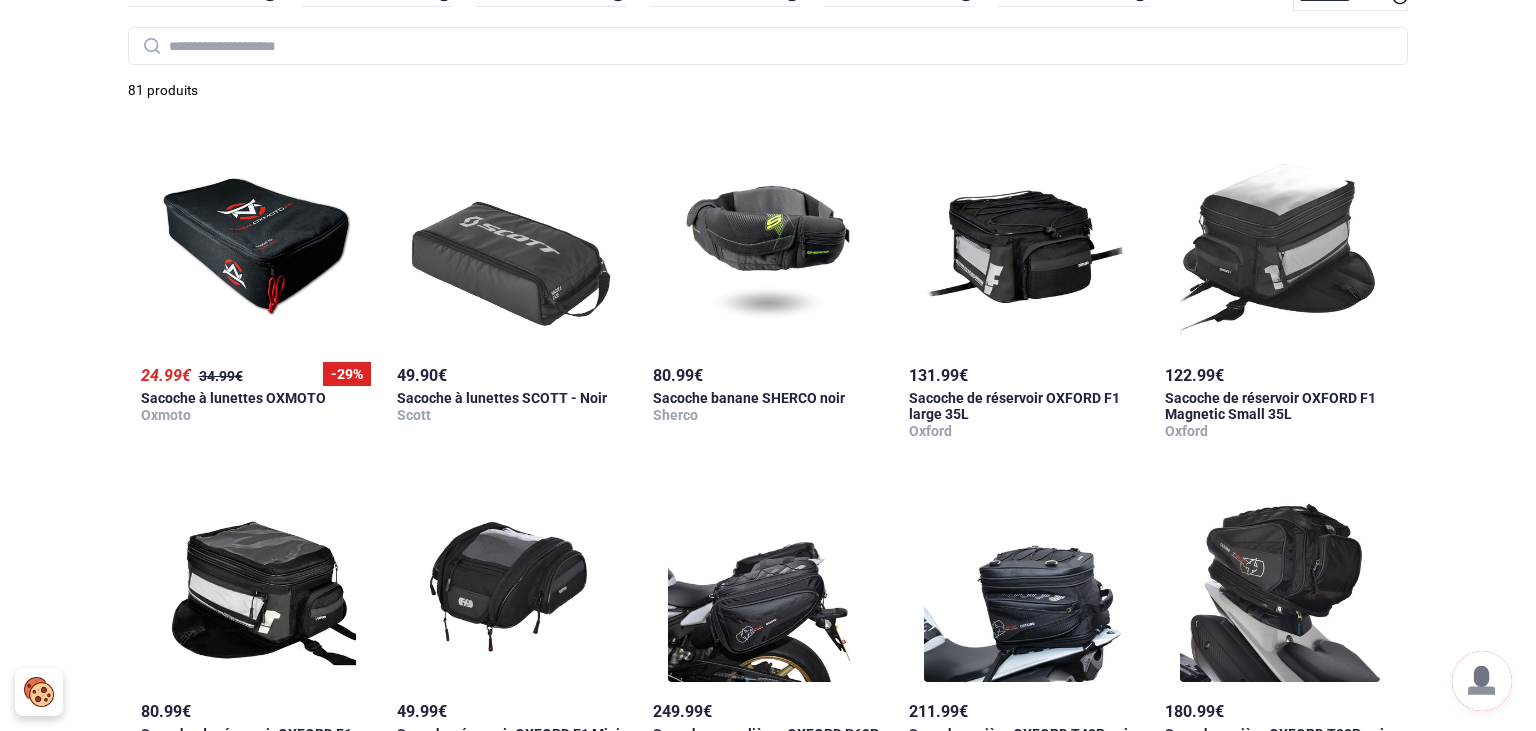 scroll, scrollTop: 0, scrollLeft: 0, axis: both 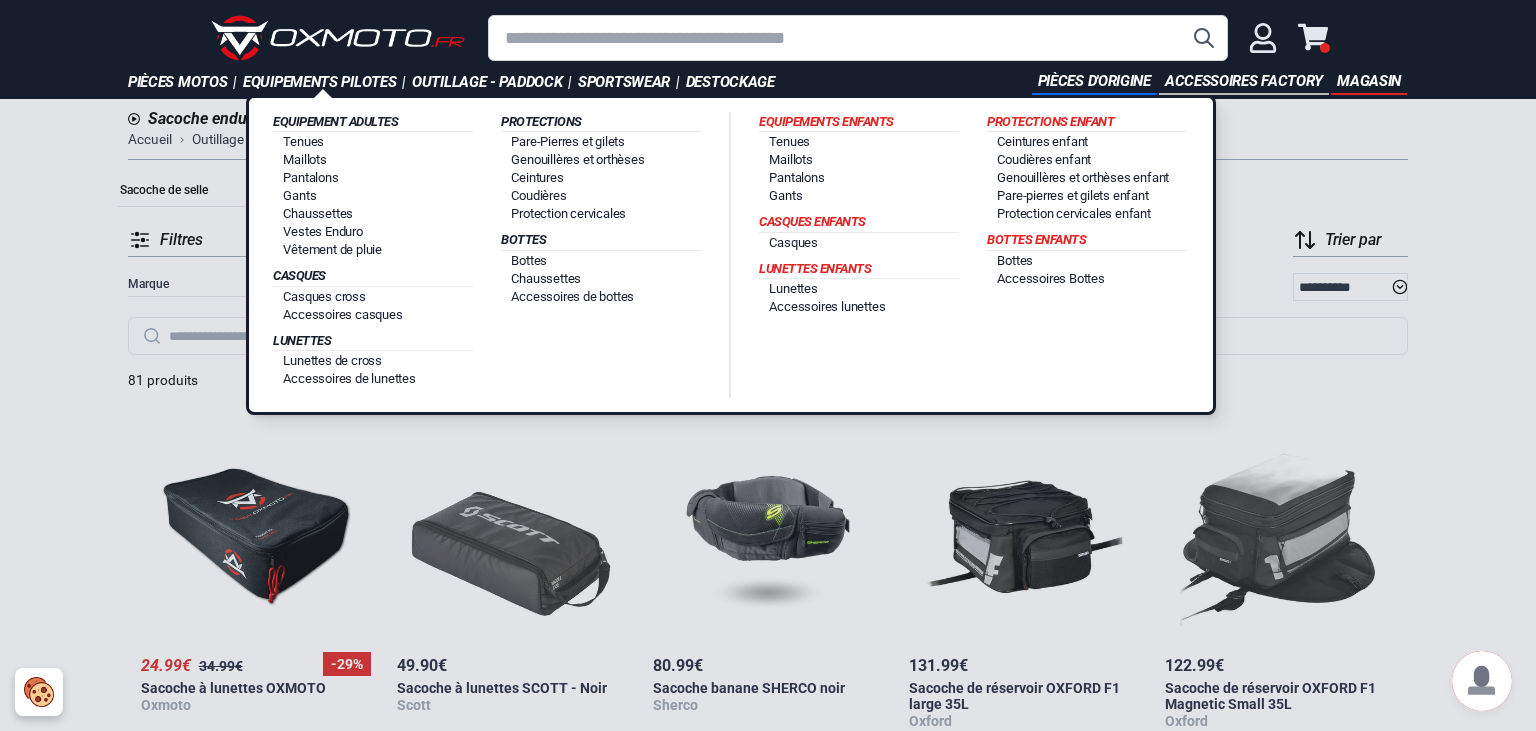 click on "Equipements pilotes
|" at bounding box center [327, 82] 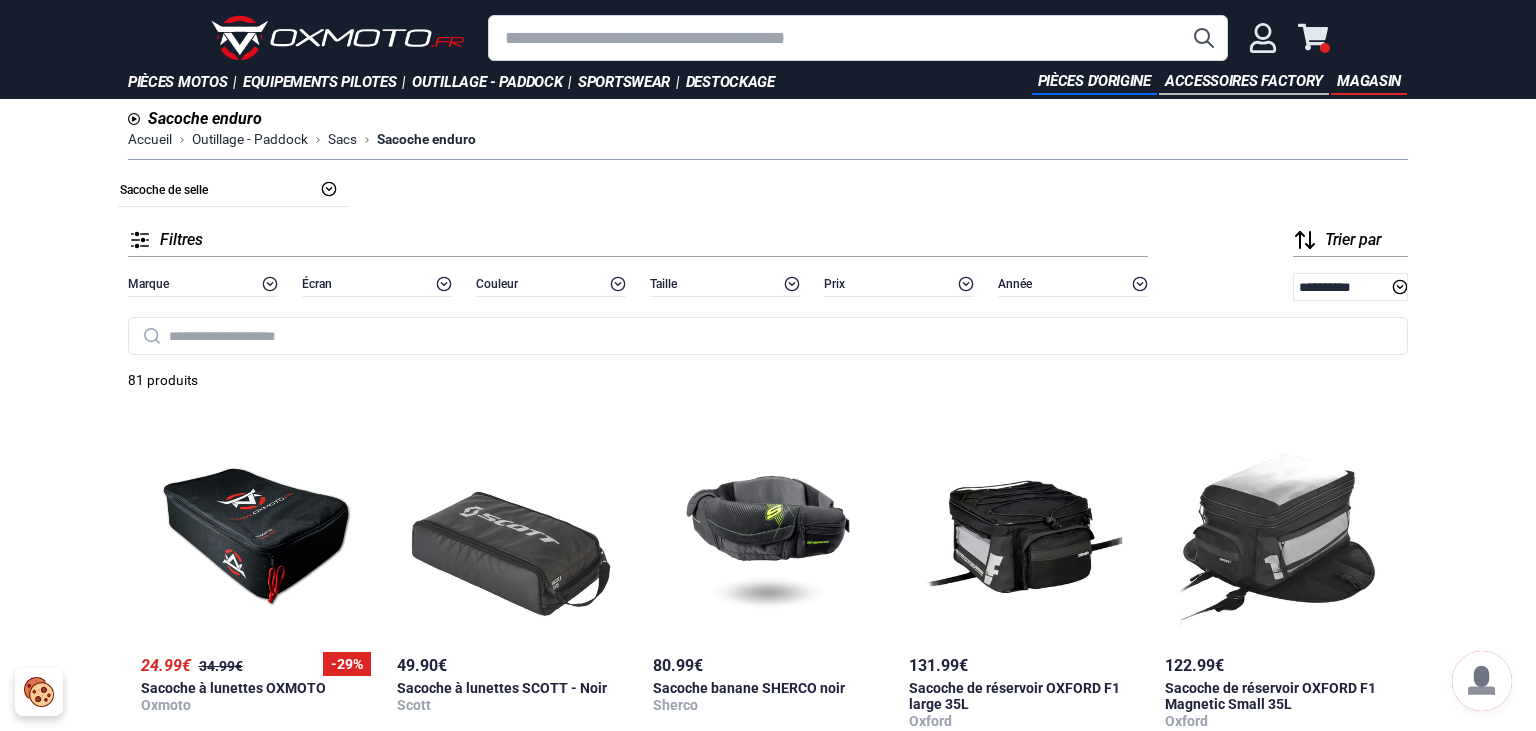click at bounding box center [338, 38] 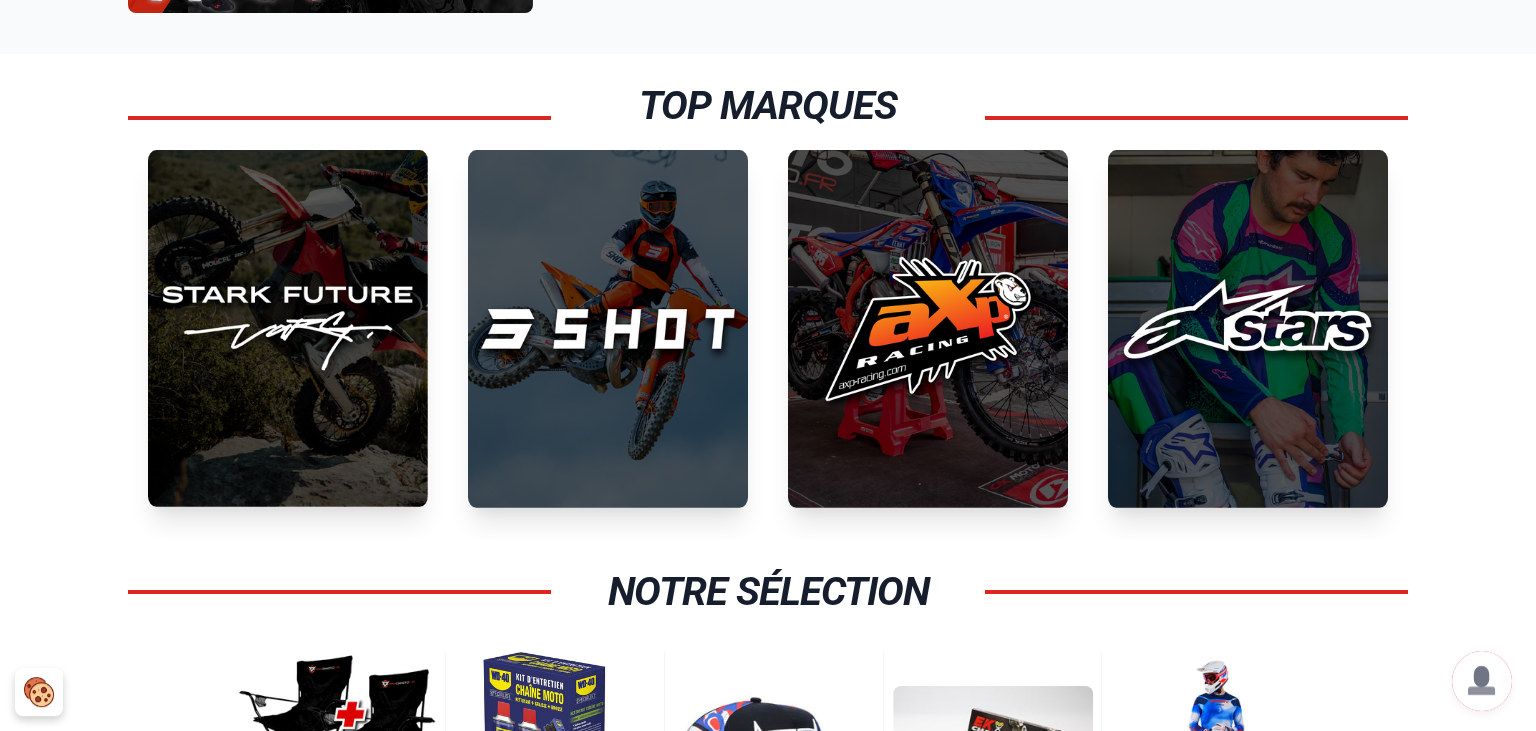 scroll, scrollTop: 528, scrollLeft: 0, axis: vertical 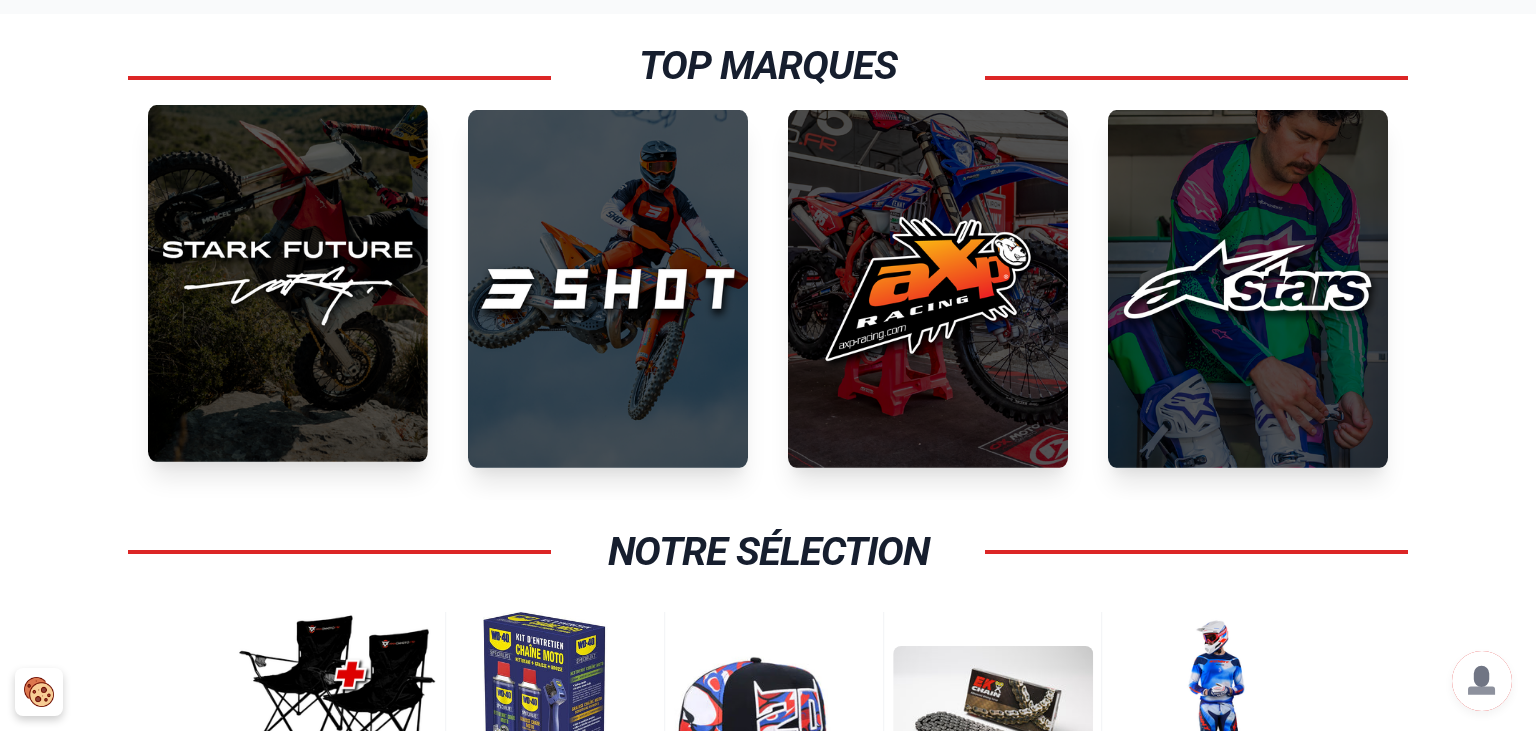 click at bounding box center [288, 283] 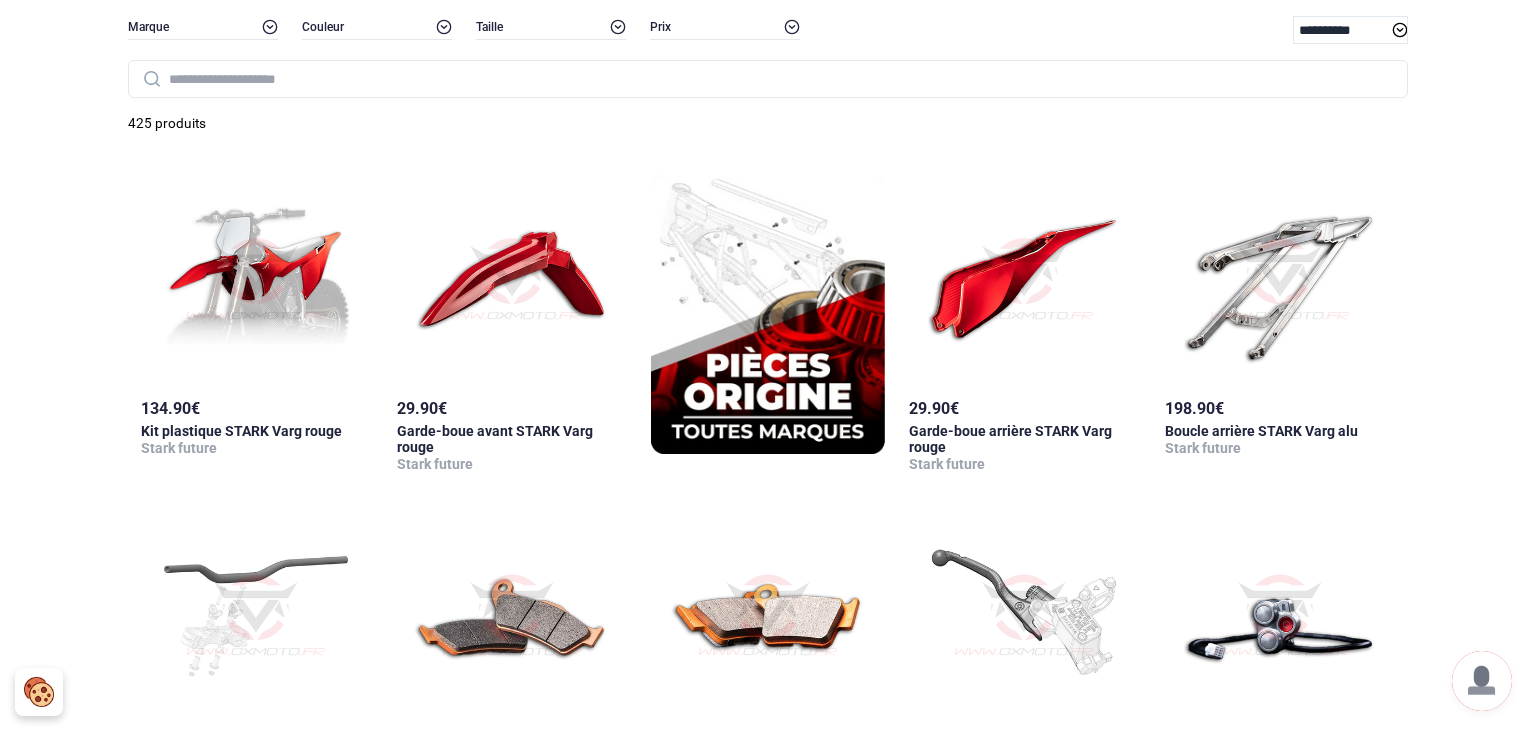 scroll, scrollTop: 422, scrollLeft: 0, axis: vertical 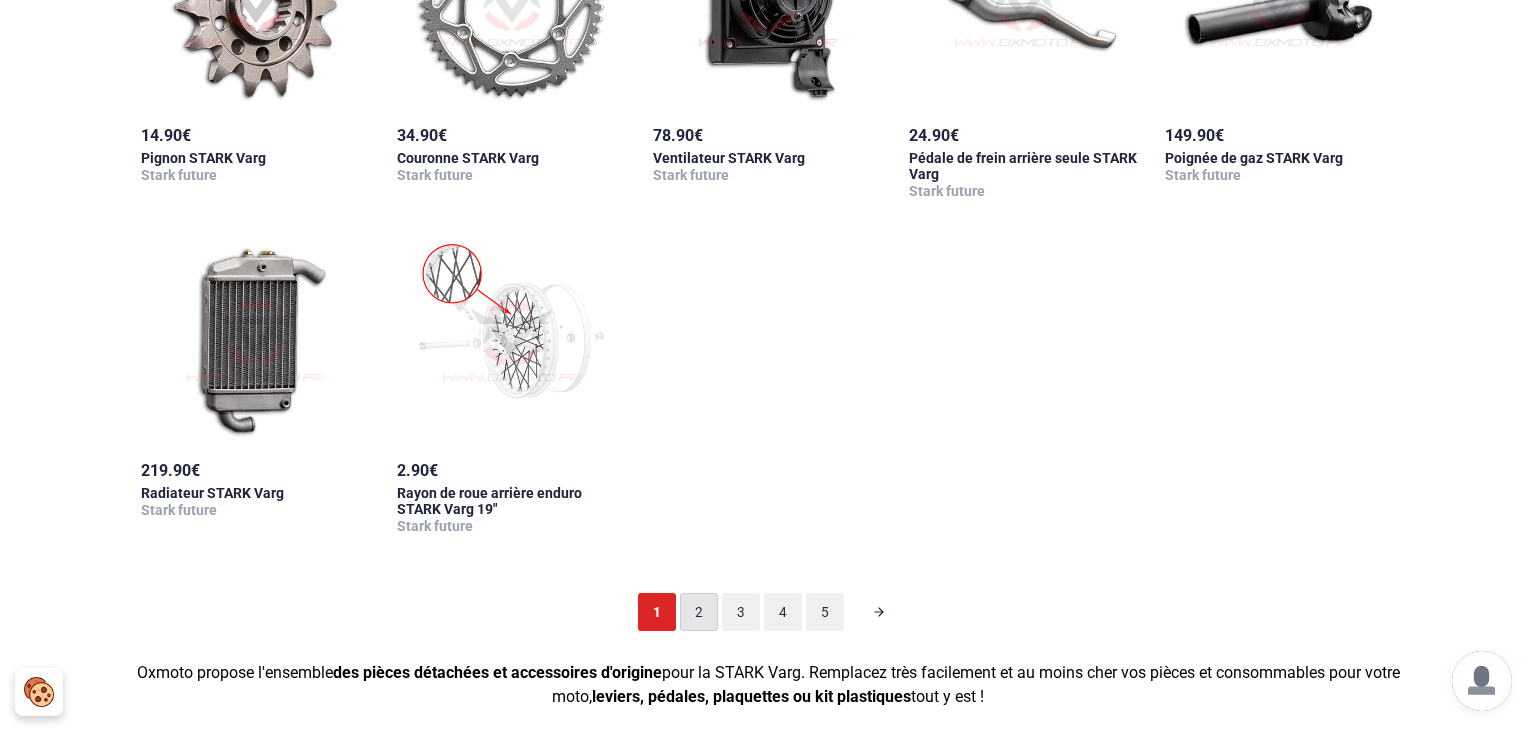 click on "2" at bounding box center [699, 612] 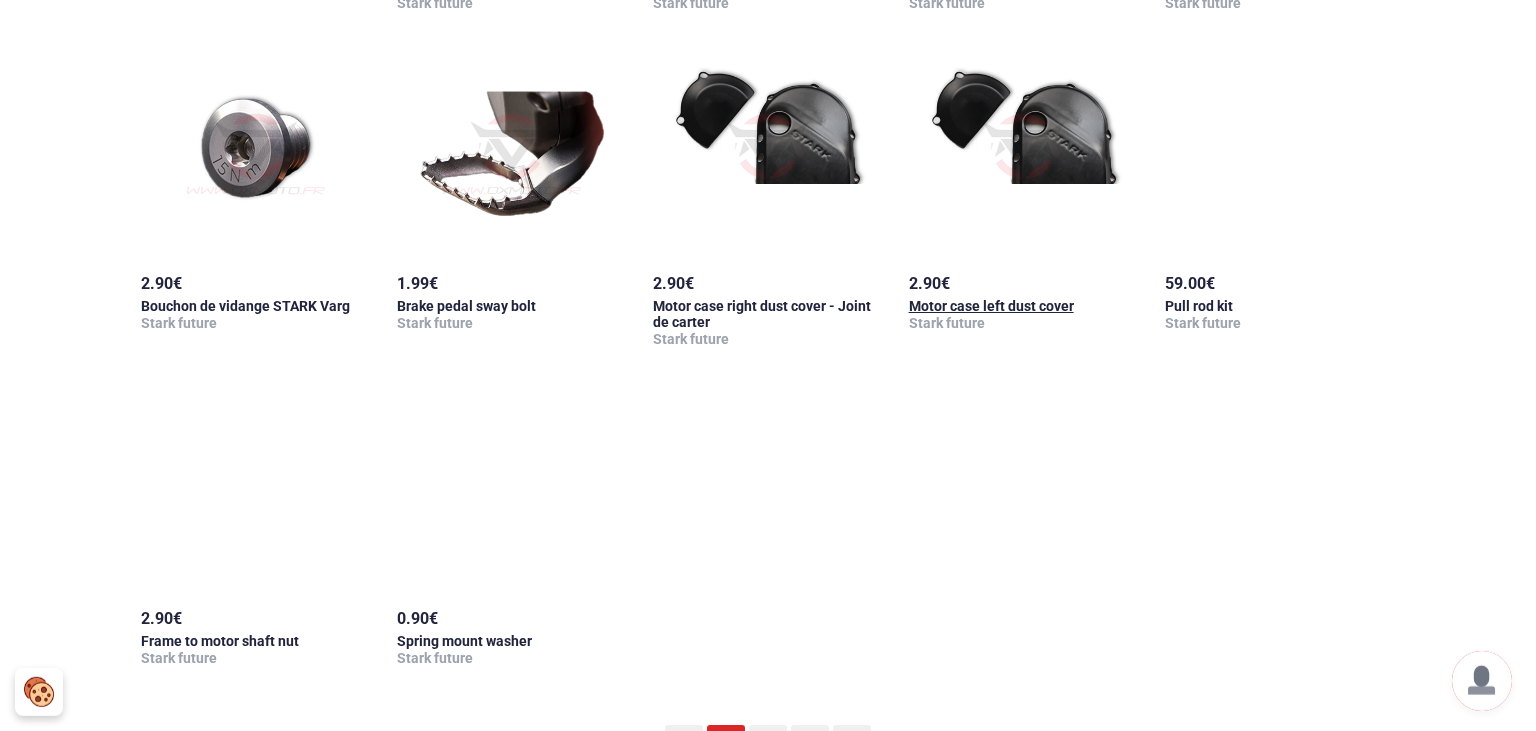scroll, scrollTop: 1893, scrollLeft: 0, axis: vertical 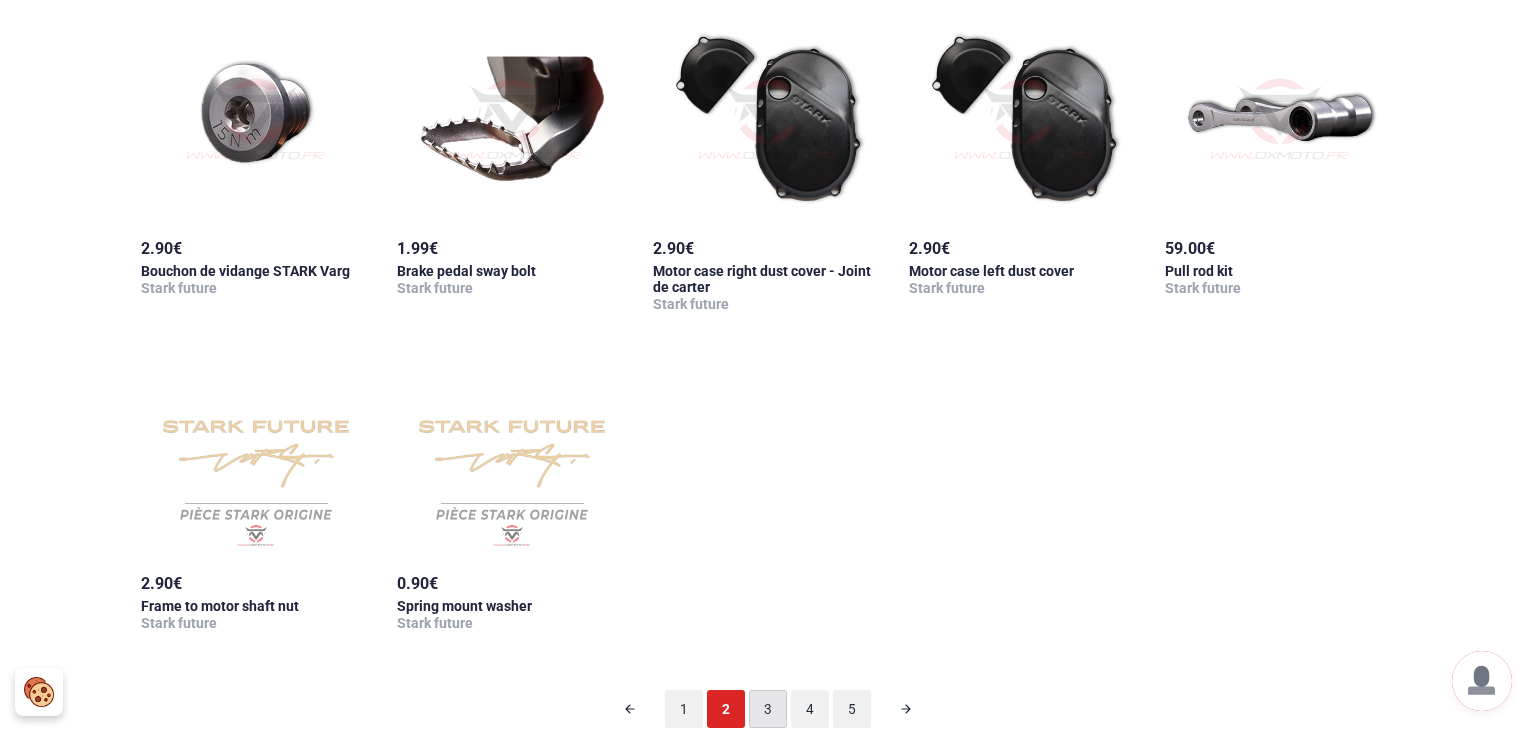click on "3" at bounding box center [768, 709] 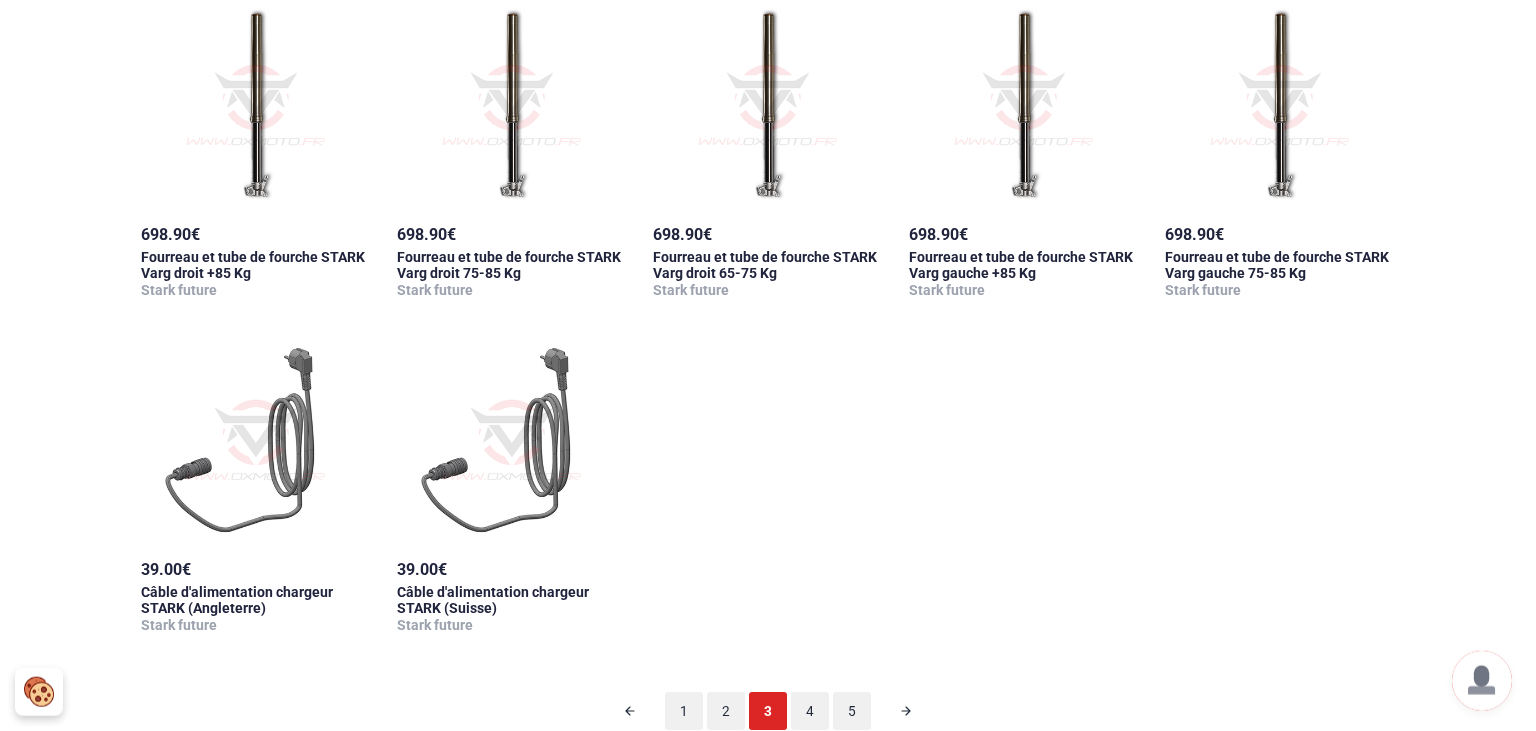 scroll, scrollTop: 1893, scrollLeft: 0, axis: vertical 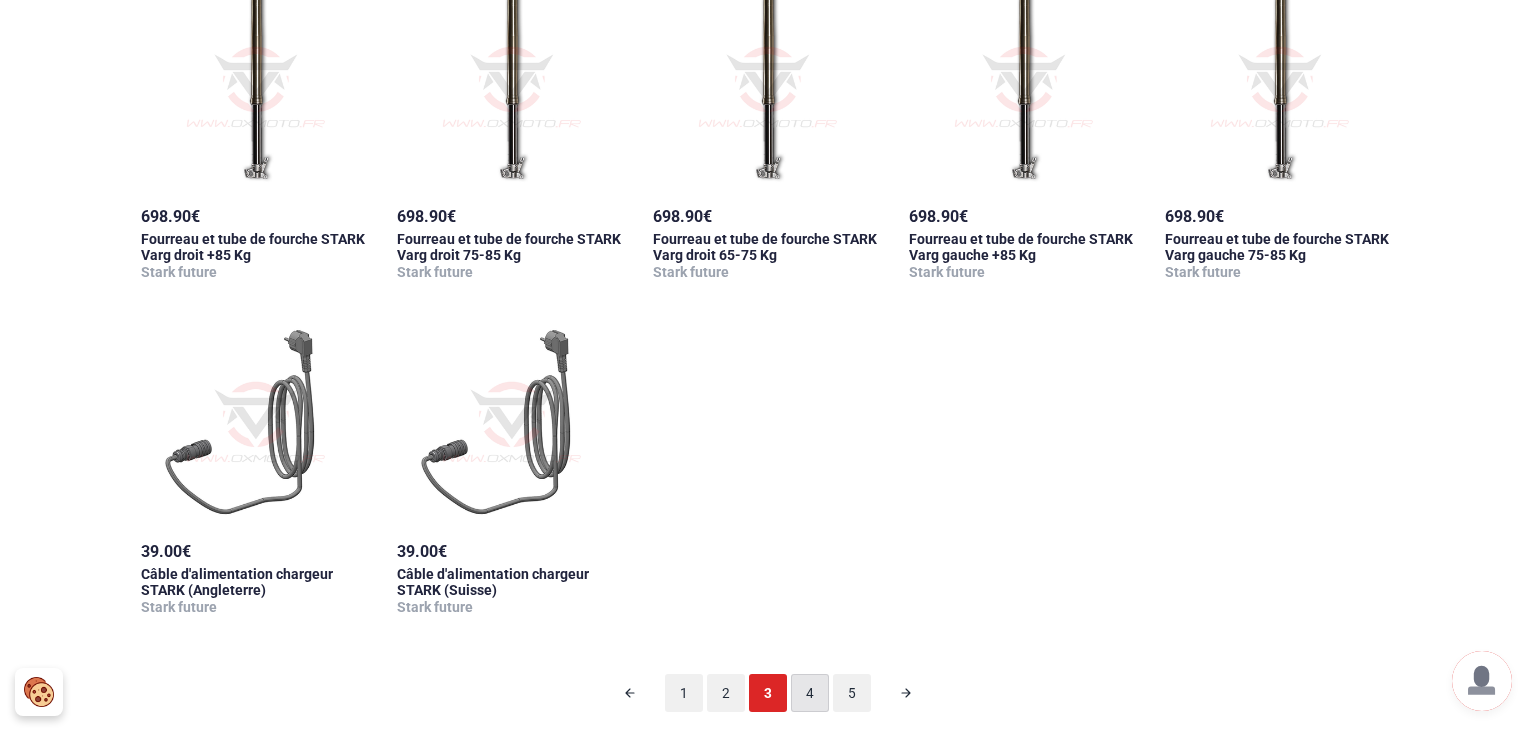 click on "4" at bounding box center (810, 693) 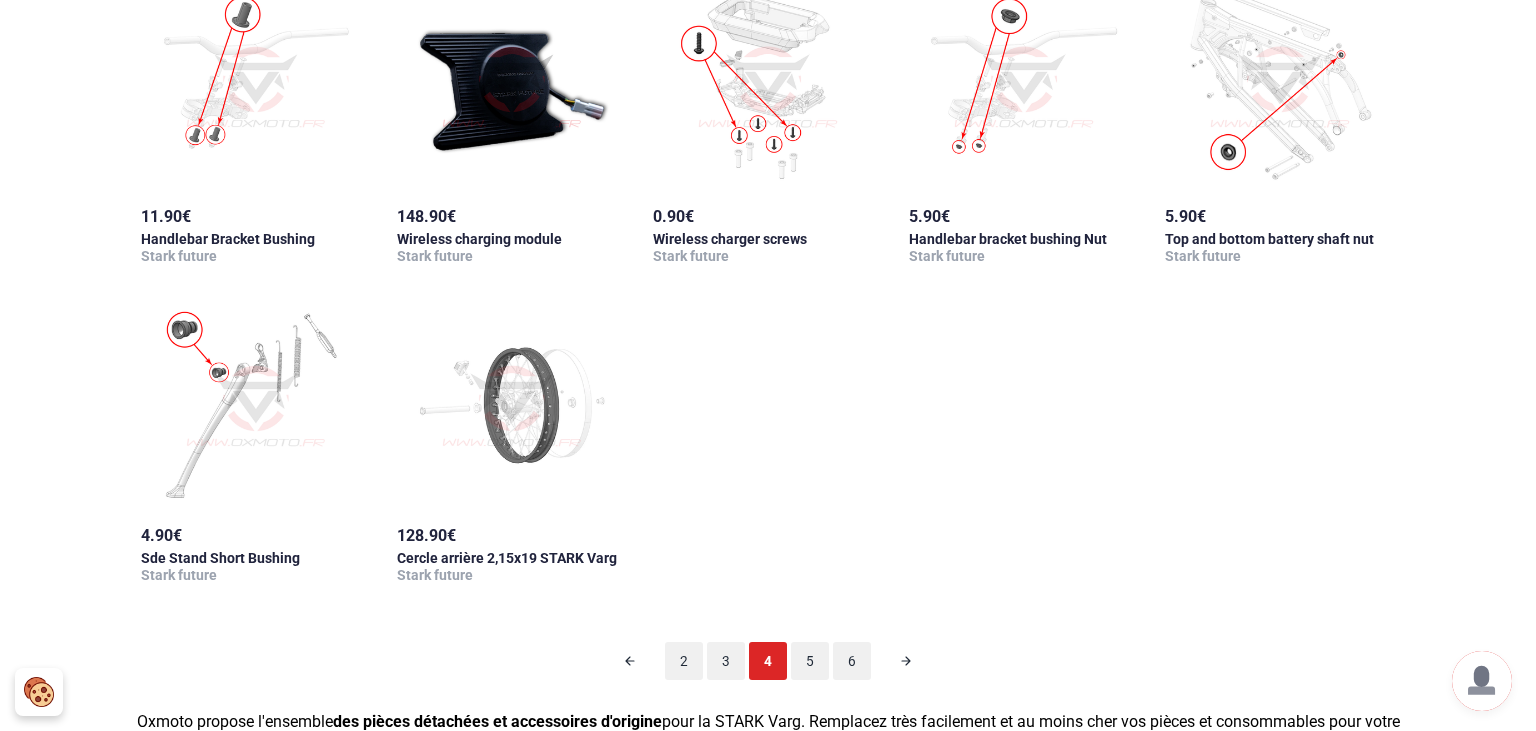 scroll, scrollTop: 98, scrollLeft: 0, axis: vertical 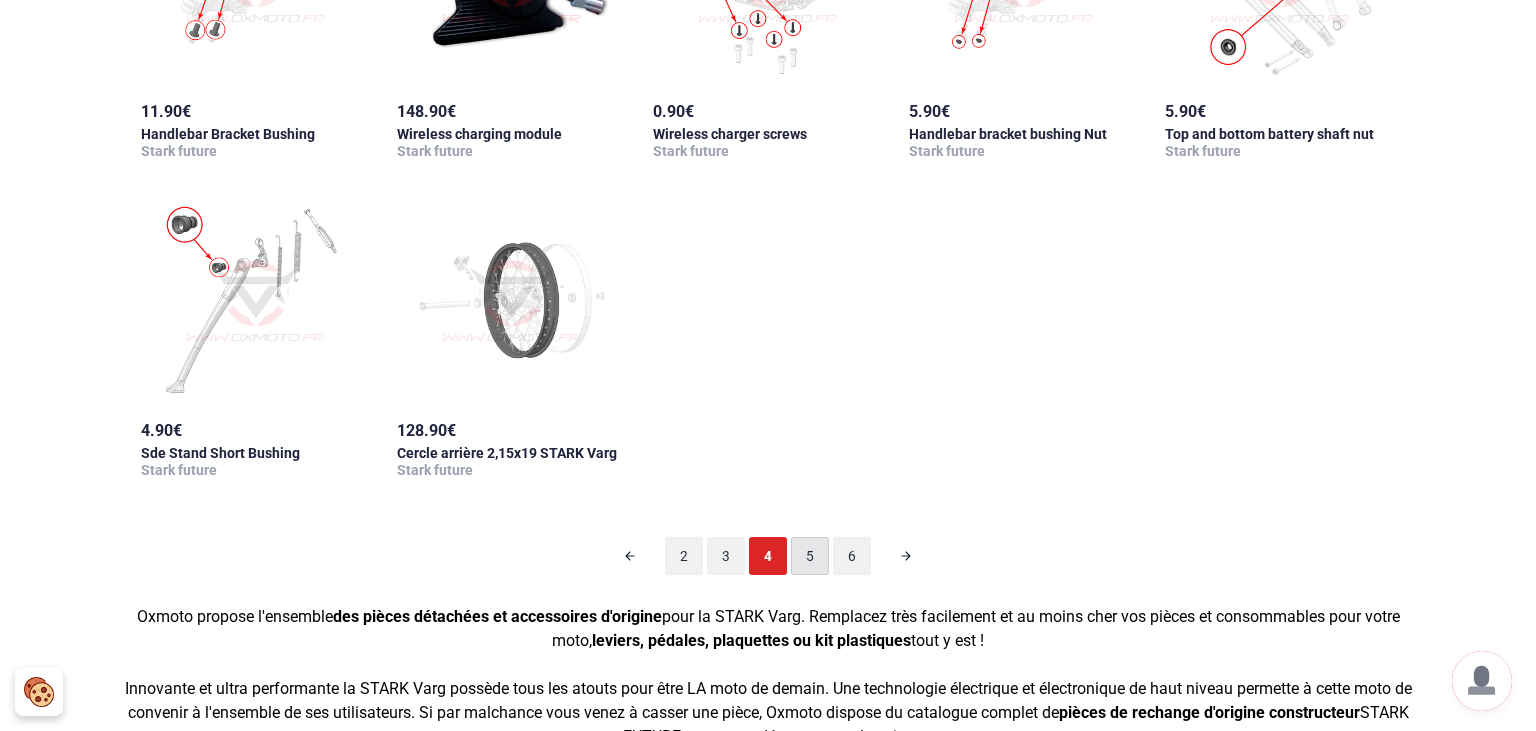 click on "5" at bounding box center [810, 556] 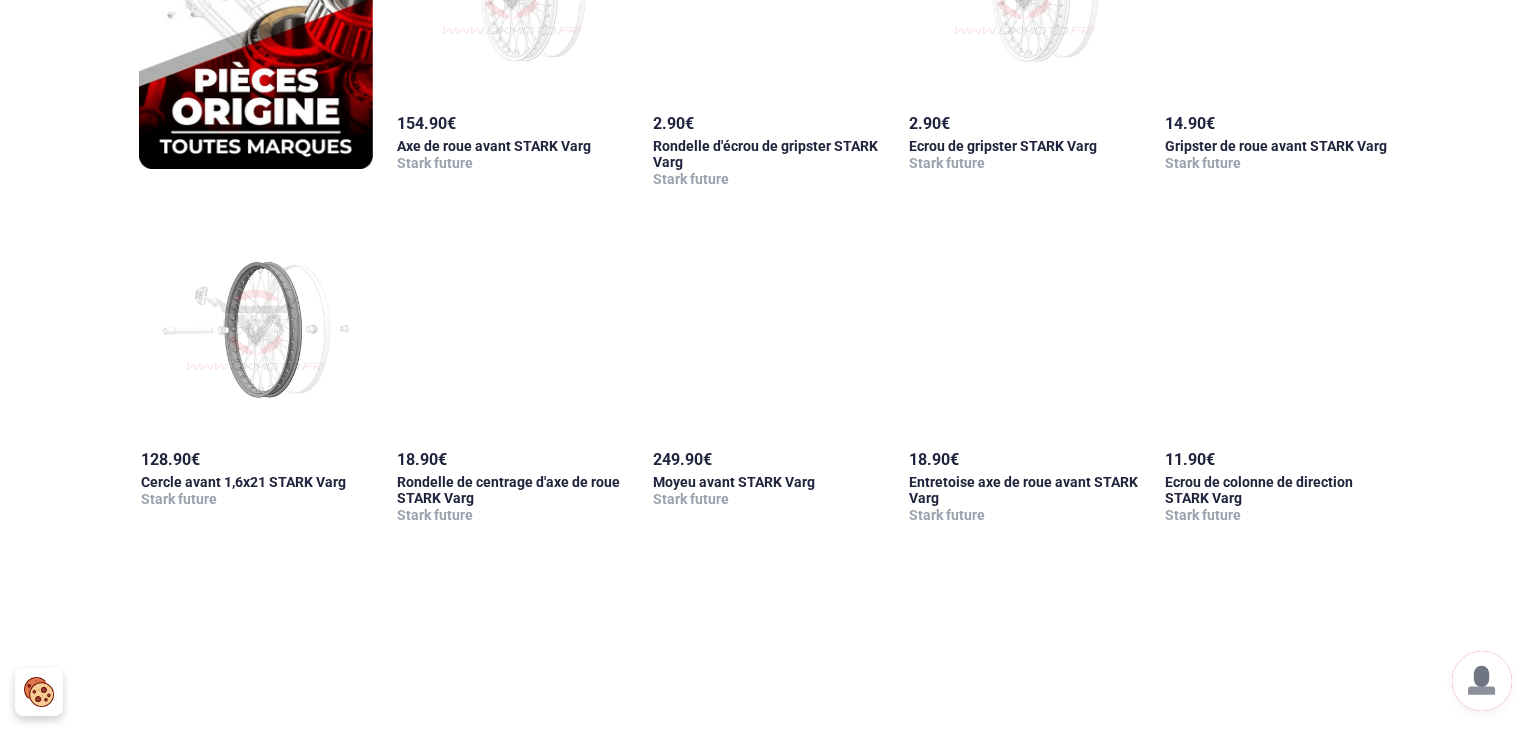 scroll, scrollTop: 2104, scrollLeft: 0, axis: vertical 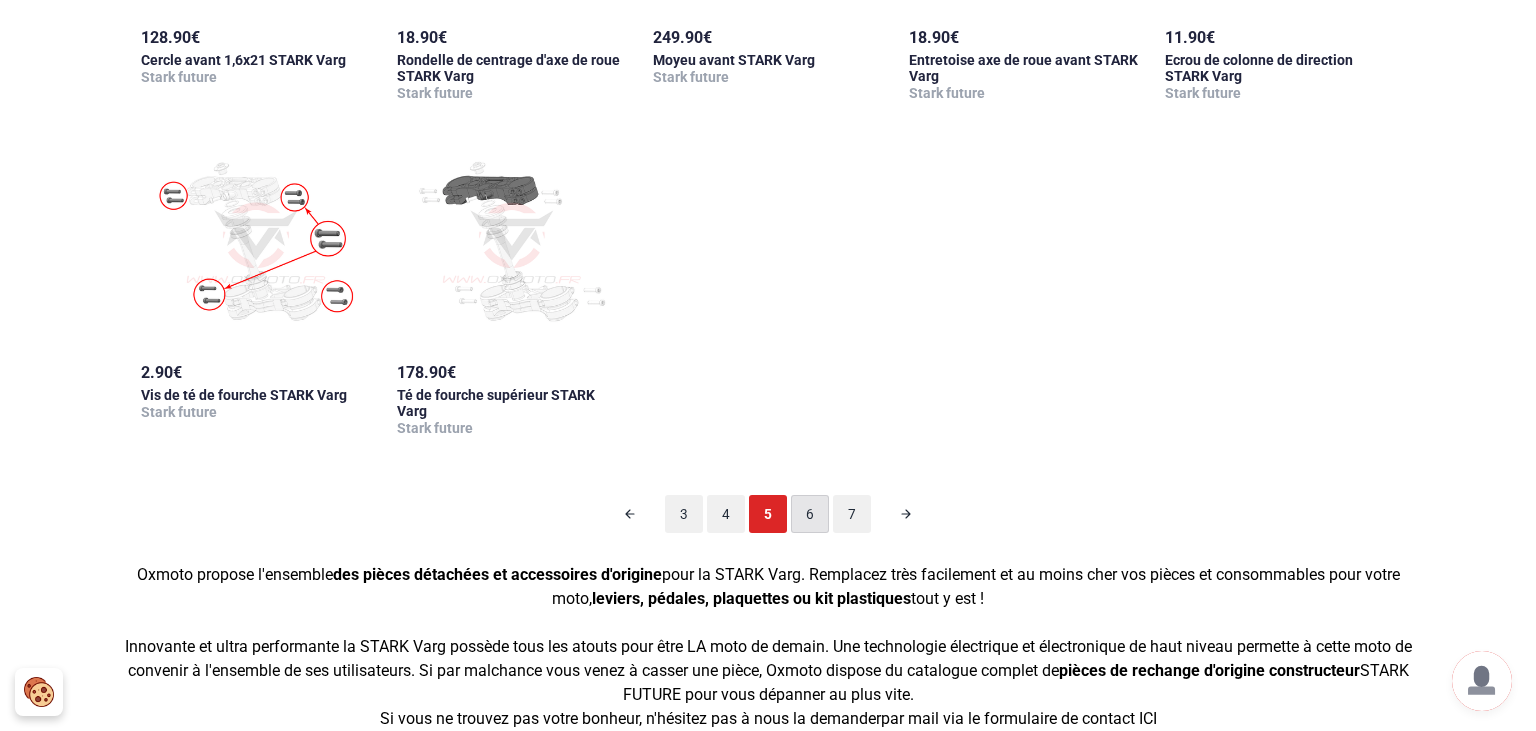 click on "6" at bounding box center (810, 514) 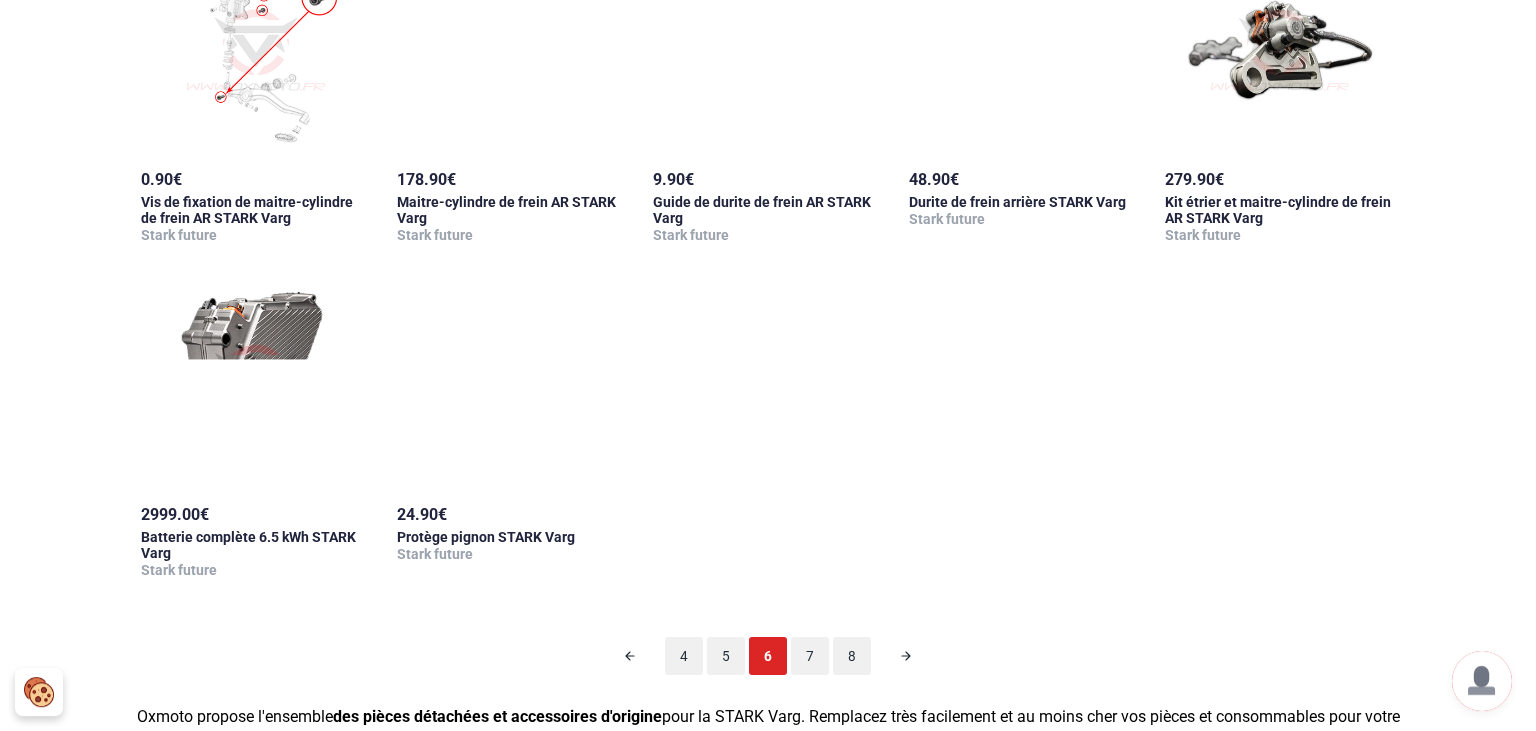 scroll, scrollTop: 1998, scrollLeft: 0, axis: vertical 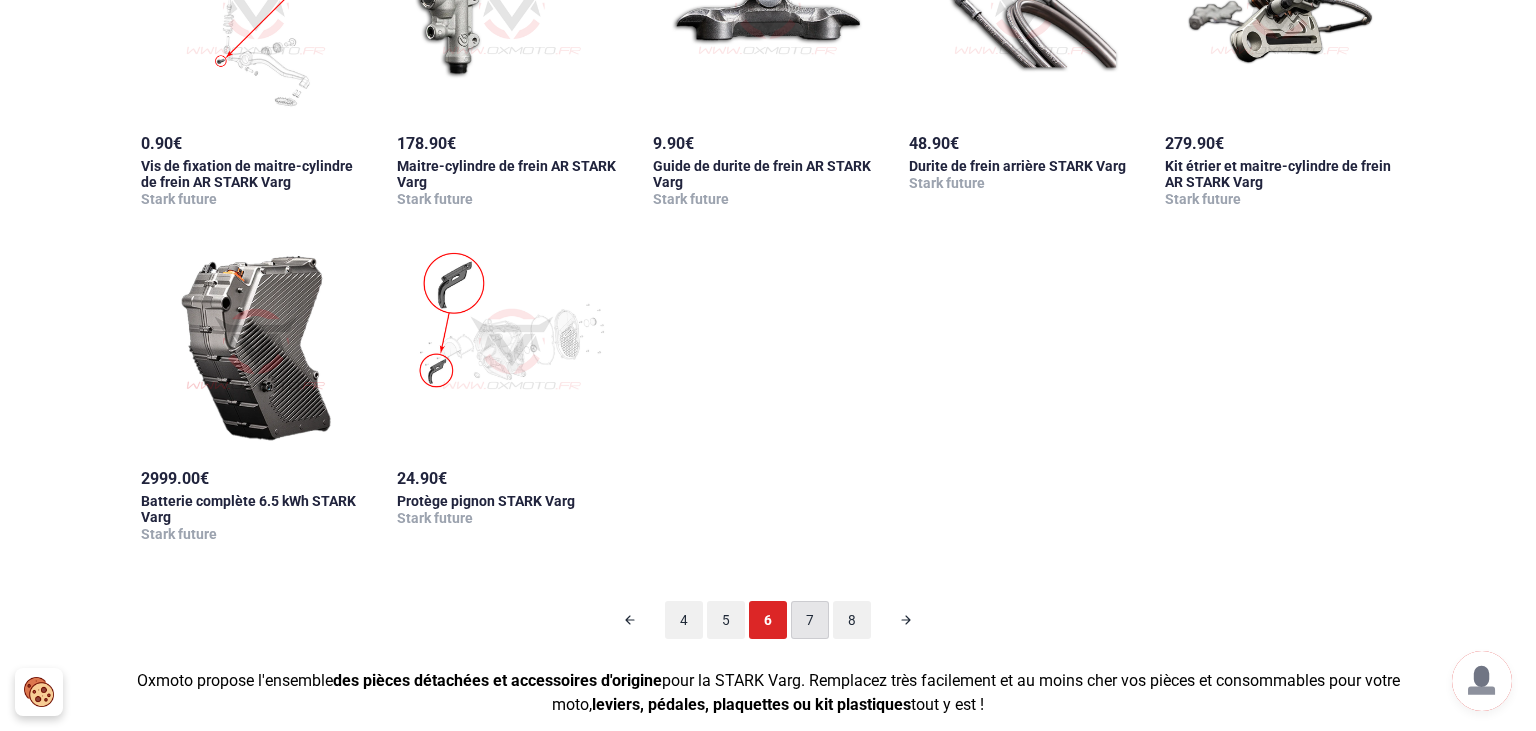 click on "7" at bounding box center [810, 620] 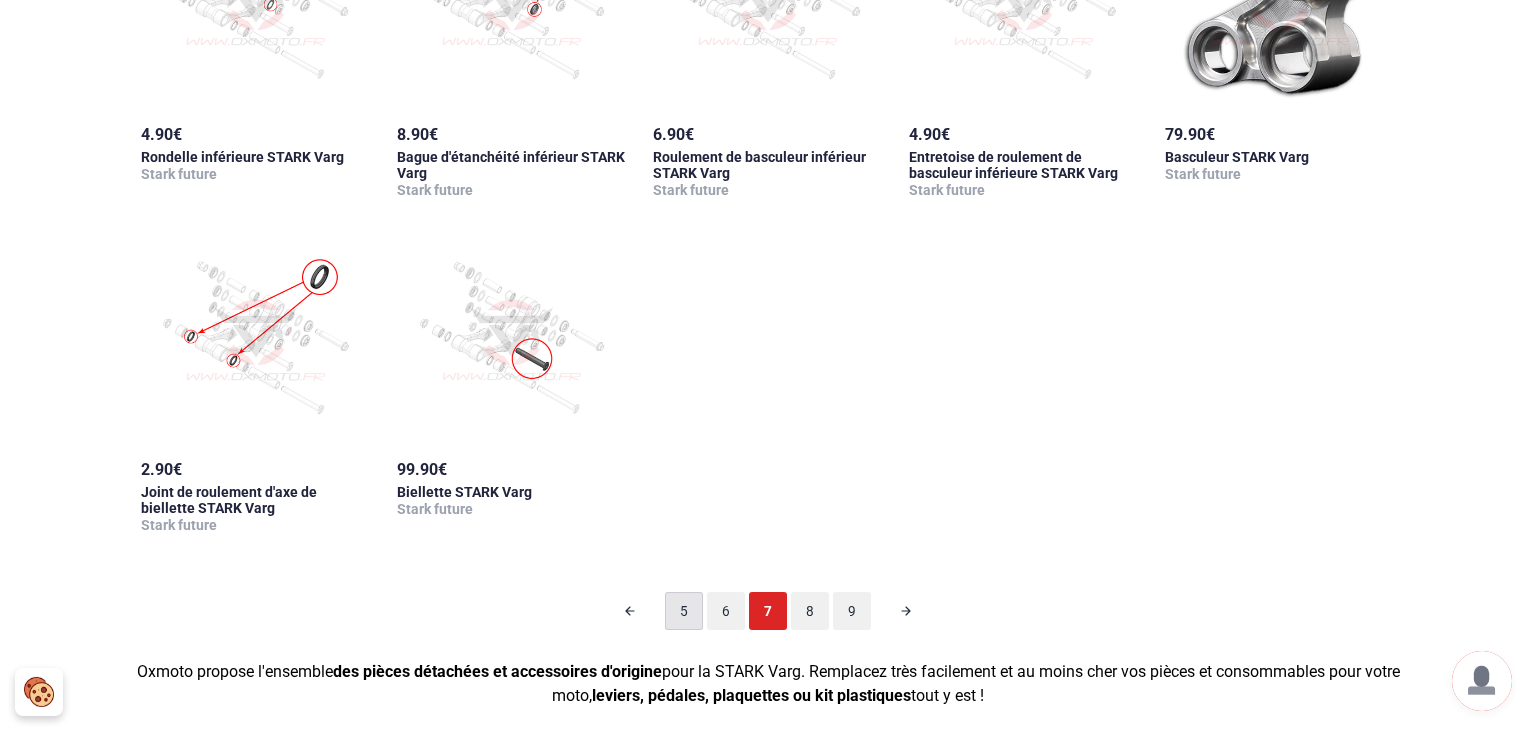 scroll, scrollTop: 2104, scrollLeft: 0, axis: vertical 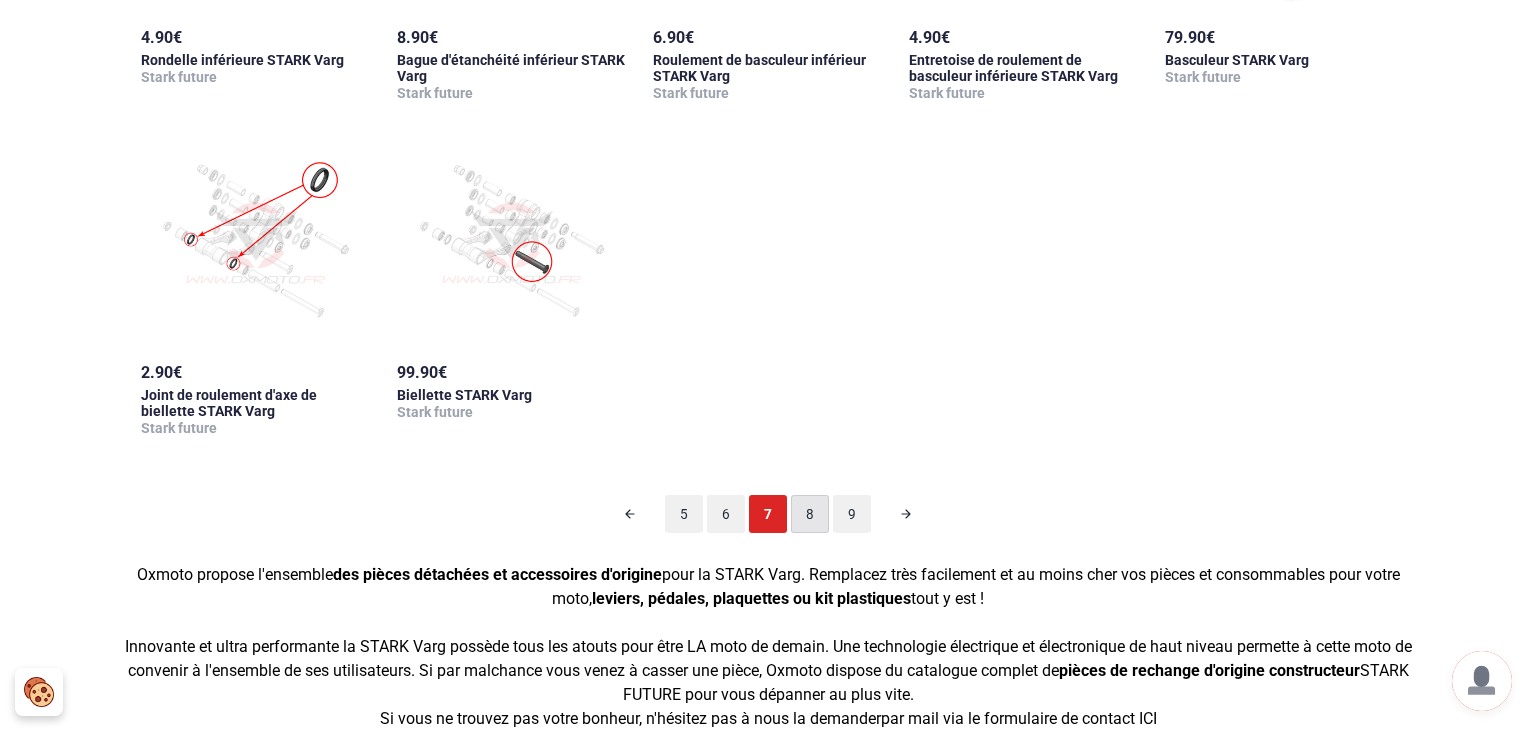 click on "8" at bounding box center [810, 514] 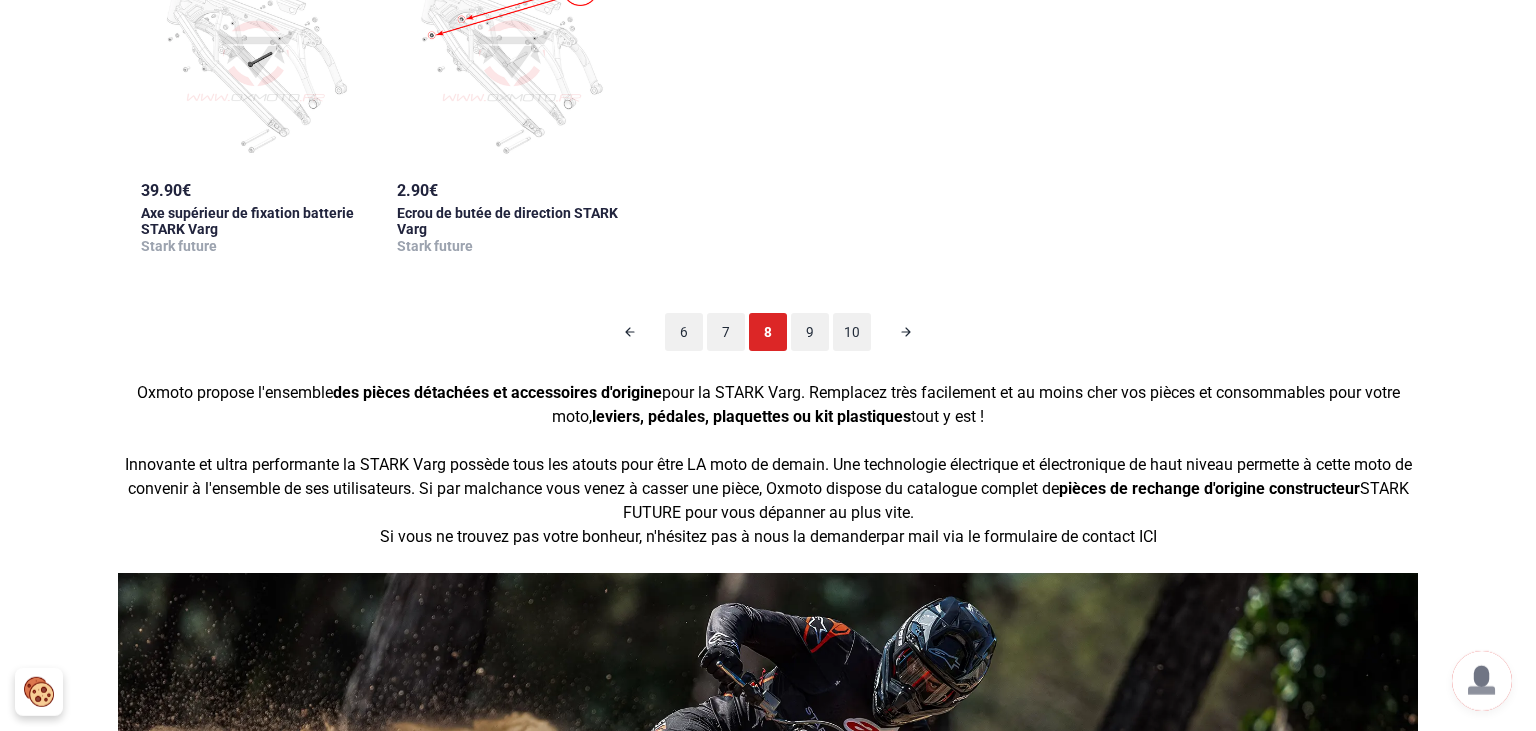 scroll, scrollTop: 2421, scrollLeft: 0, axis: vertical 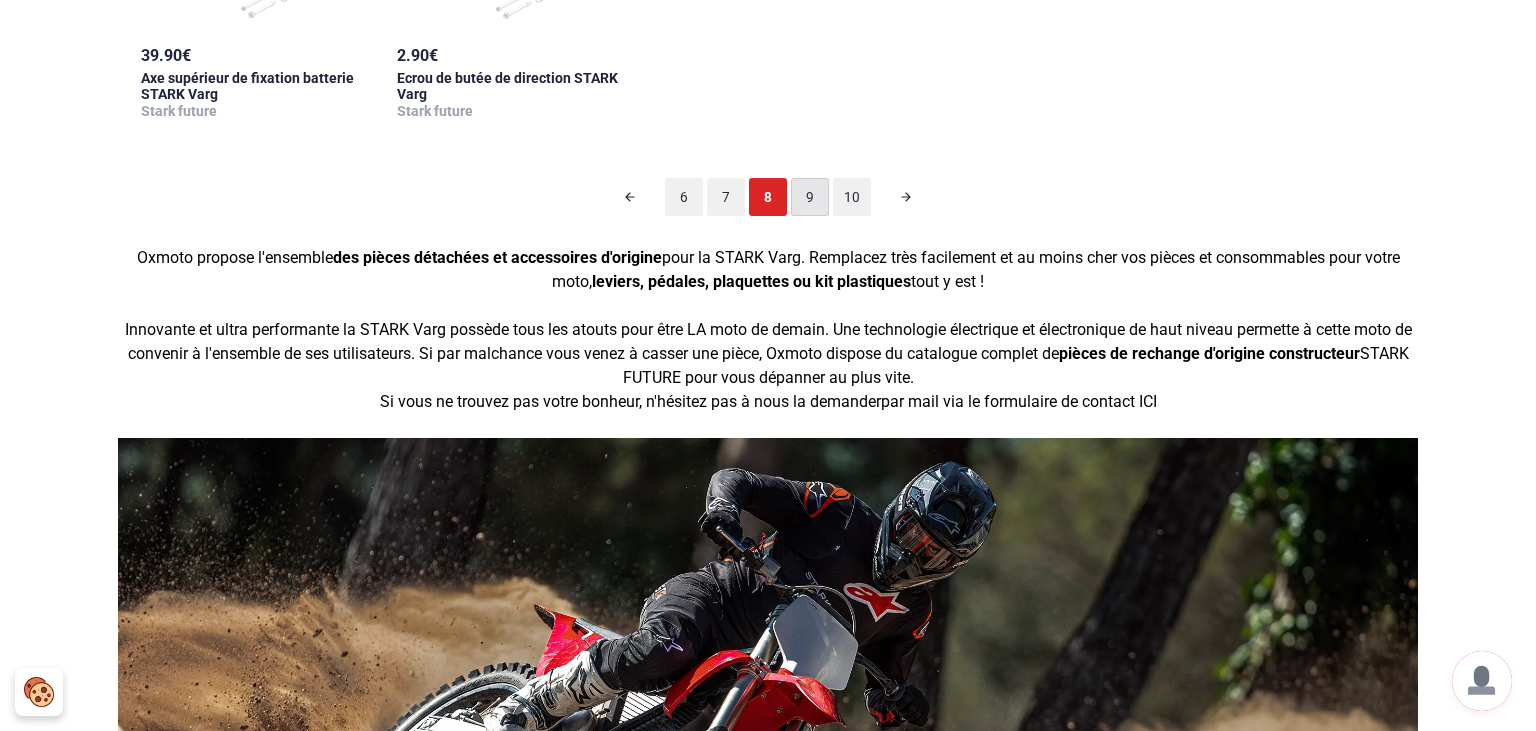 click on "9" at bounding box center [810, 197] 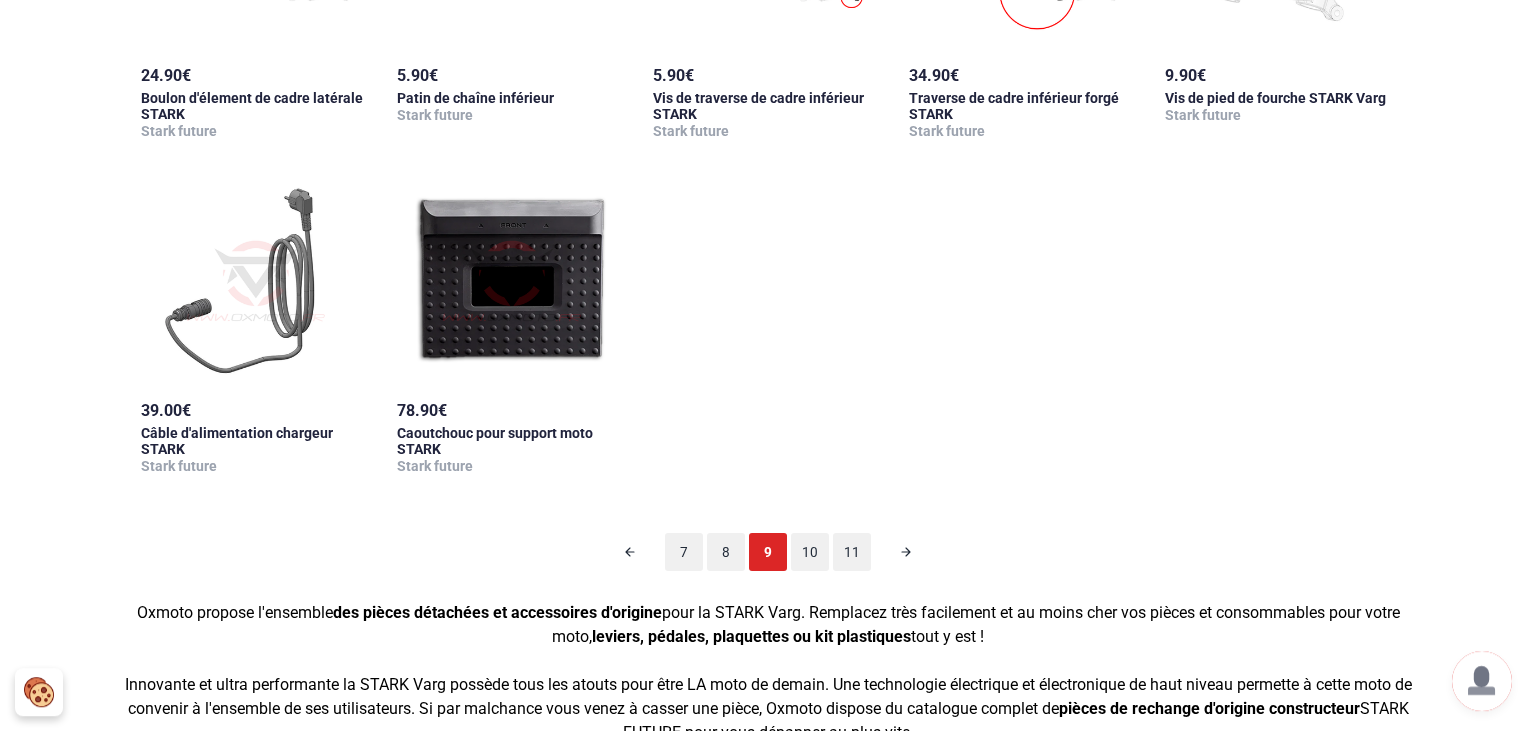 scroll, scrollTop: 2104, scrollLeft: 0, axis: vertical 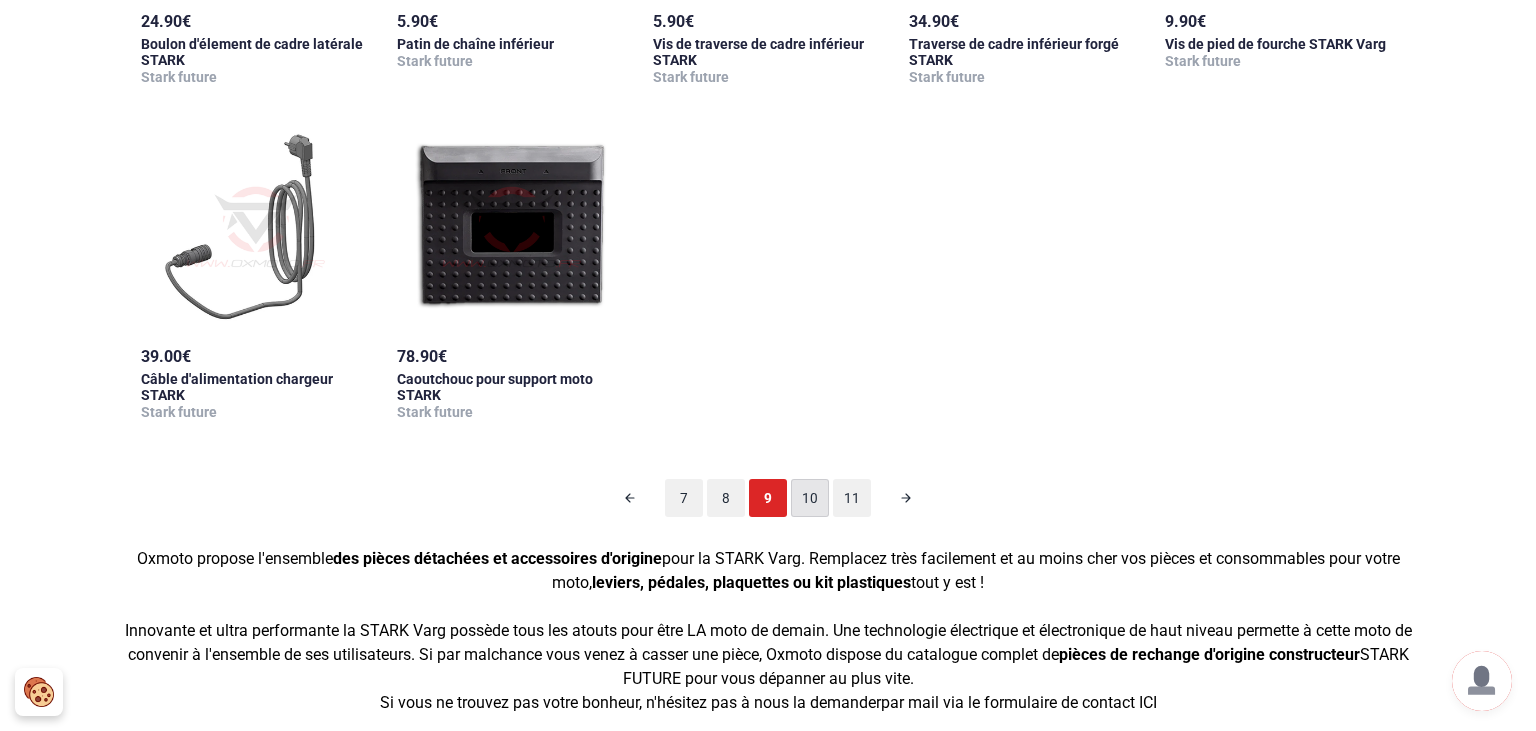click on "10" at bounding box center (810, 498) 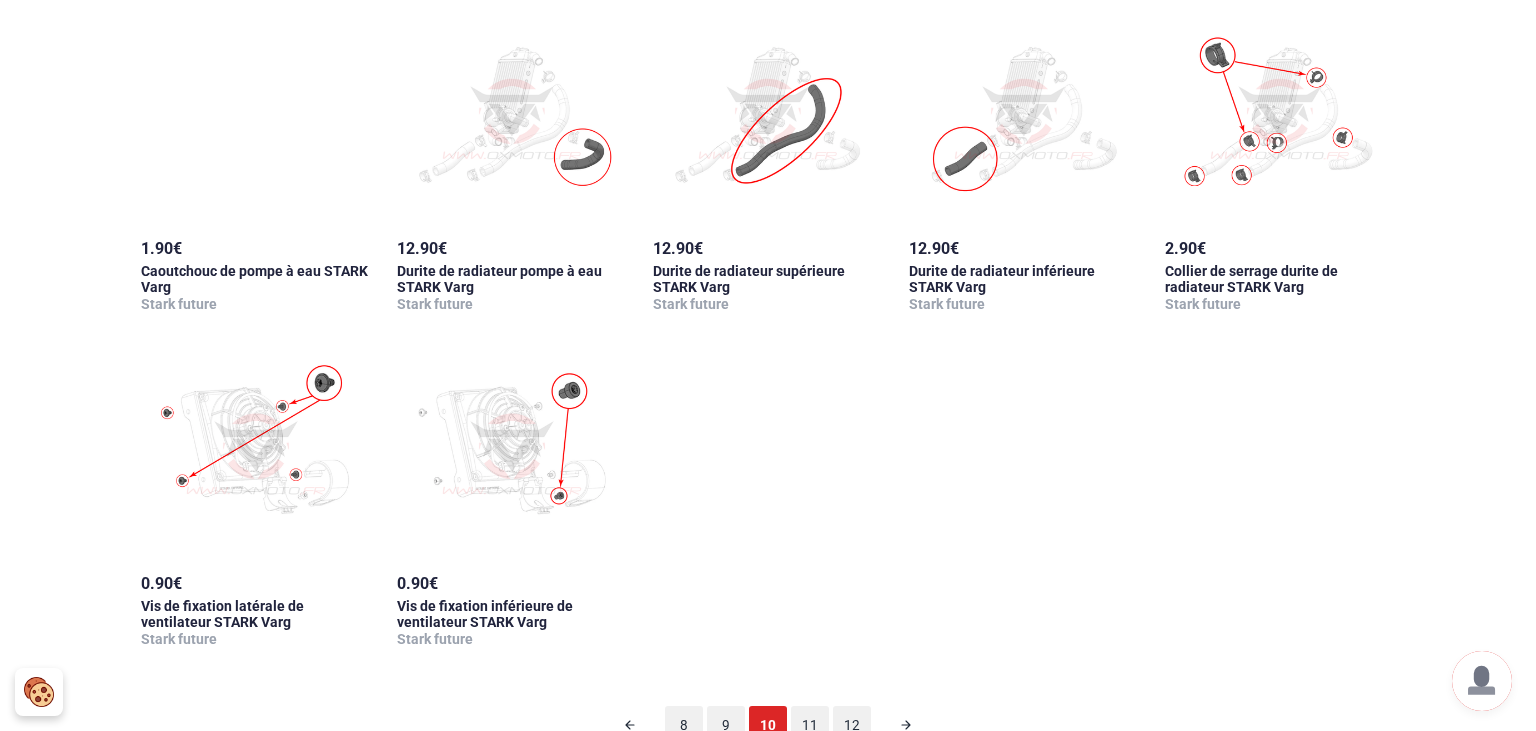 scroll, scrollTop: 2315, scrollLeft: 0, axis: vertical 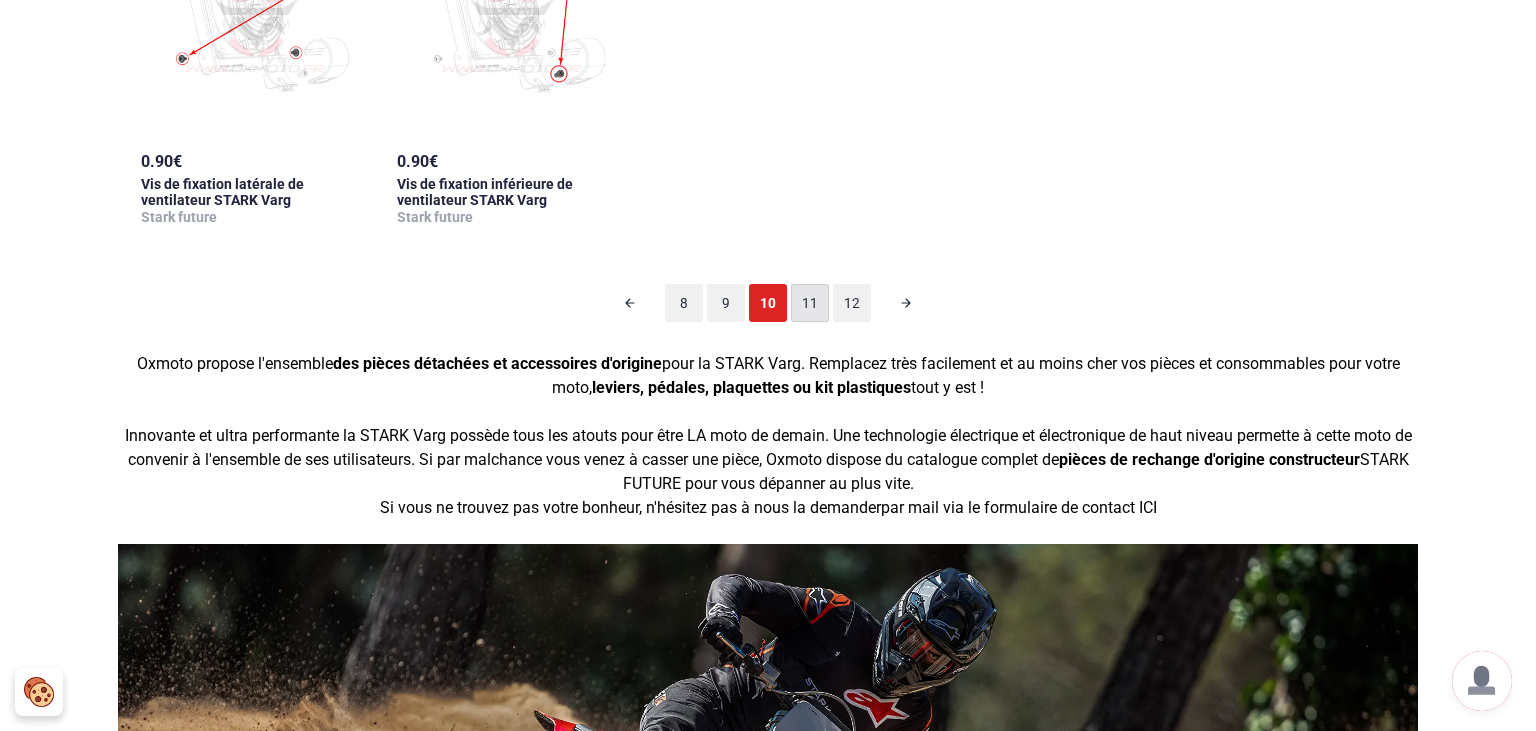 click on "11" at bounding box center [810, 303] 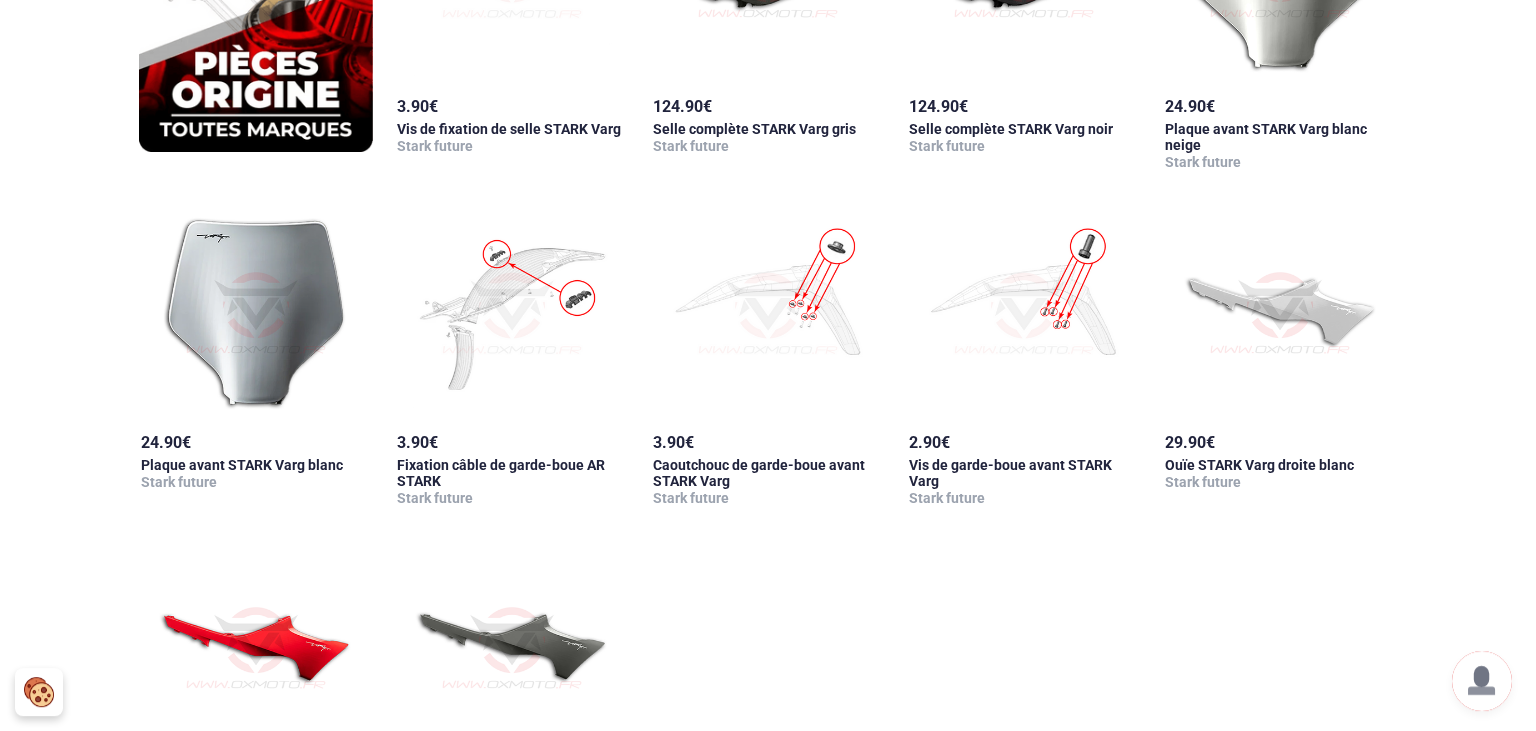 scroll, scrollTop: 1893, scrollLeft: 0, axis: vertical 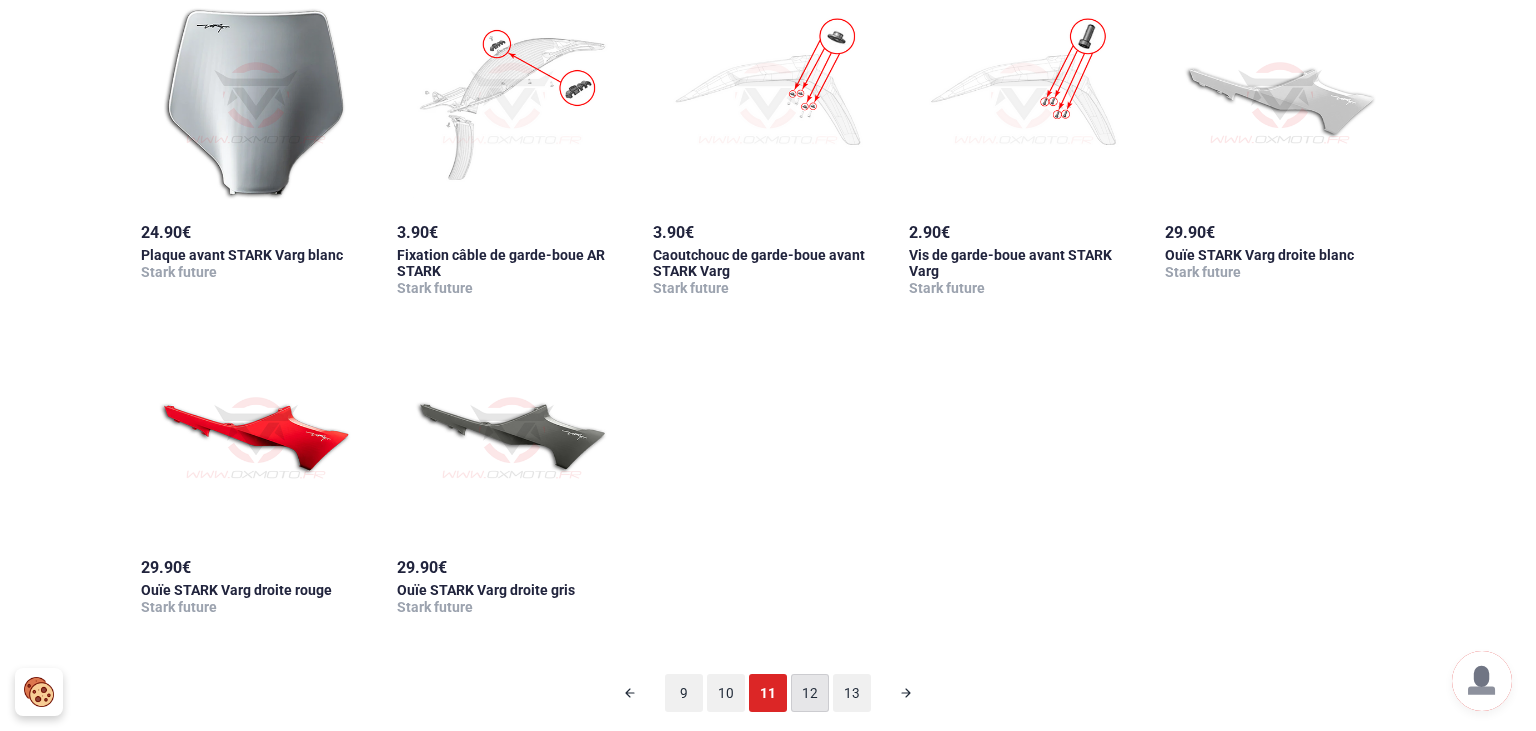 click on "12" at bounding box center (810, 693) 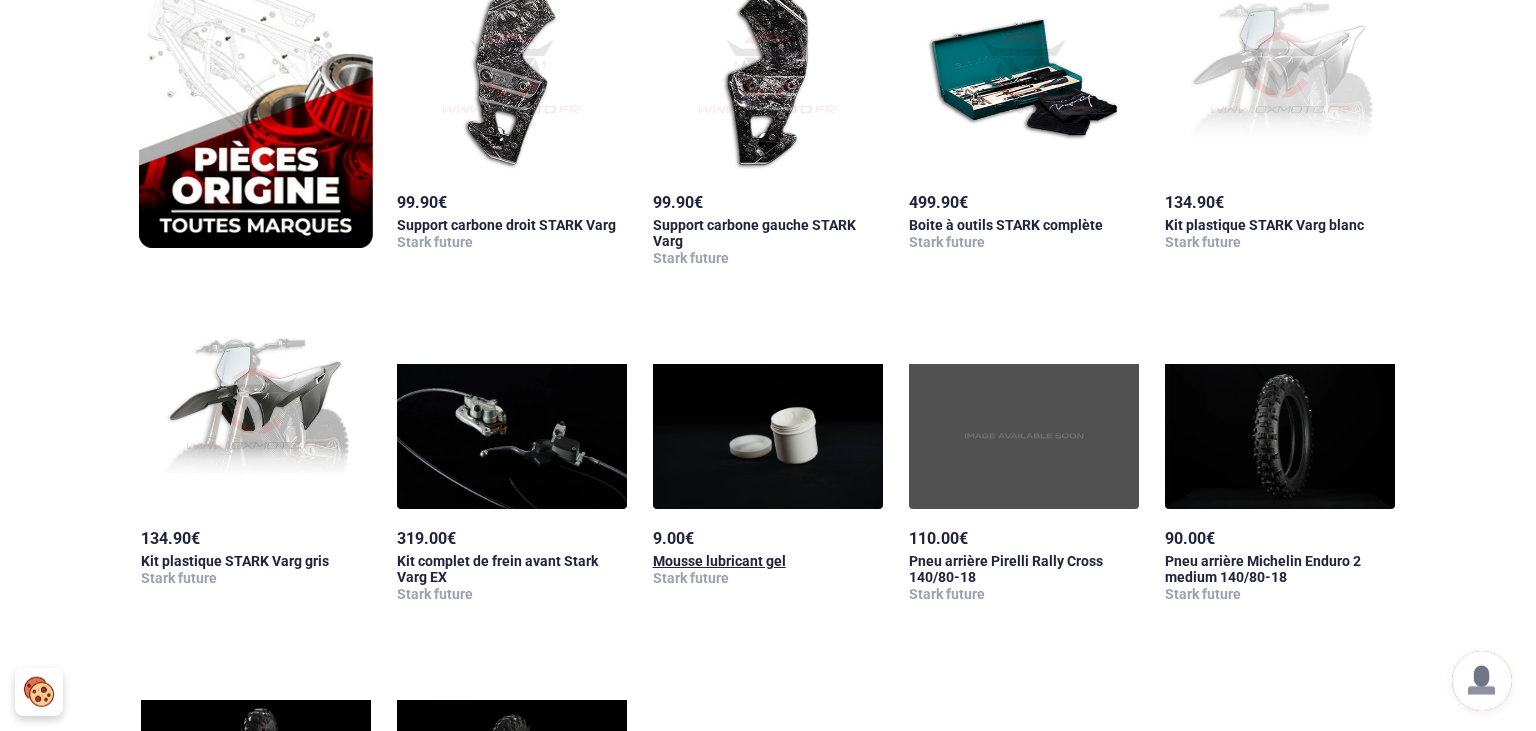 scroll, scrollTop: 1576, scrollLeft: 0, axis: vertical 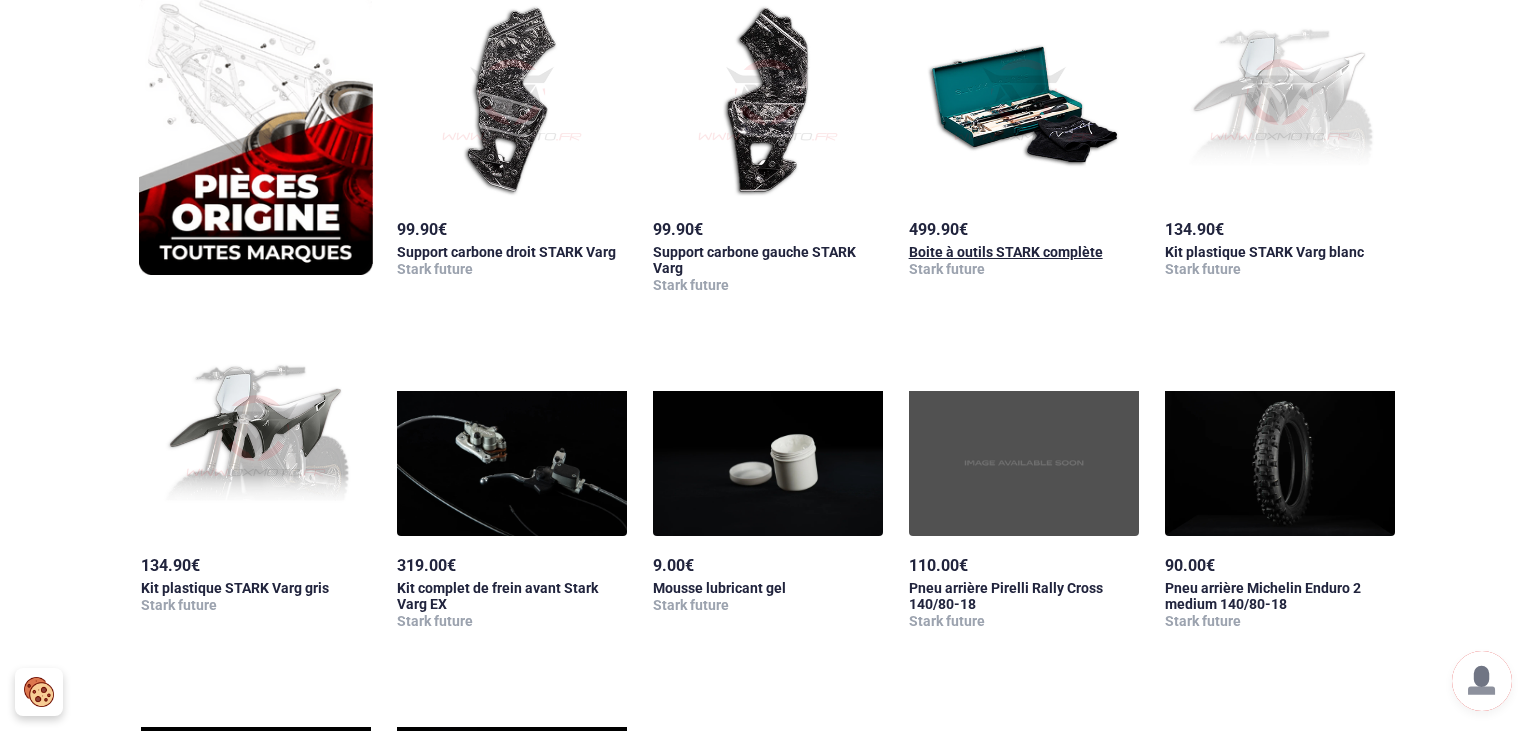 click on "Boite à outils STARK complète" at bounding box center (1006, 252) 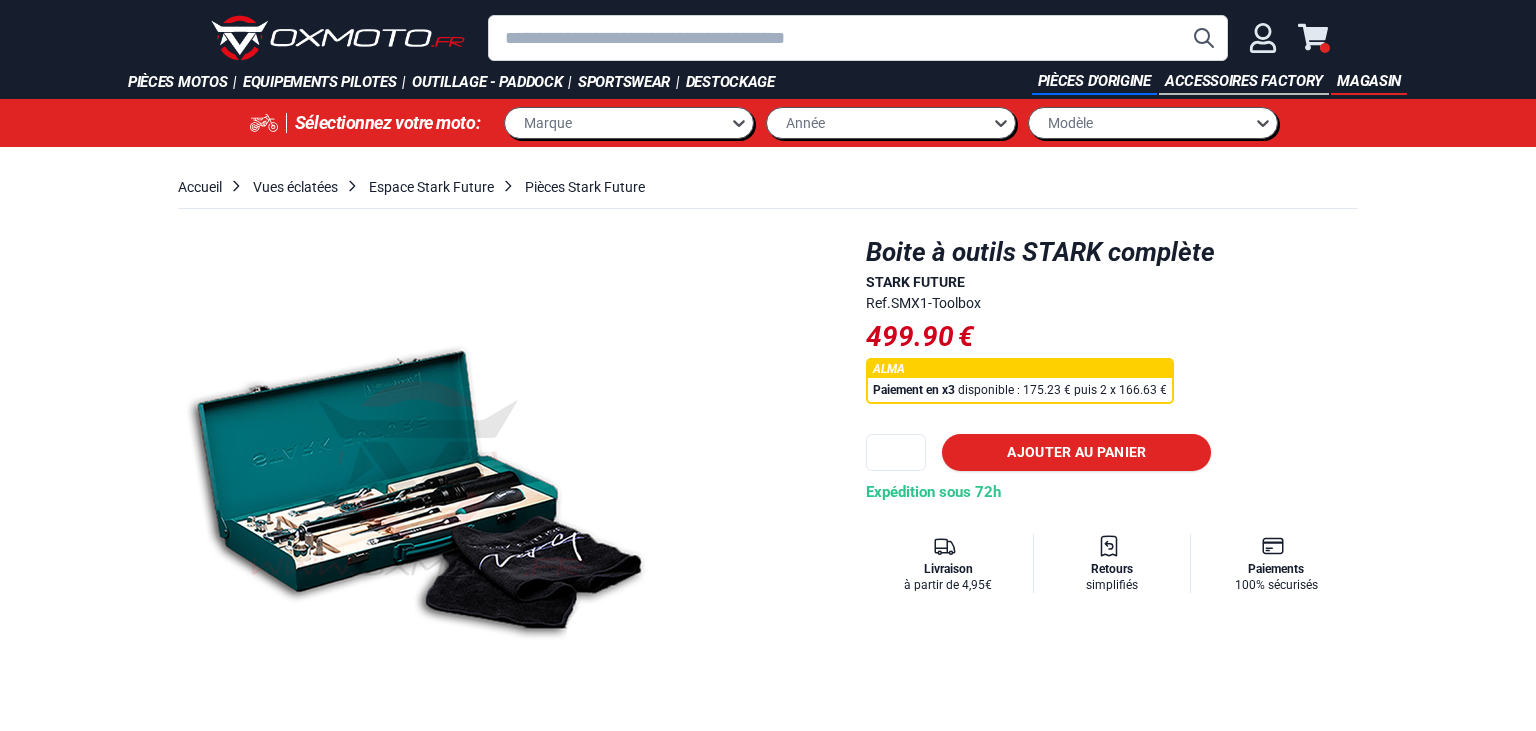 scroll, scrollTop: 0, scrollLeft: 0, axis: both 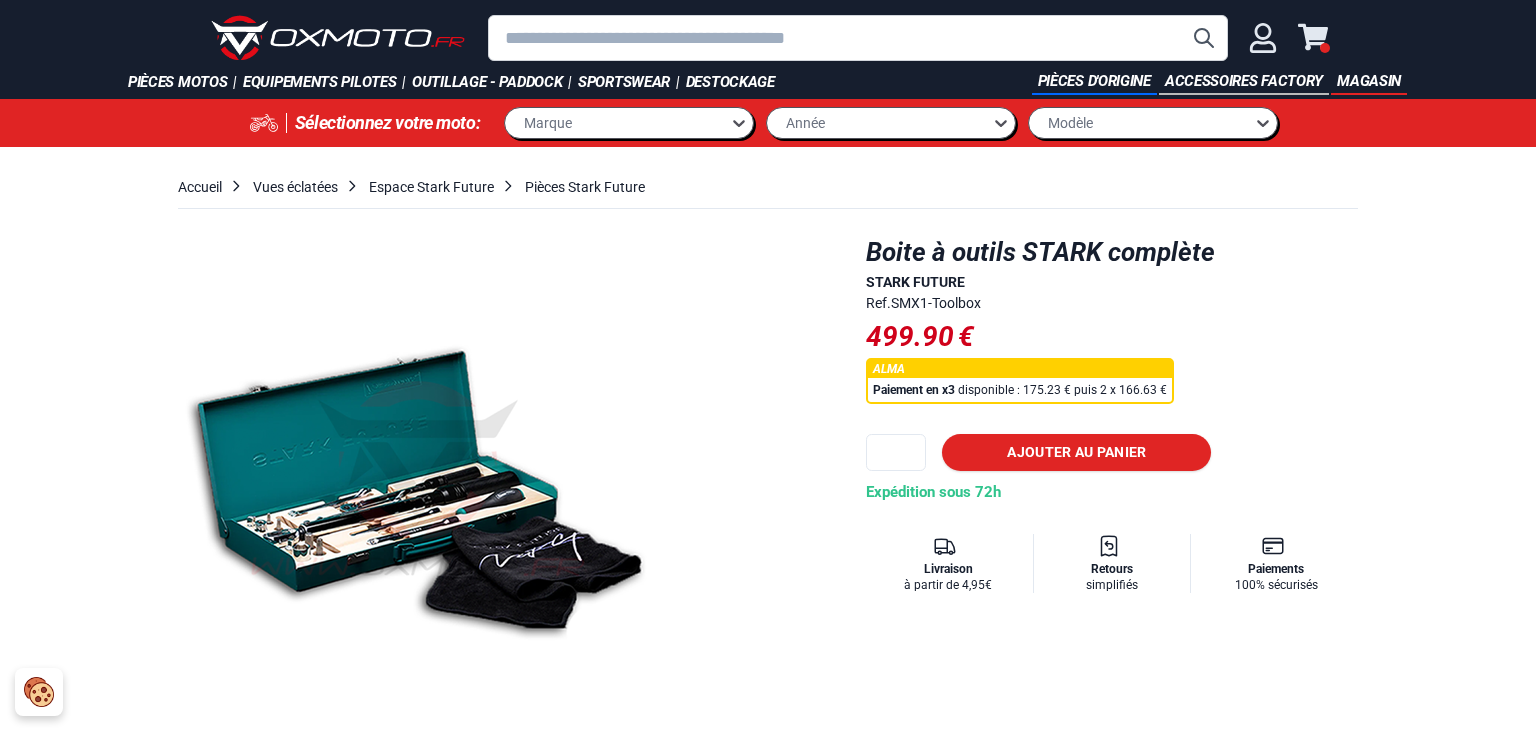 click at bounding box center (418, 479) 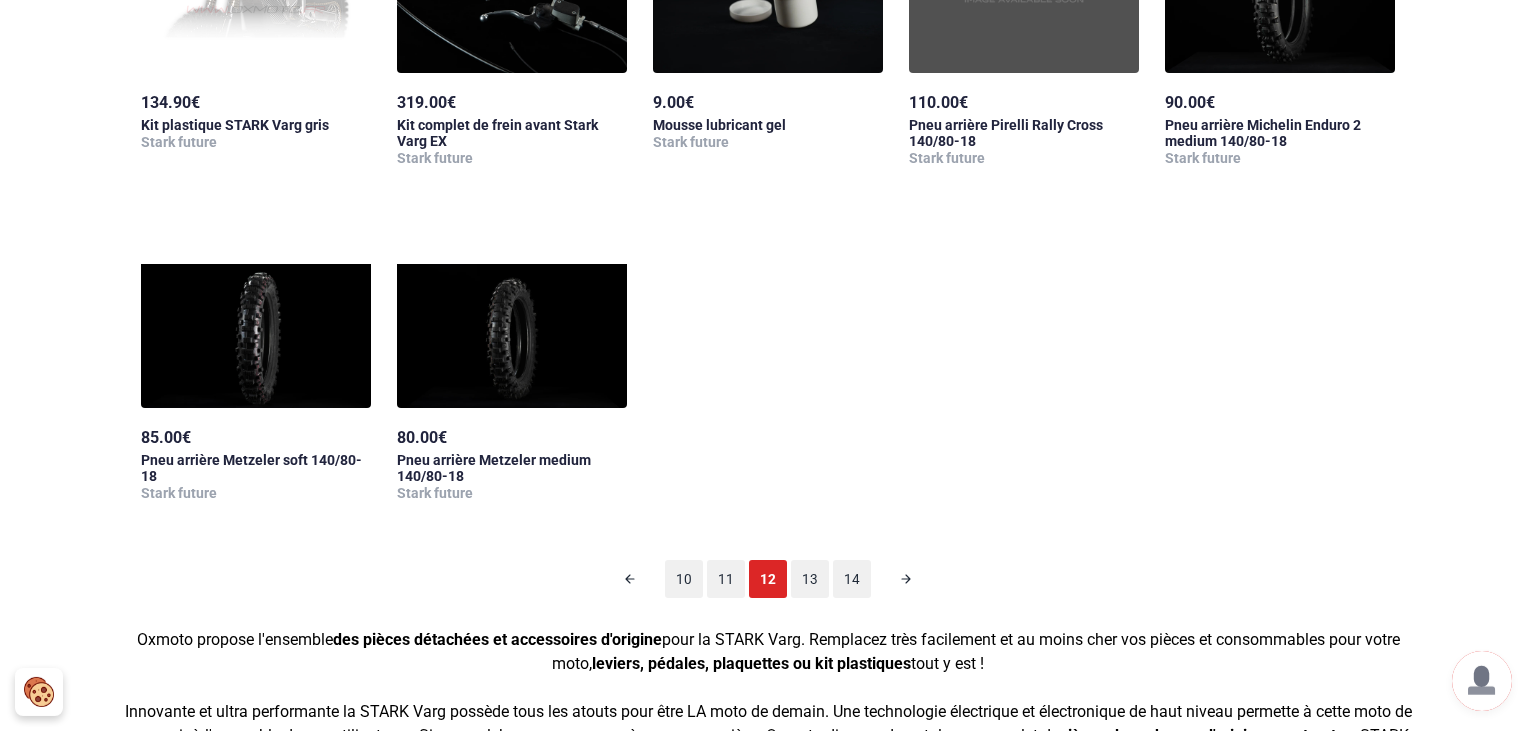 scroll, scrollTop: 2042, scrollLeft: 0, axis: vertical 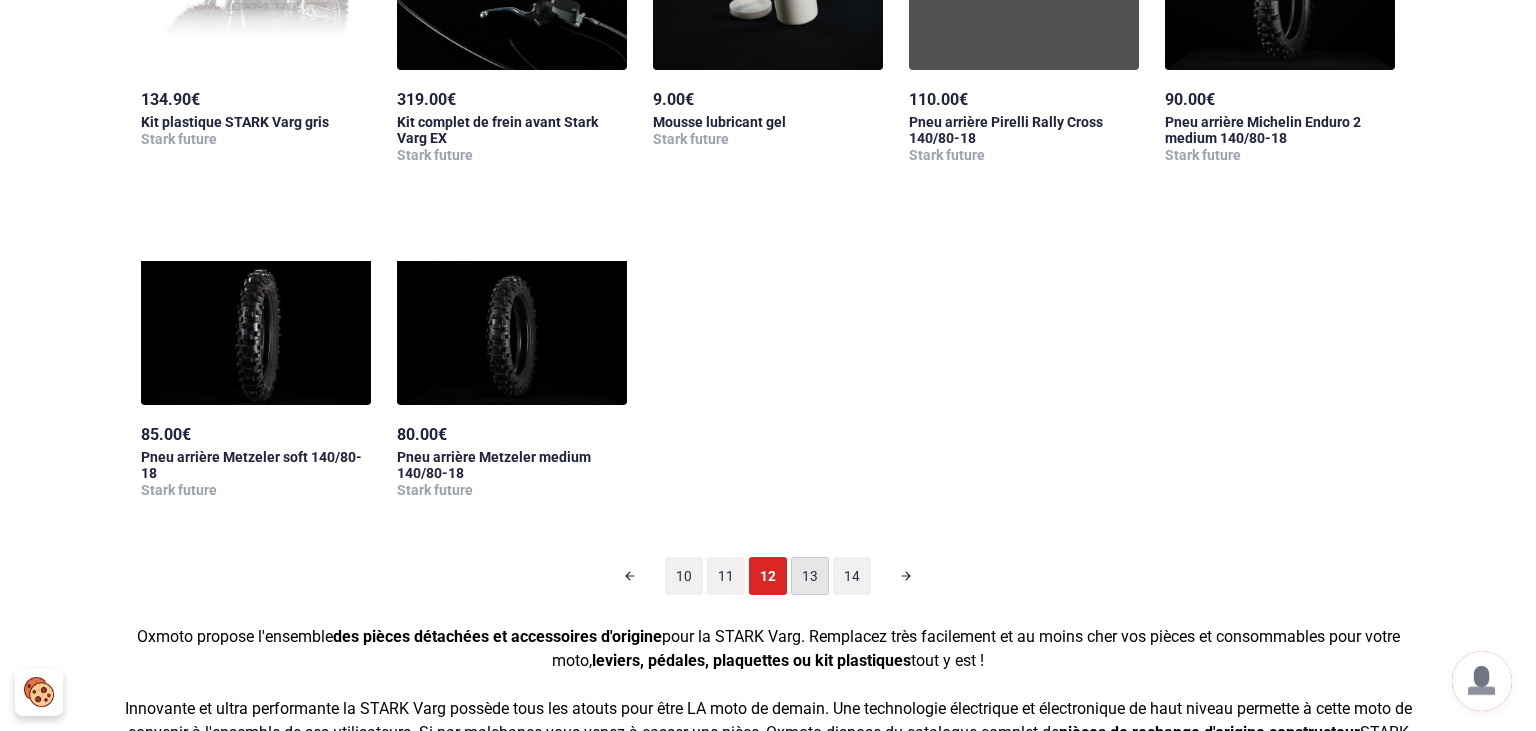 click on "13" at bounding box center [810, 576] 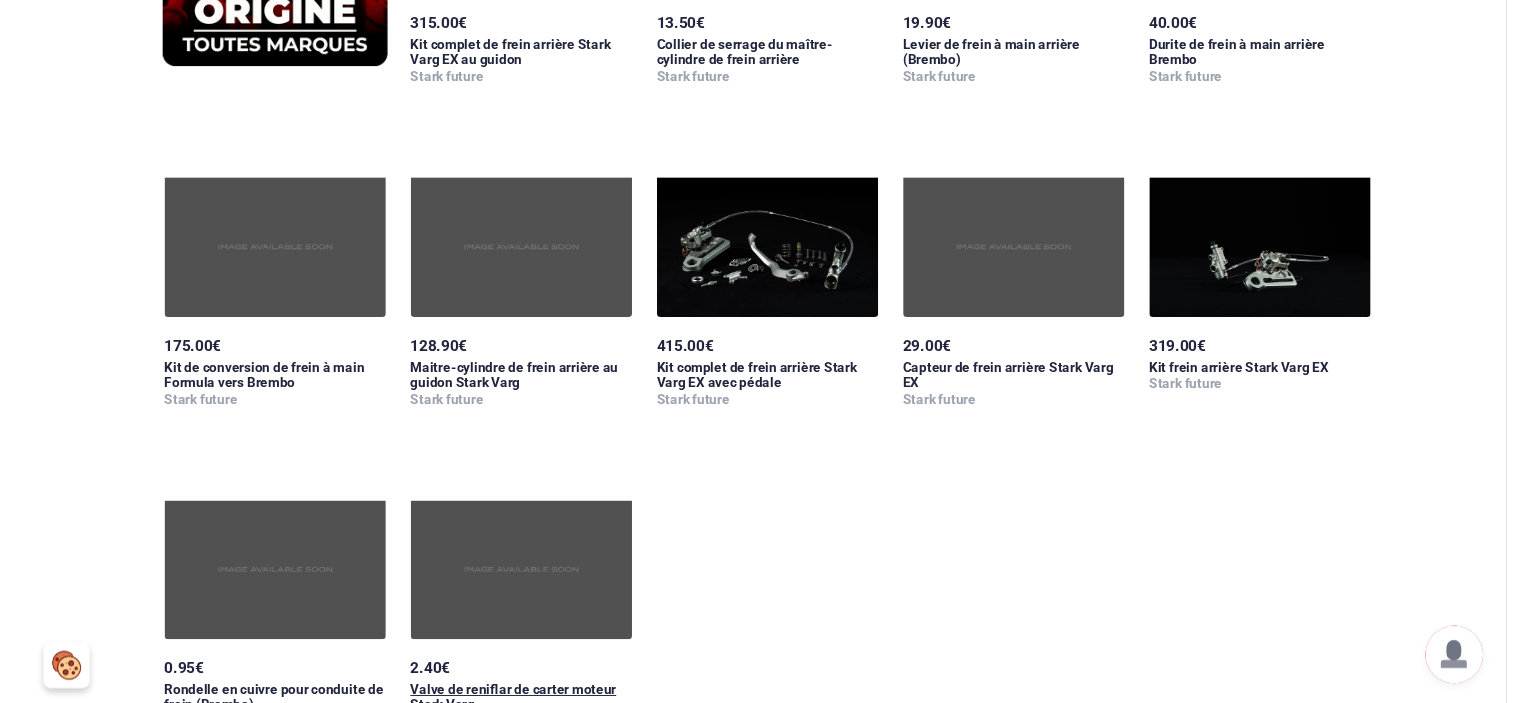 scroll, scrollTop: 1682, scrollLeft: 0, axis: vertical 